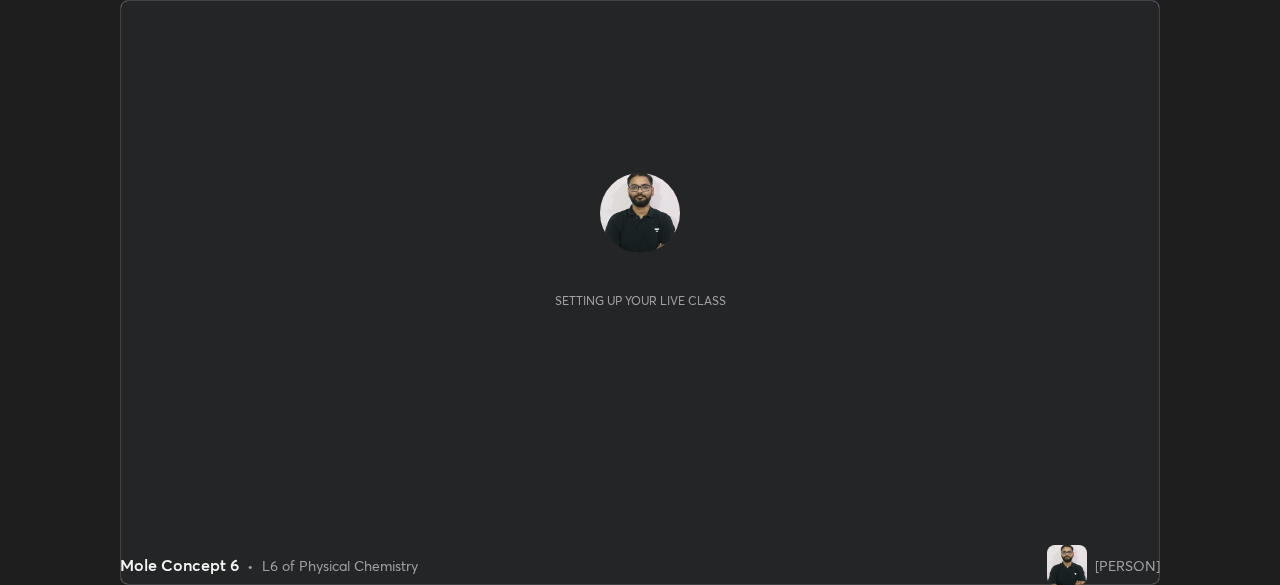 scroll, scrollTop: 0, scrollLeft: 0, axis: both 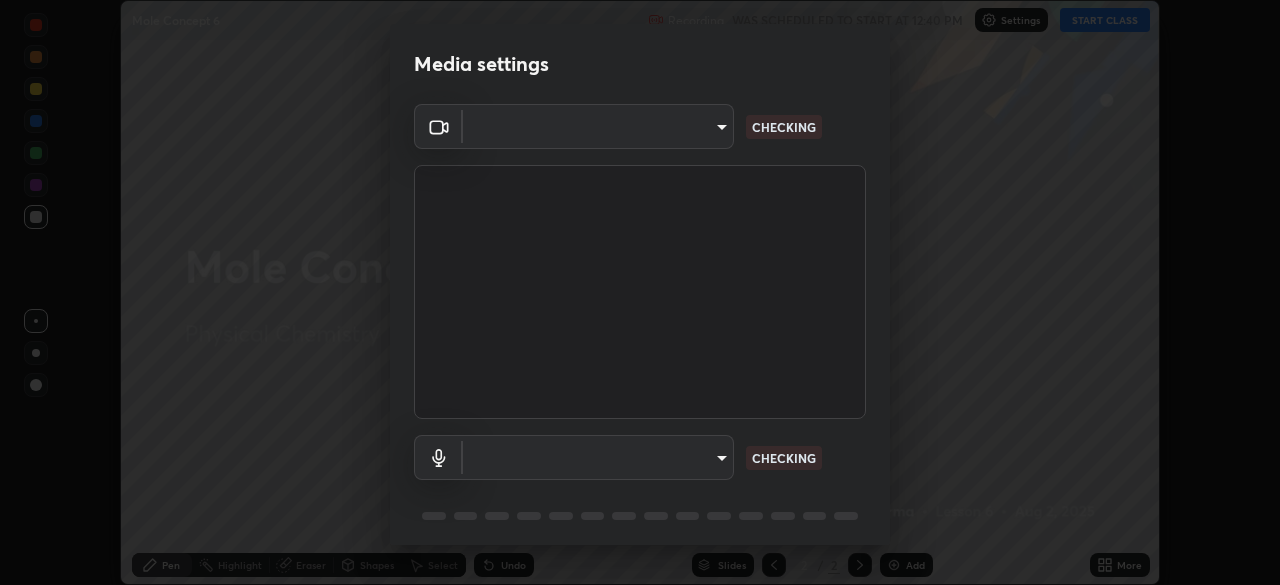 type on "3a1f503291b8735212fa93fd07f8fb9ad17e4aca4fe347f07f99a80382a19a41" 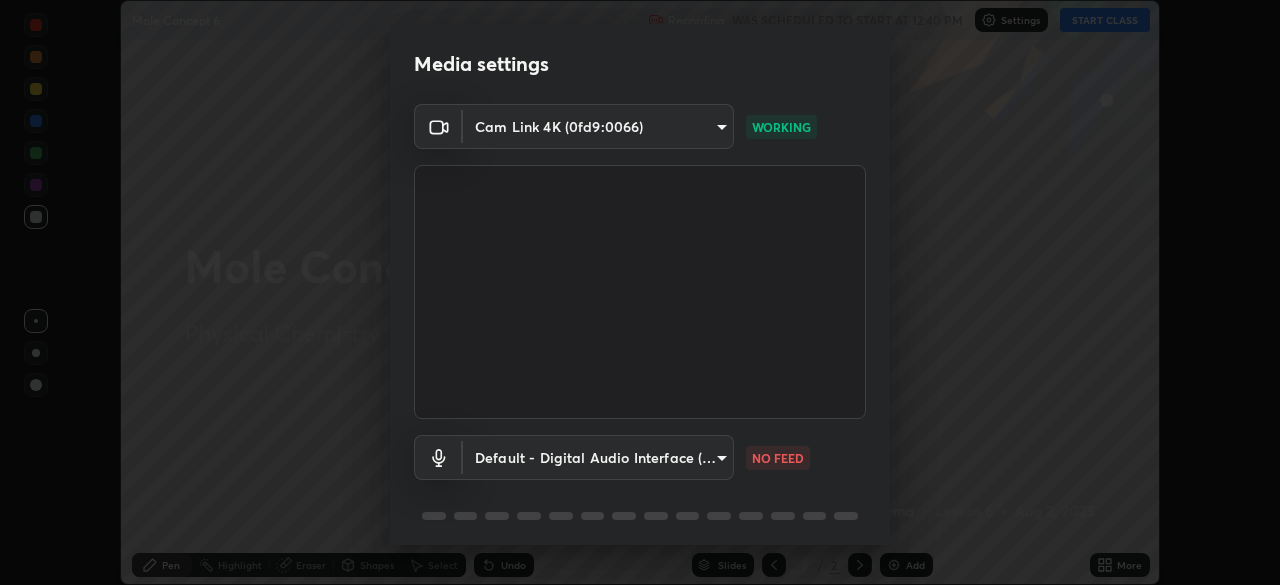 scroll, scrollTop: 71, scrollLeft: 0, axis: vertical 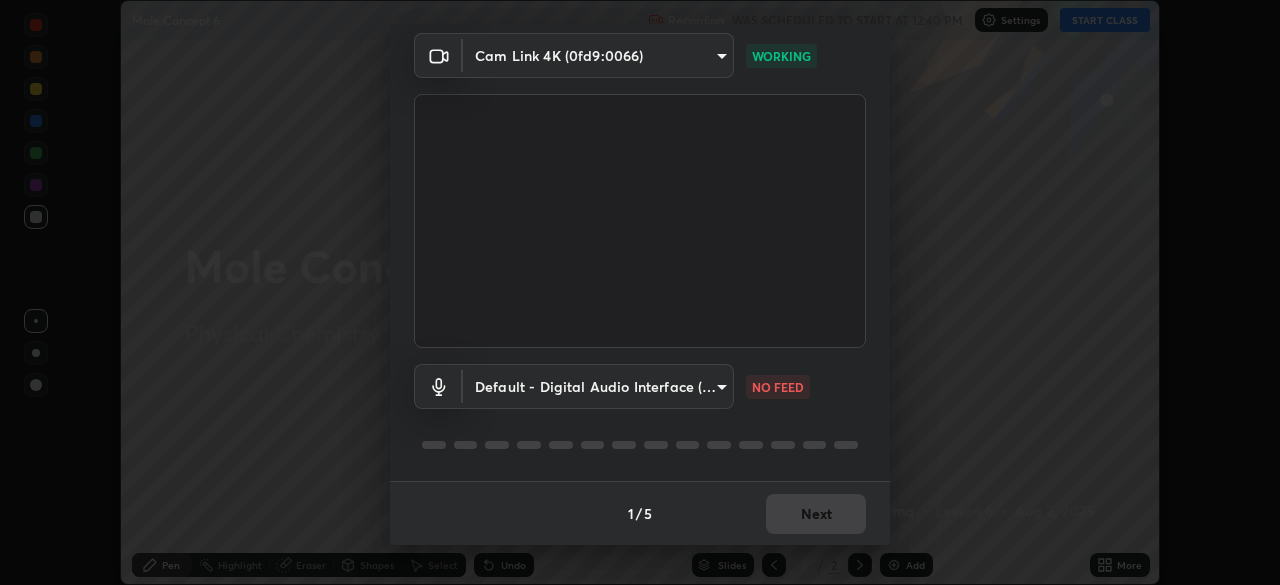 click on "Erase all Mole Concept 6 Recording WAS SCHEDULED TO START AT  12:40 PM Settings START CLASS Setting up your live class Mole Concept 6 • L6 of Physical Chemistry [PERSON] Pen Highlight Eraser Shapes Select Undo Slides 2 / 2 Add More No doubts shared Encourage your learners to ask a doubt for better clarity Report an issue Reason for reporting Buffering Chat not working Audio - Video sync issue Educator video quality low ​ Attach an image Report Media settings Cam Link 4K (0fd9:0066) [HASH] WORKING Default - Digital Audio Interface (10- Cam Link 4K) default NO FEED 1 / 5 Next" at bounding box center (640, 292) 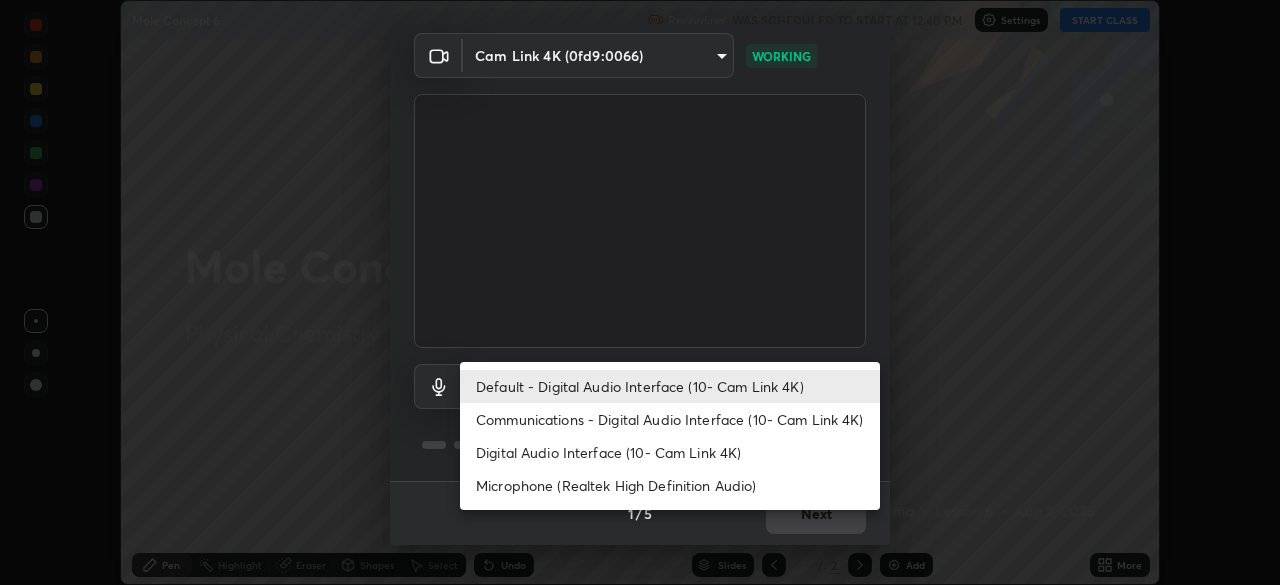 click on "Communications - Digital Audio Interface (10- Cam Link 4K)" at bounding box center (670, 419) 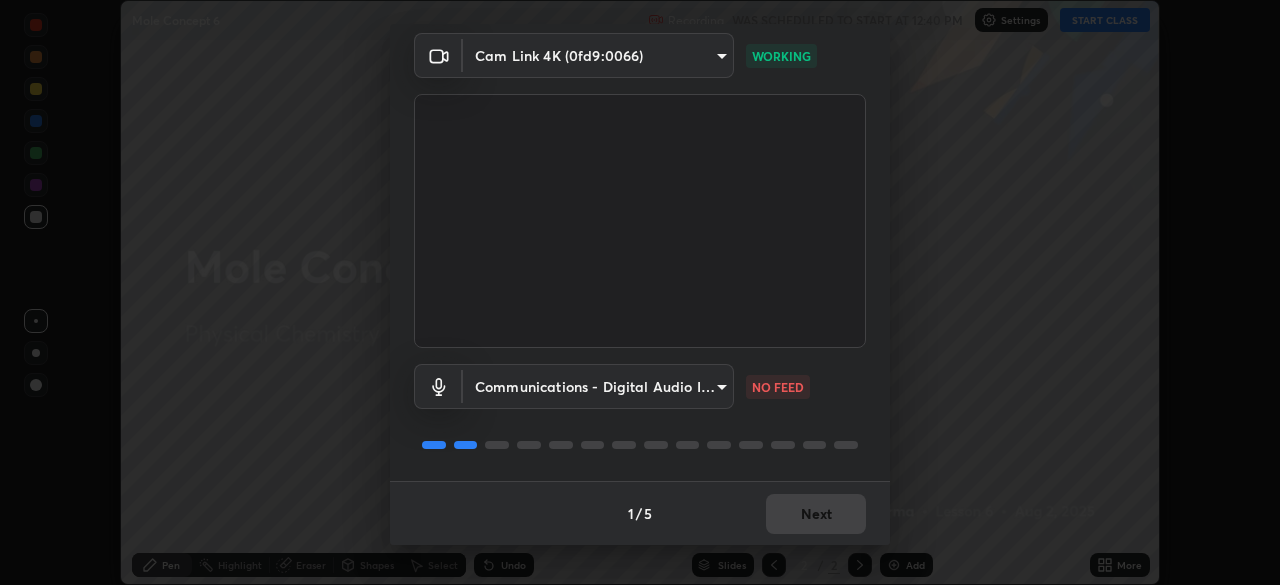 click on "Erase all Mole Concept 6 Recording WAS SCHEDULED TO START AT  12:40 PM Settings START CLASS Setting up your live class Mole Concept 6 • L6 of Physical Chemistry [PERSON] Pen Highlight Eraser Shapes Select Undo Slides 2 / 2 Add More No doubts shared Encourage your learners to ask a doubt for better clarity Report an issue Reason for reporting Buffering Chat not working Audio - Video sync issue Educator video quality low ​ Attach an image Report Media settings Cam Link 4K (0fd9:0066) [HASH] WORKING Communications - Digital Audio Interface (10- Cam Link 4K) communications NO FEED 1 / 5 Next" at bounding box center [640, 292] 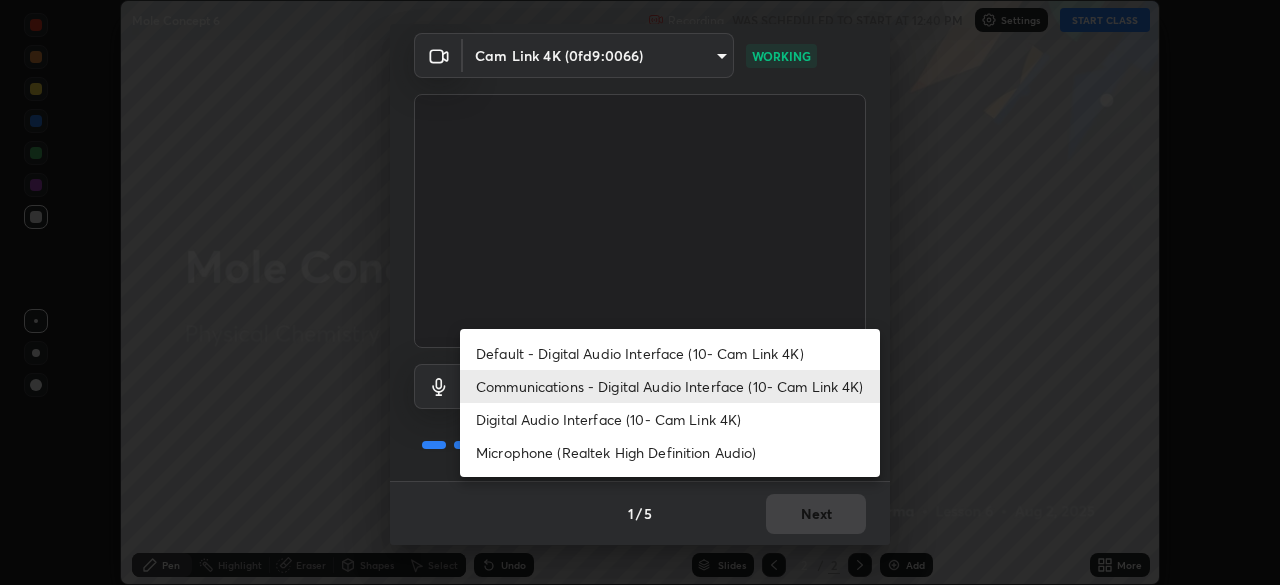 click on "Default - Digital Audio Interface (10- Cam Link 4K)" at bounding box center [670, 353] 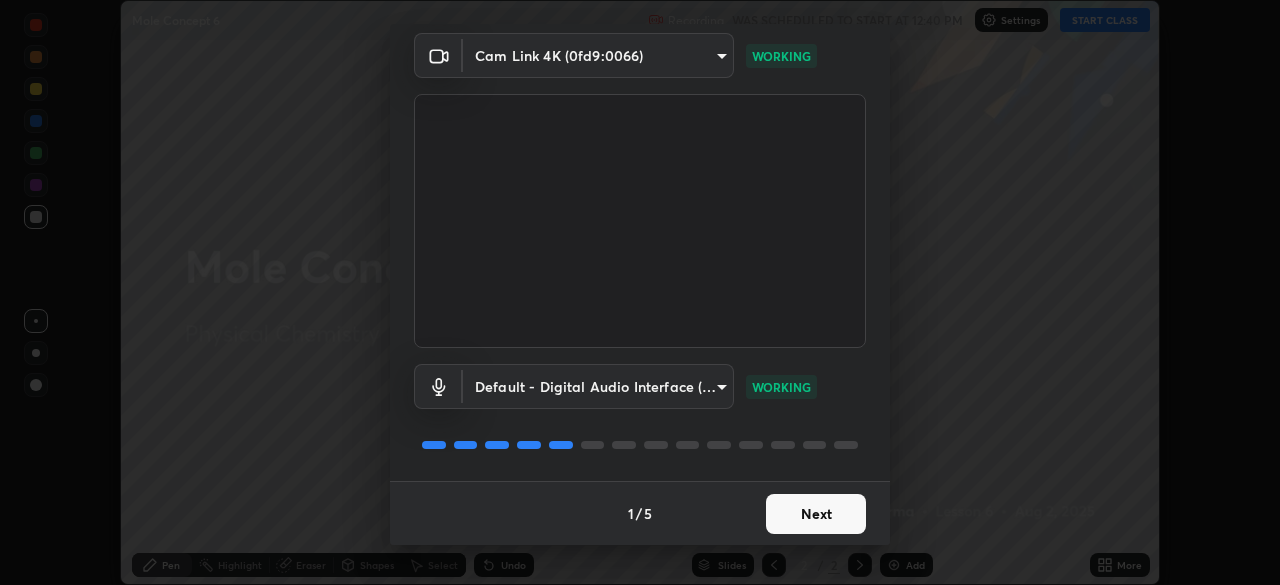 click on "Next" at bounding box center [816, 514] 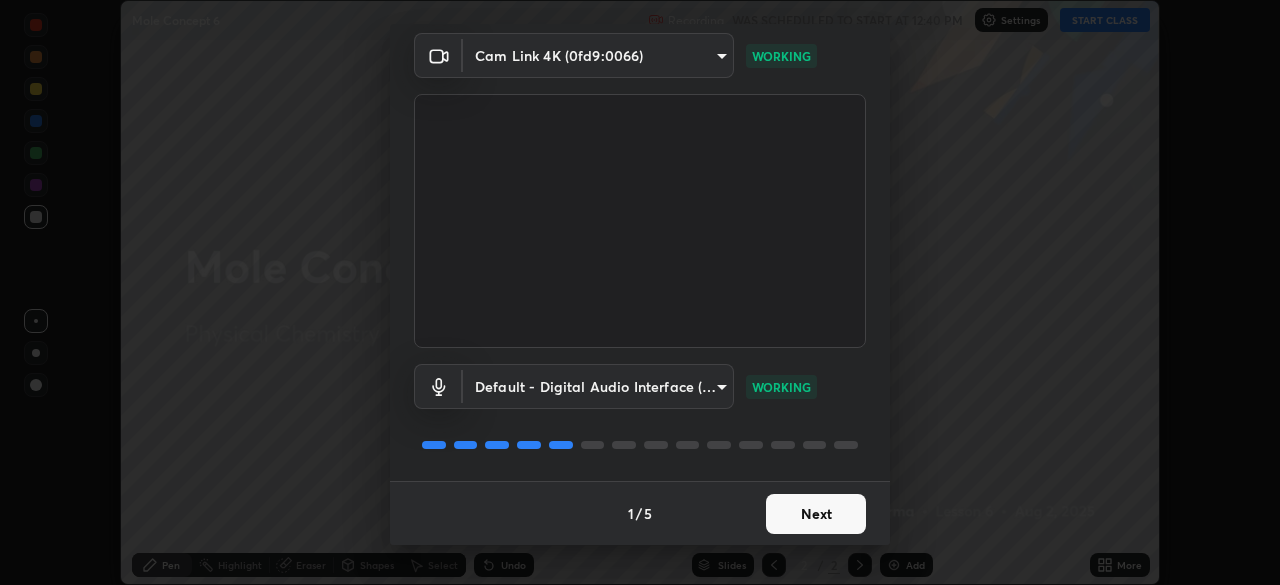scroll, scrollTop: 0, scrollLeft: 0, axis: both 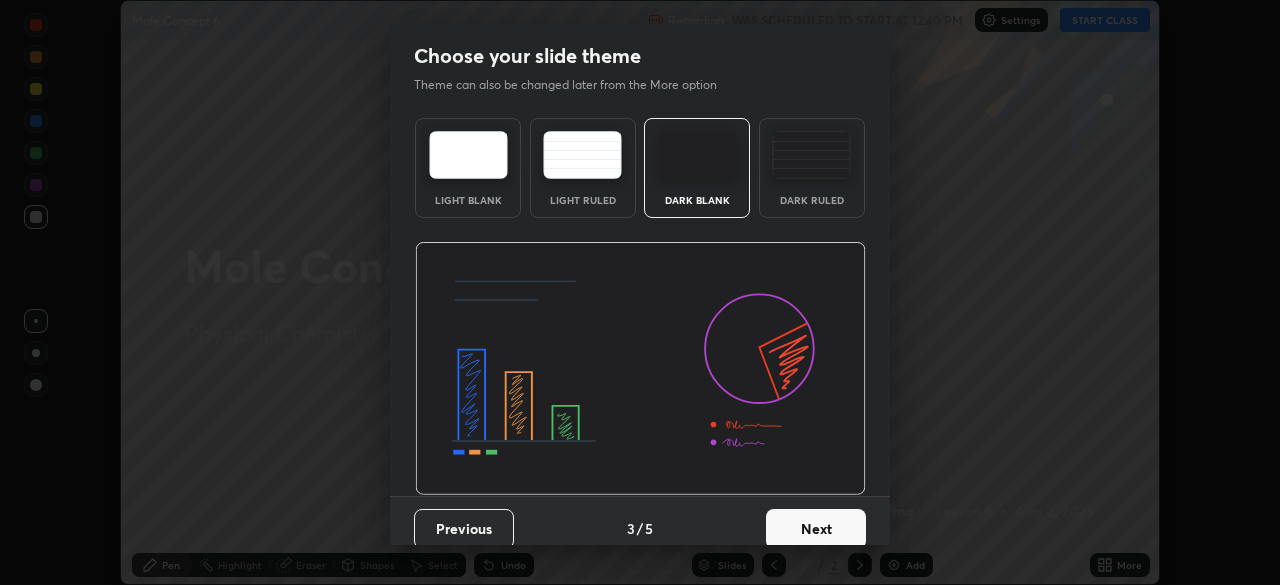 click on "Next" at bounding box center (816, 529) 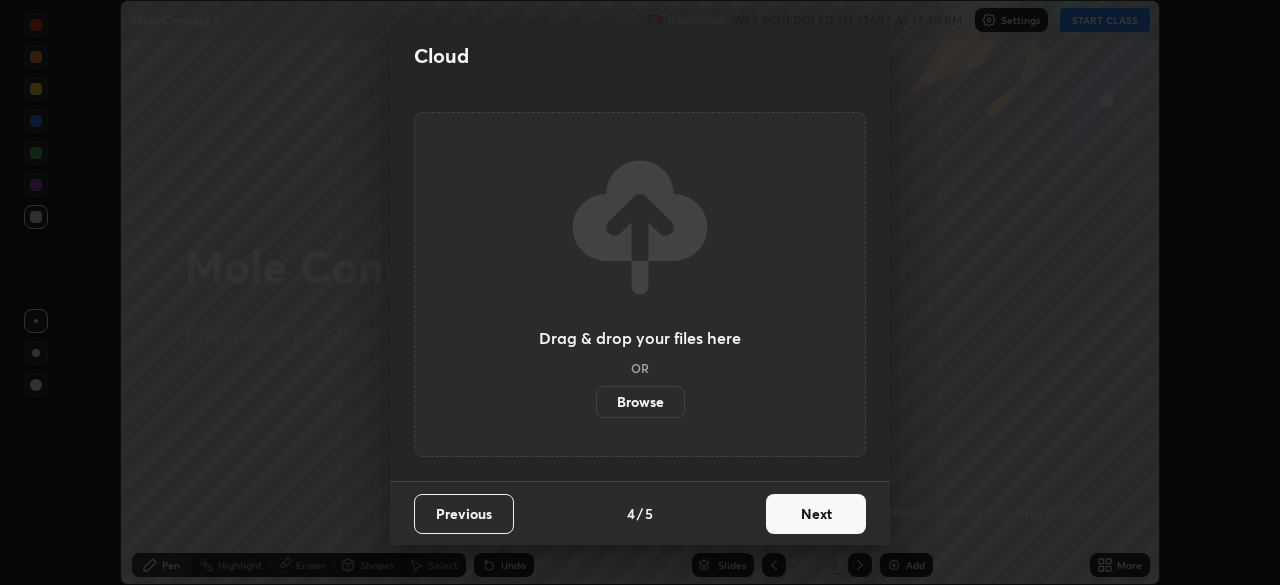 click on "Next" at bounding box center (816, 514) 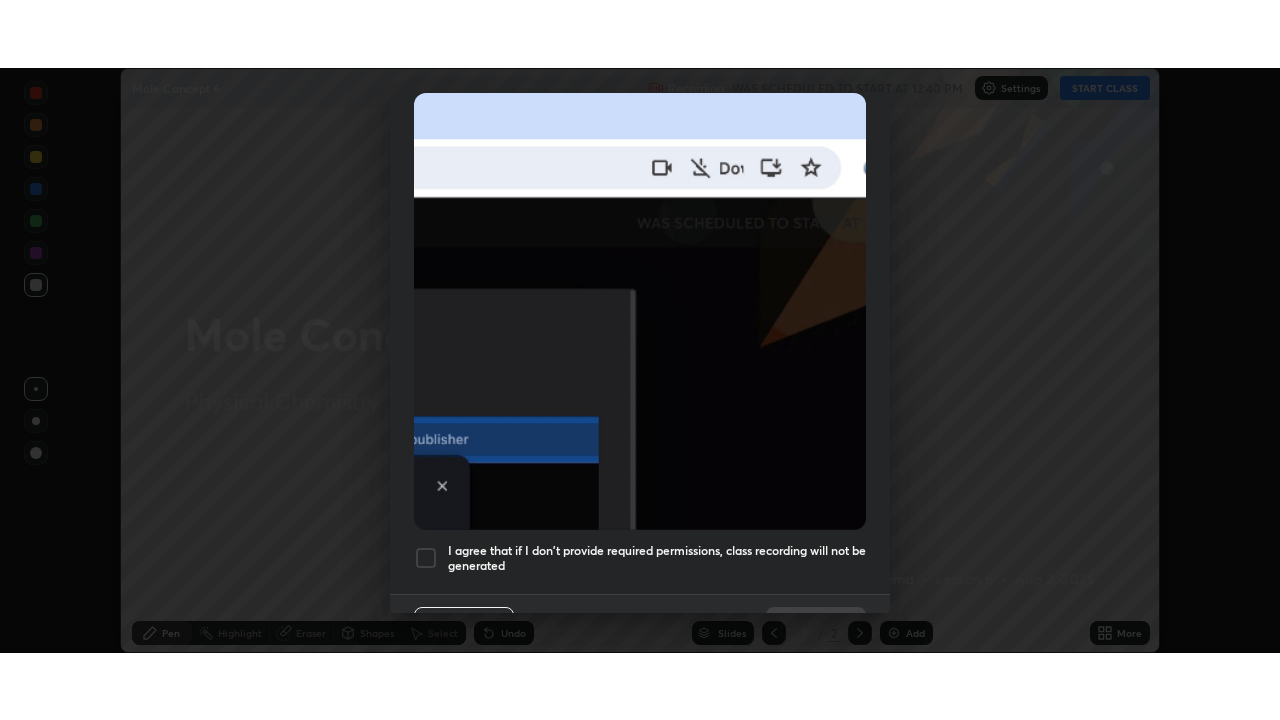 scroll, scrollTop: 479, scrollLeft: 0, axis: vertical 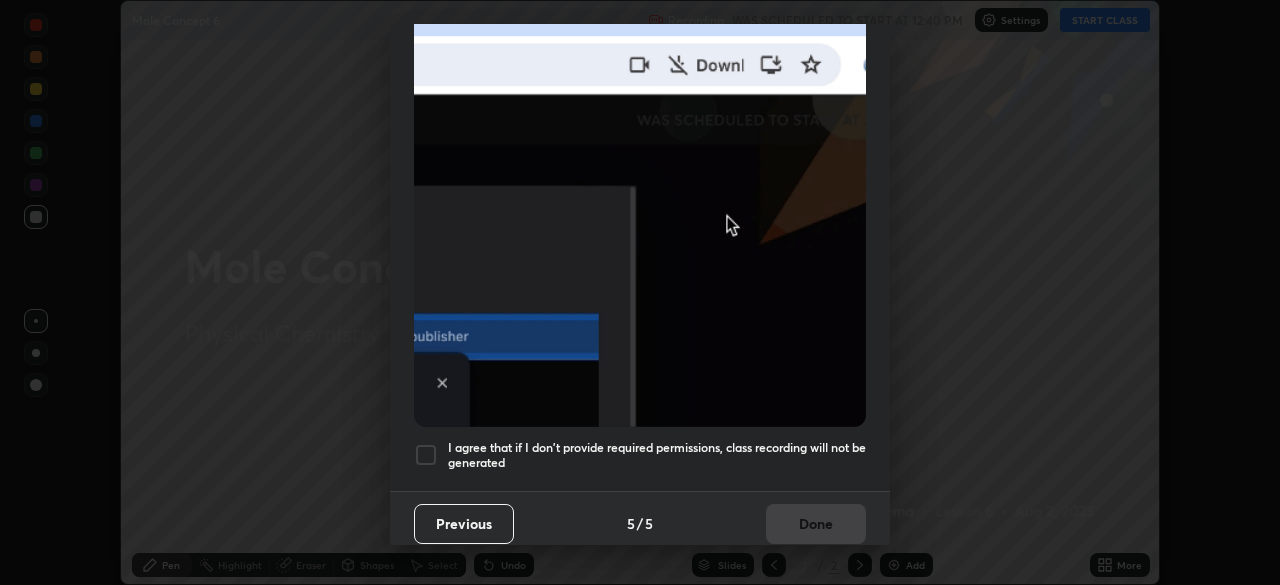 click on "I agree that if I don't provide required permissions, class recording will not be generated" at bounding box center (657, 455) 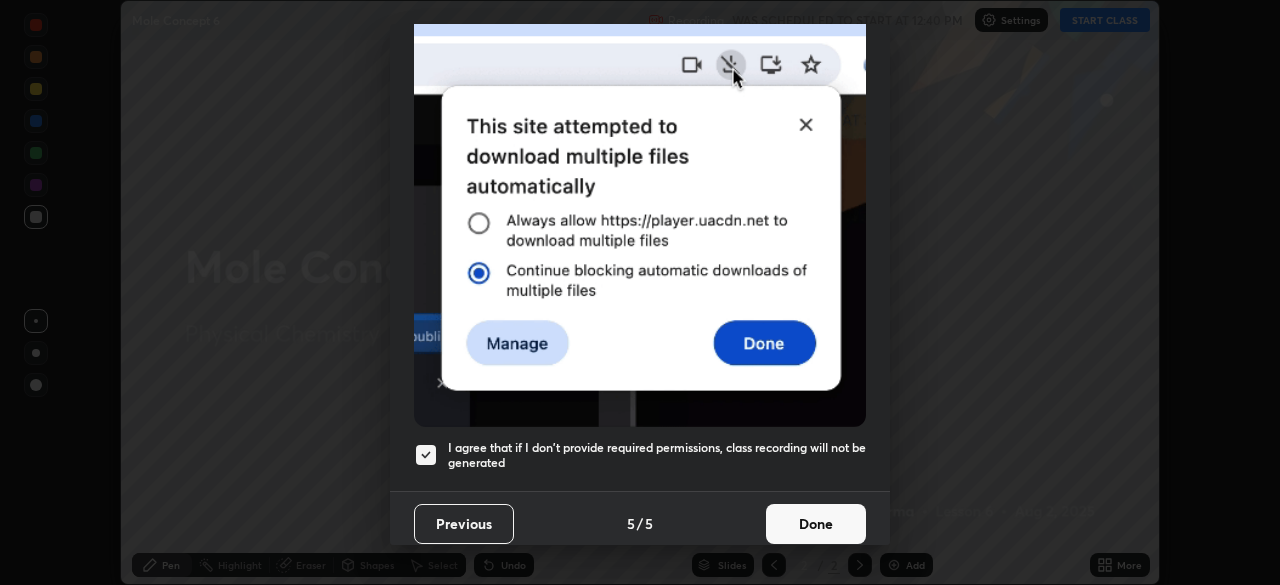 click on "Done" at bounding box center [816, 524] 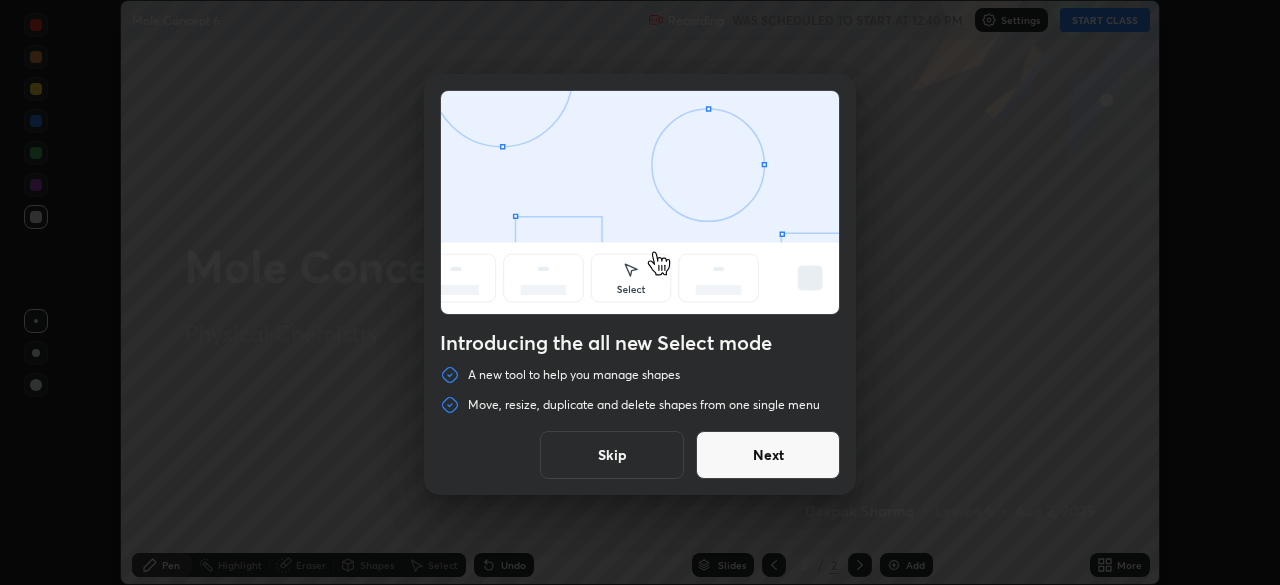 click on "Skip" at bounding box center (612, 455) 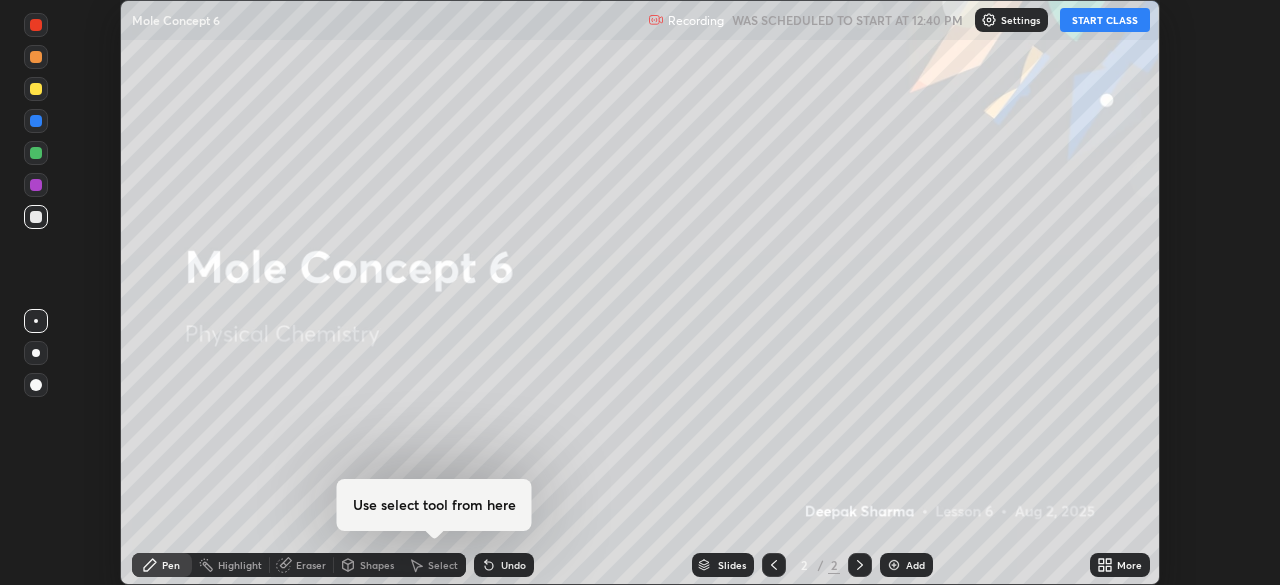click on "START CLASS" at bounding box center (1105, 20) 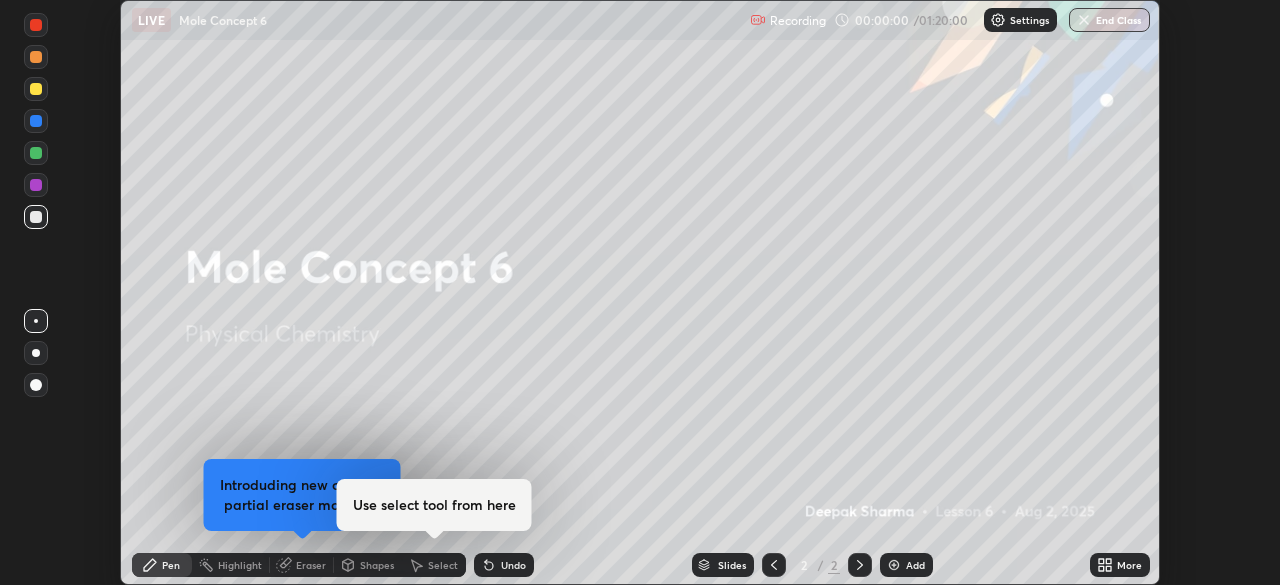 click on "More" at bounding box center [1120, 565] 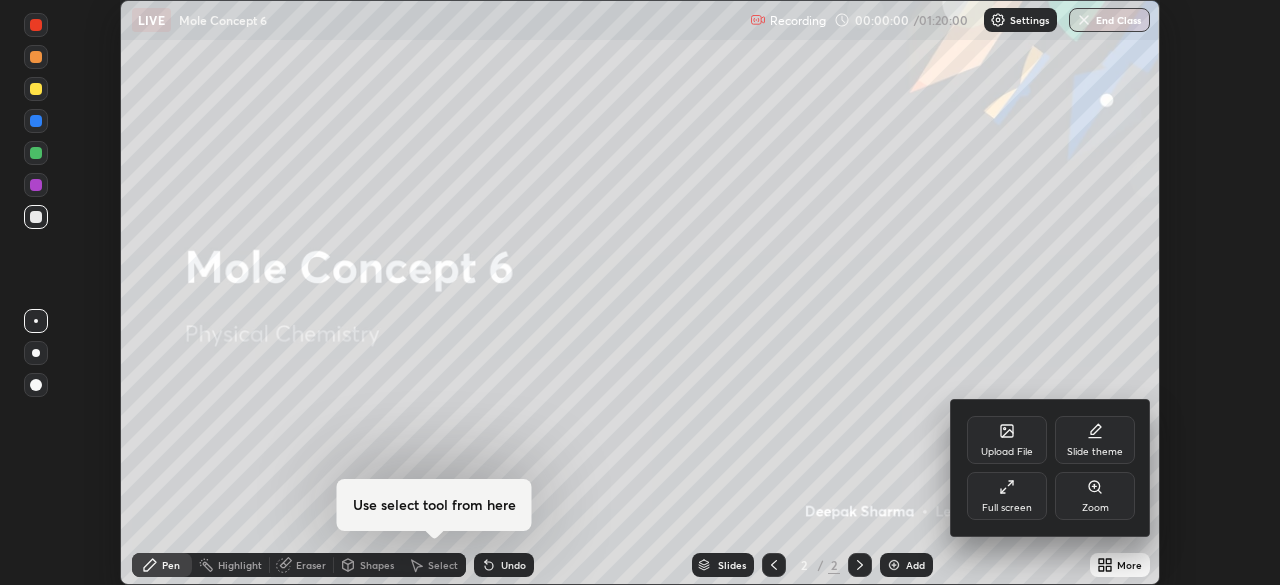 click on "Full screen" at bounding box center (1007, 496) 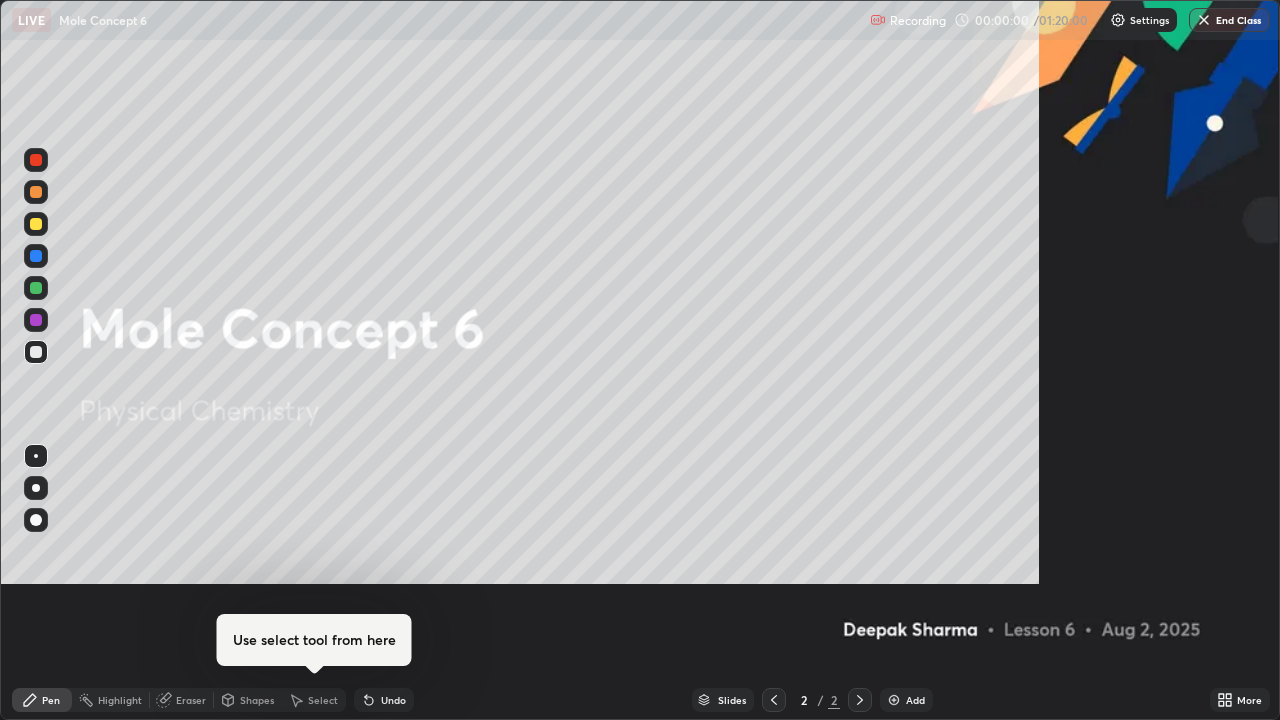 scroll, scrollTop: 99280, scrollLeft: 98720, axis: both 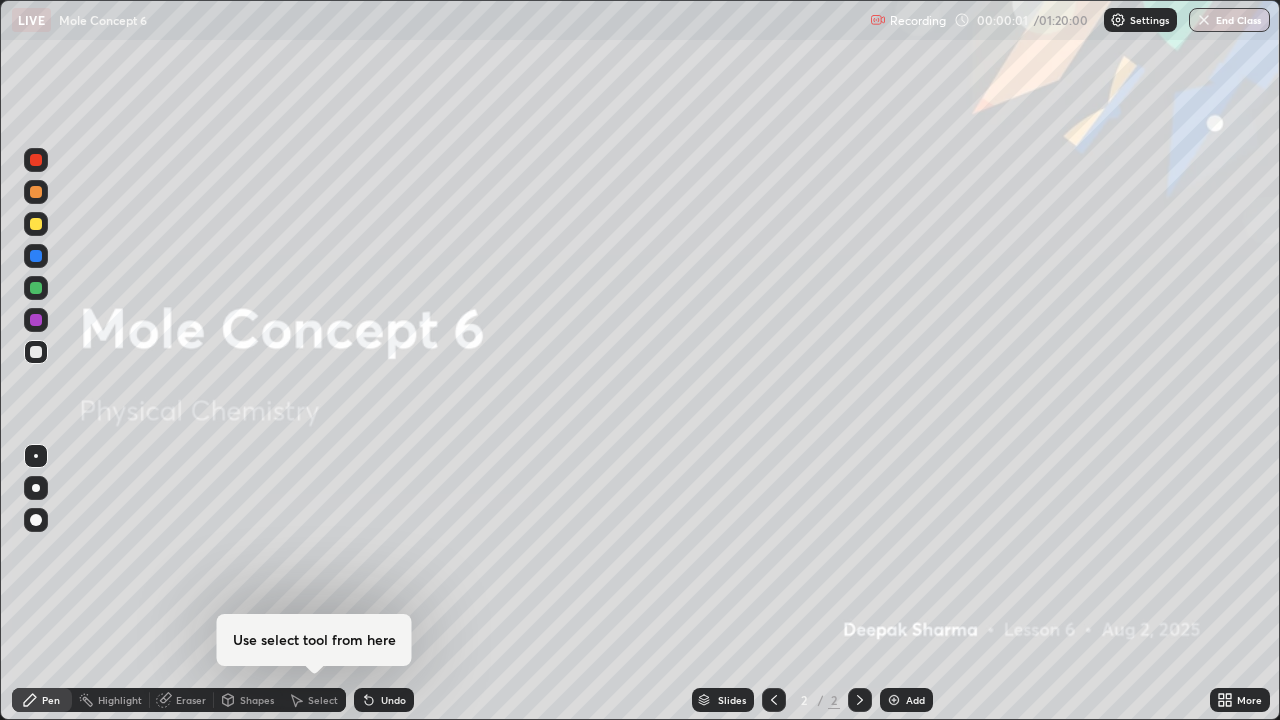 click at bounding box center [894, 700] 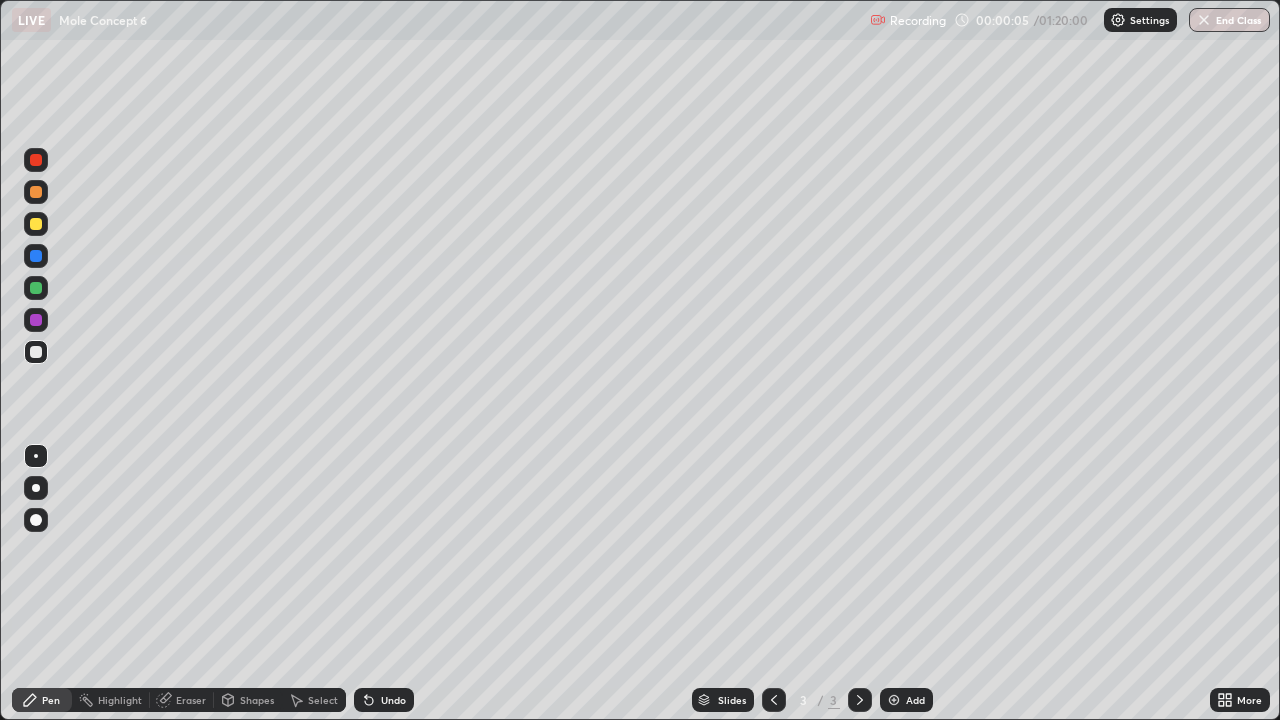 click at bounding box center [36, 224] 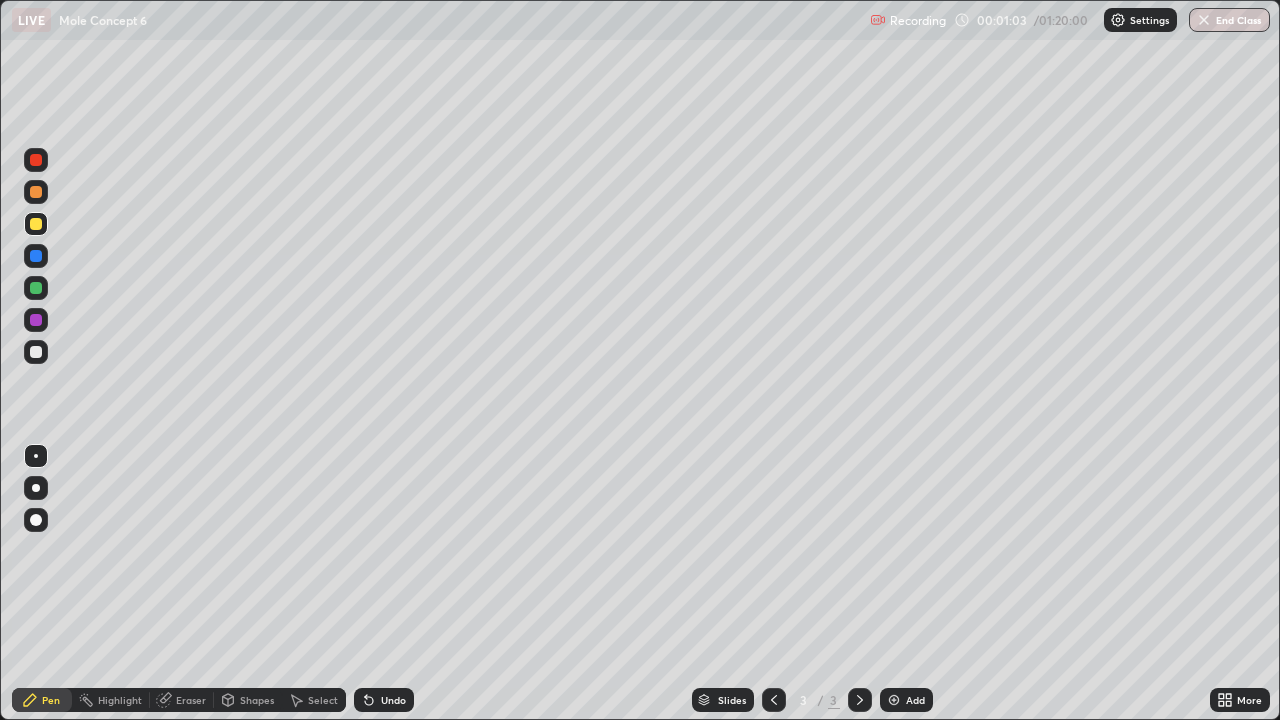 click on "Undo" at bounding box center [384, 700] 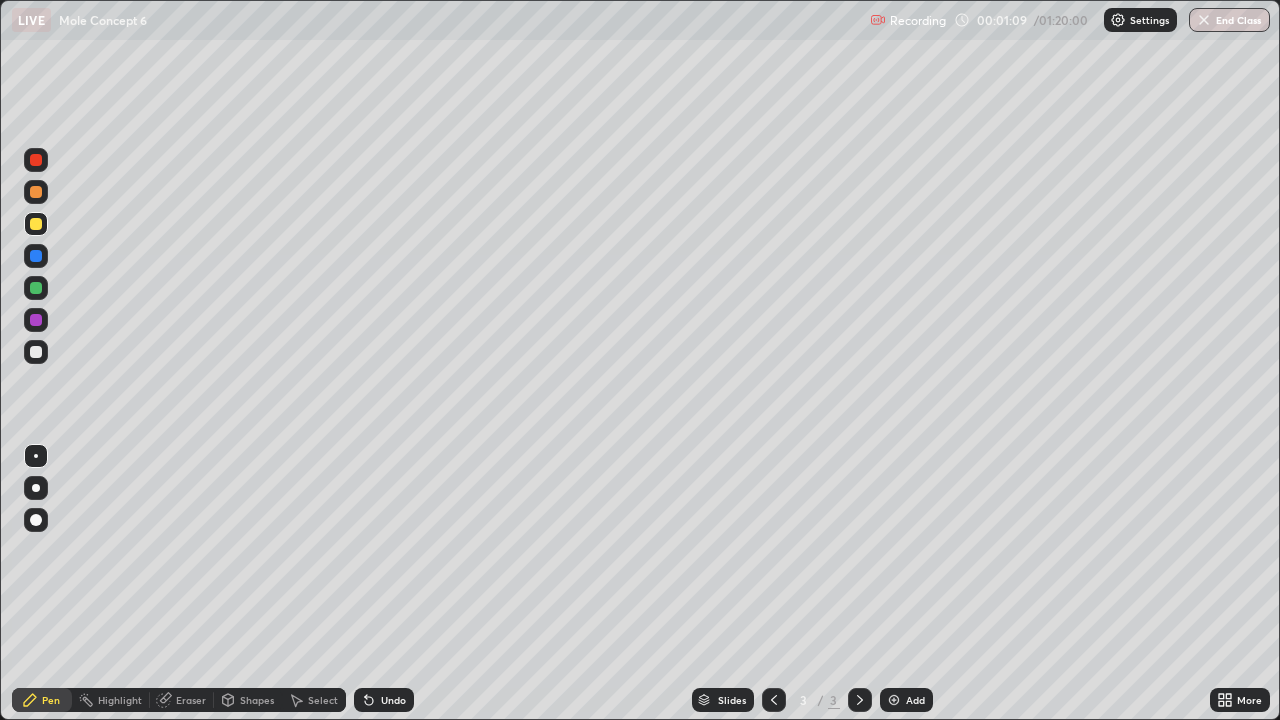 click on "Undo" at bounding box center (393, 700) 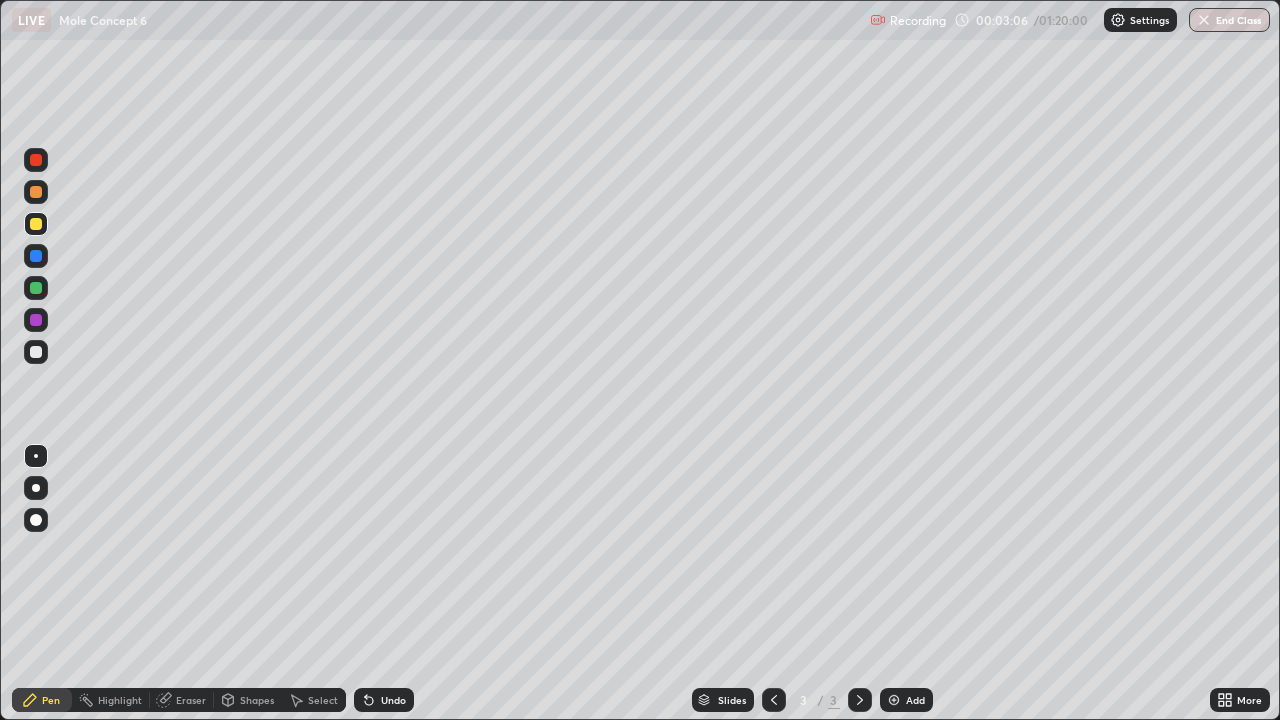 click at bounding box center [36, 288] 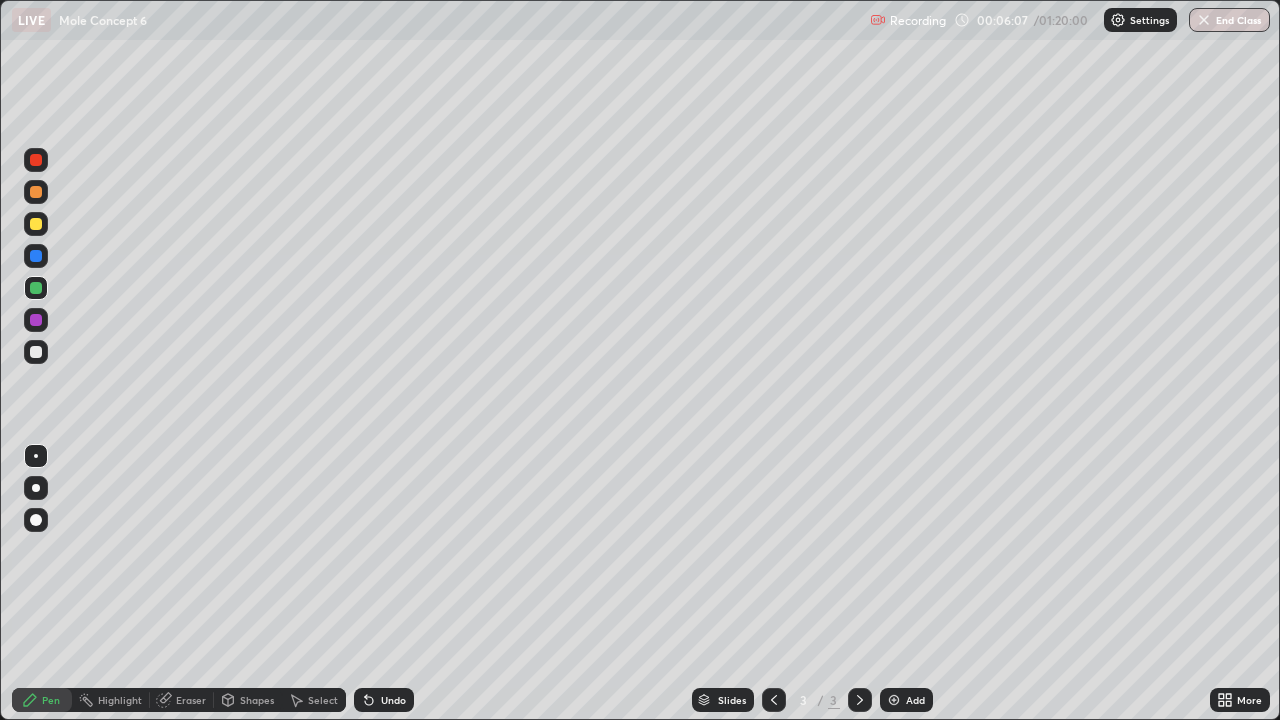 click on "Eraser" at bounding box center [191, 700] 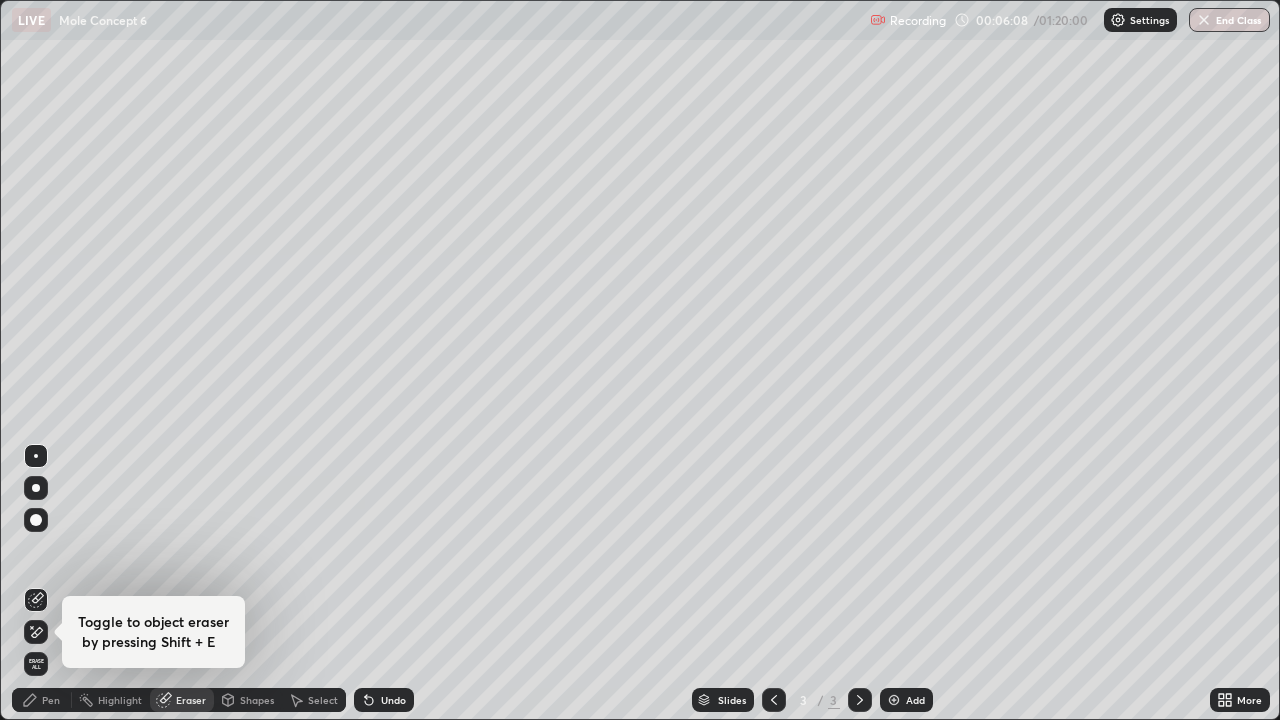 click at bounding box center [36, 520] 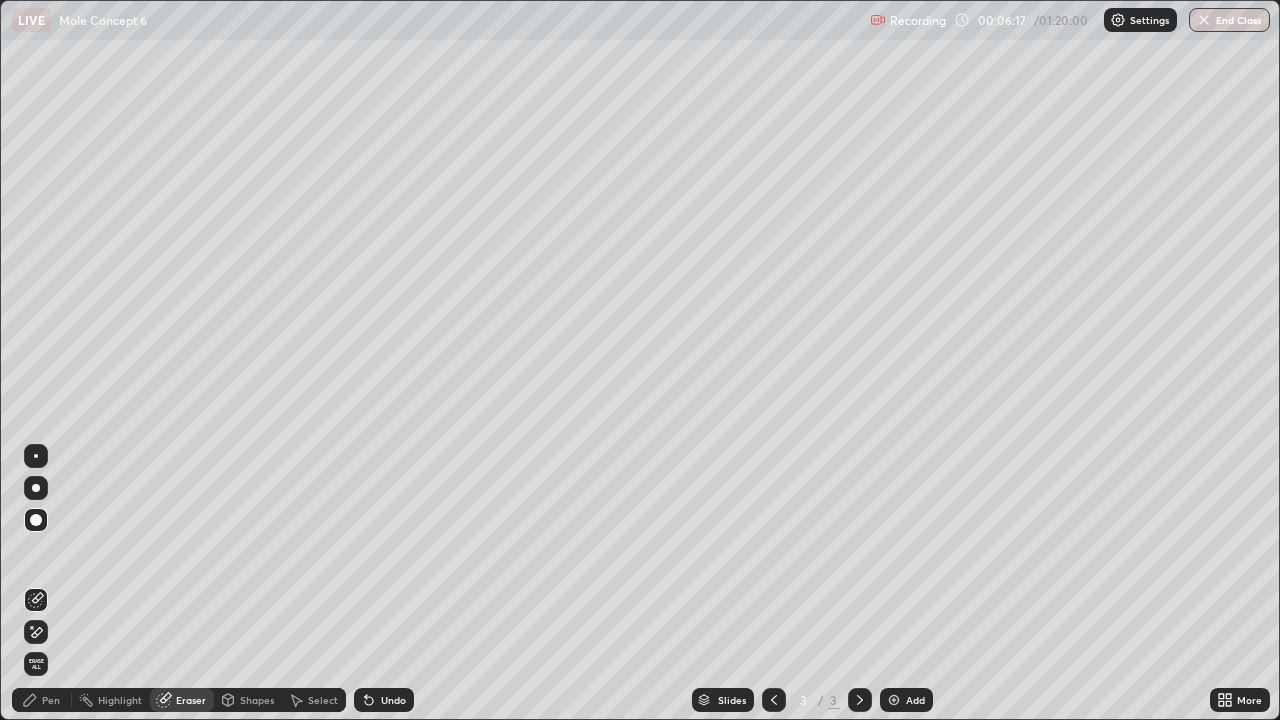click on "Pen" at bounding box center (51, 700) 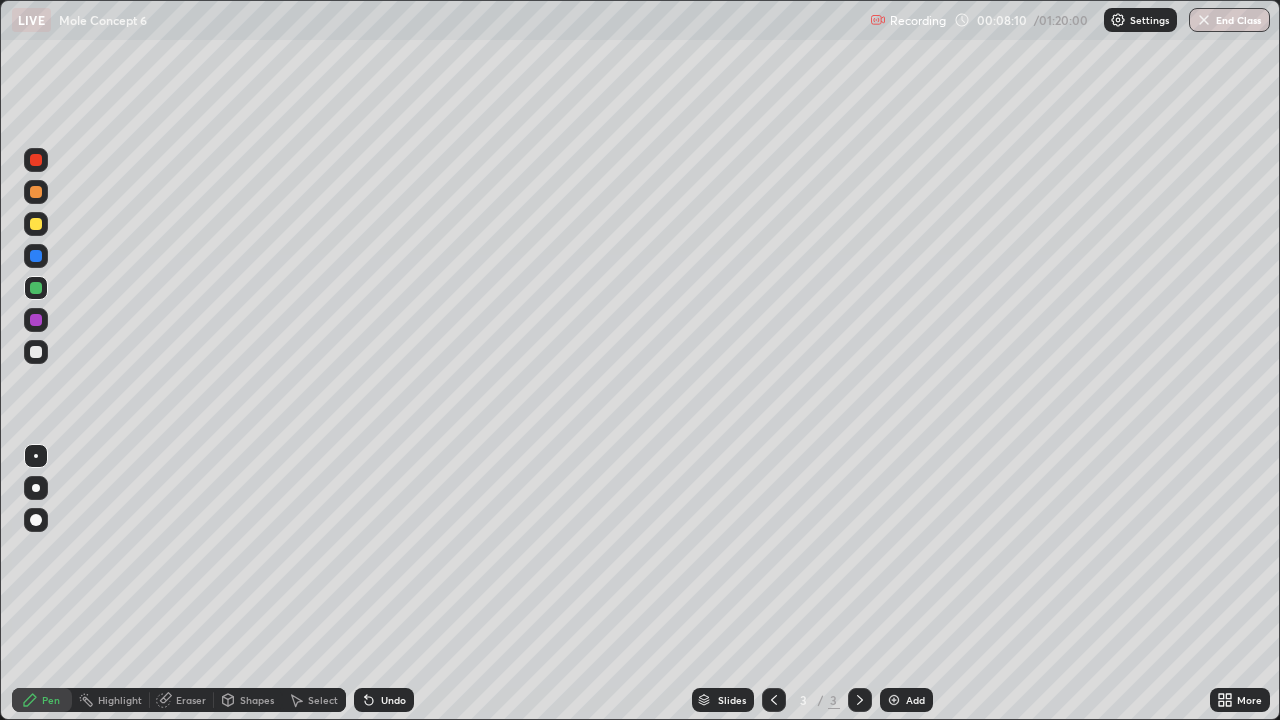 click at bounding box center (36, 192) 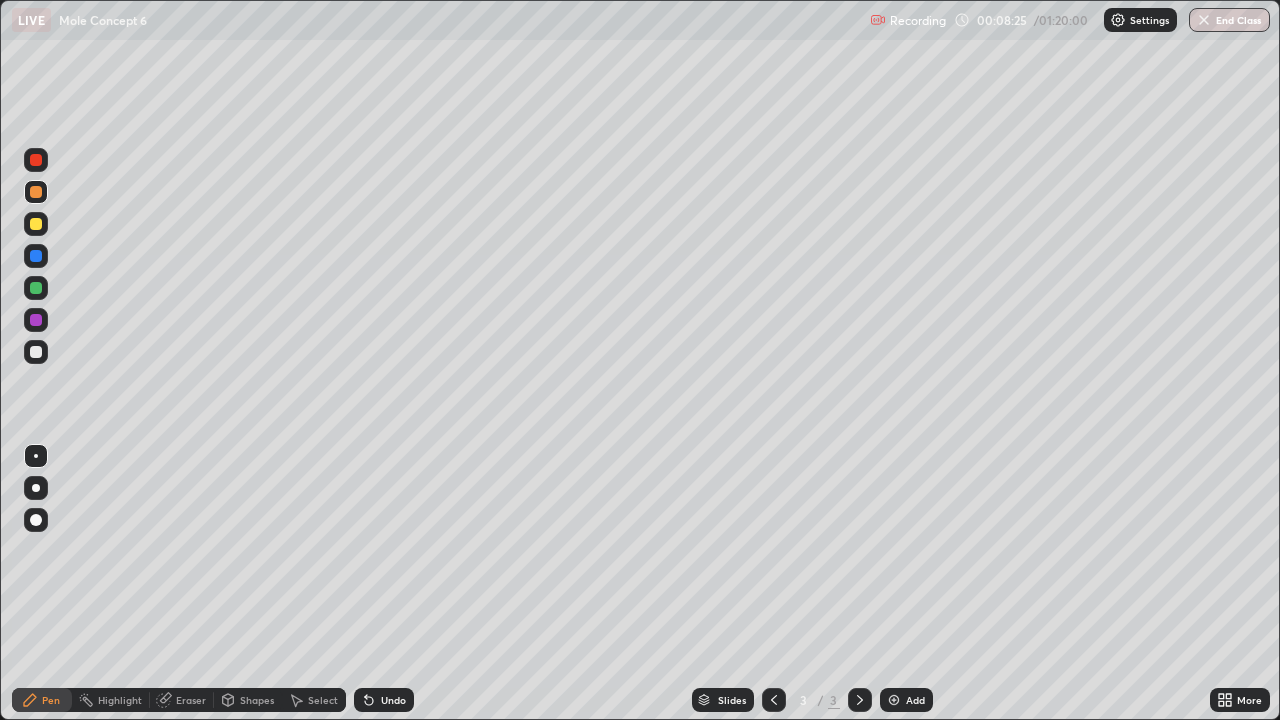 click on "Undo" at bounding box center (384, 700) 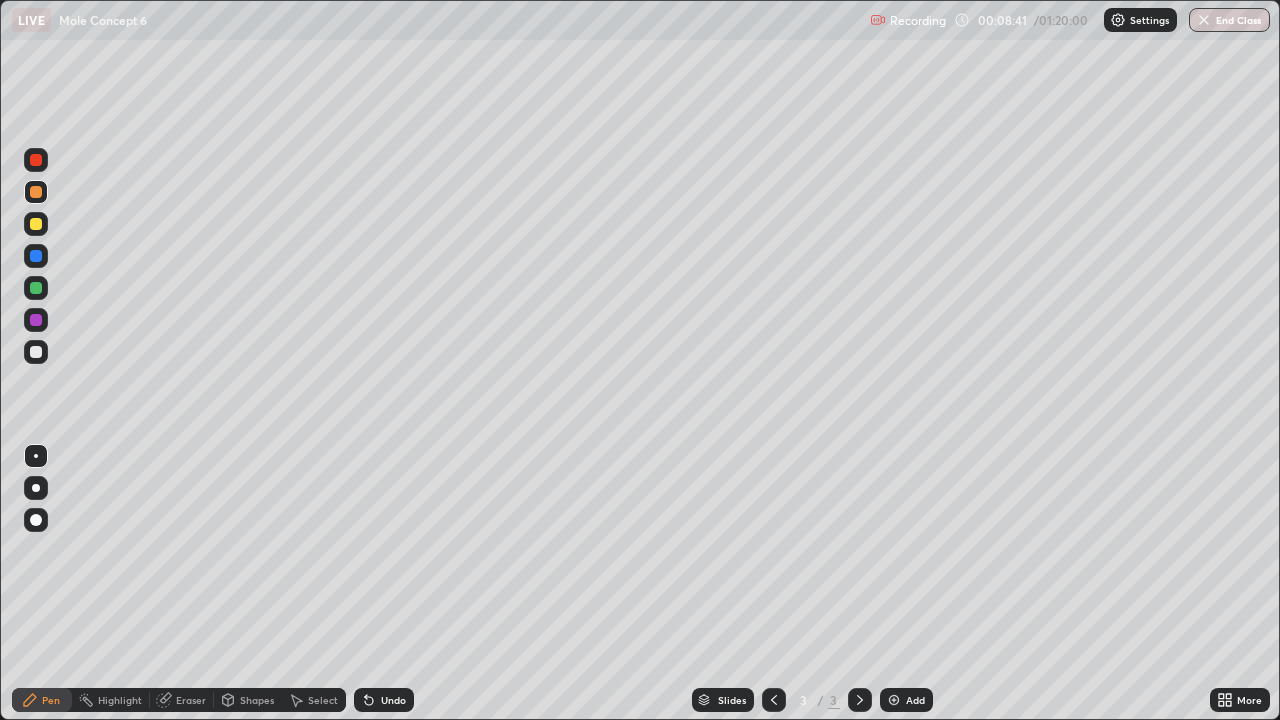 click at bounding box center [36, 352] 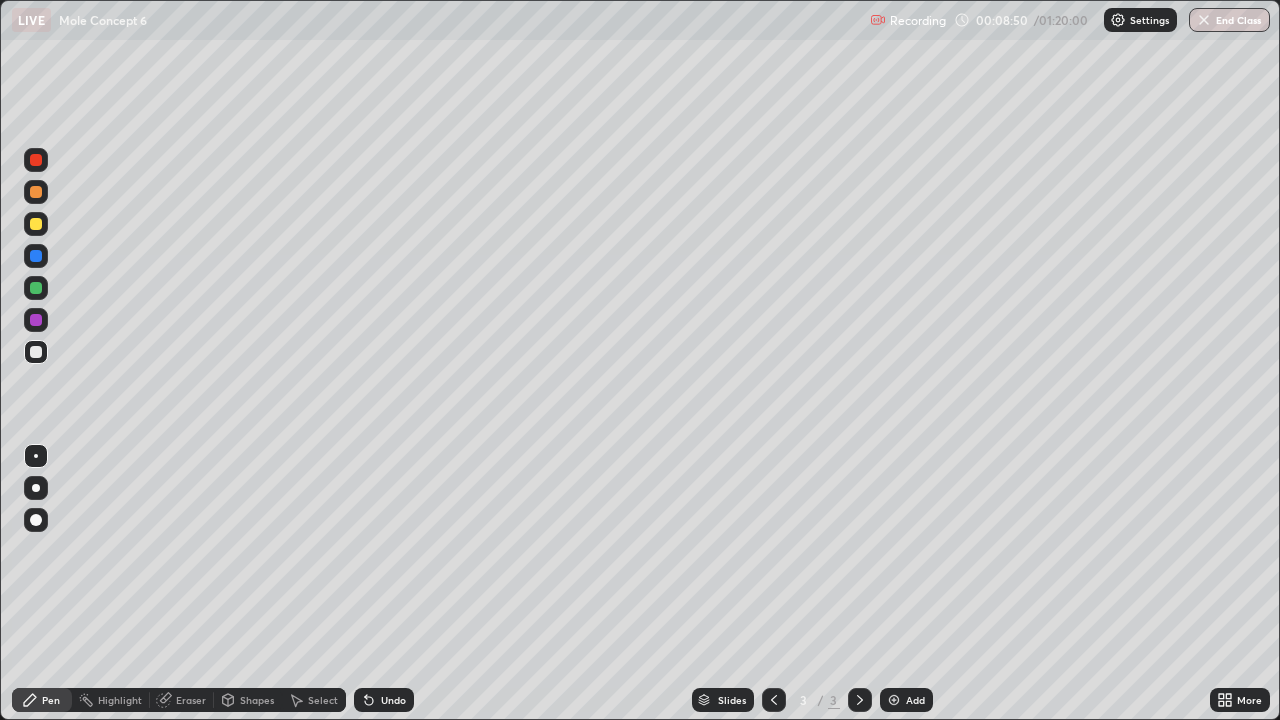 click on "Undo" at bounding box center (393, 700) 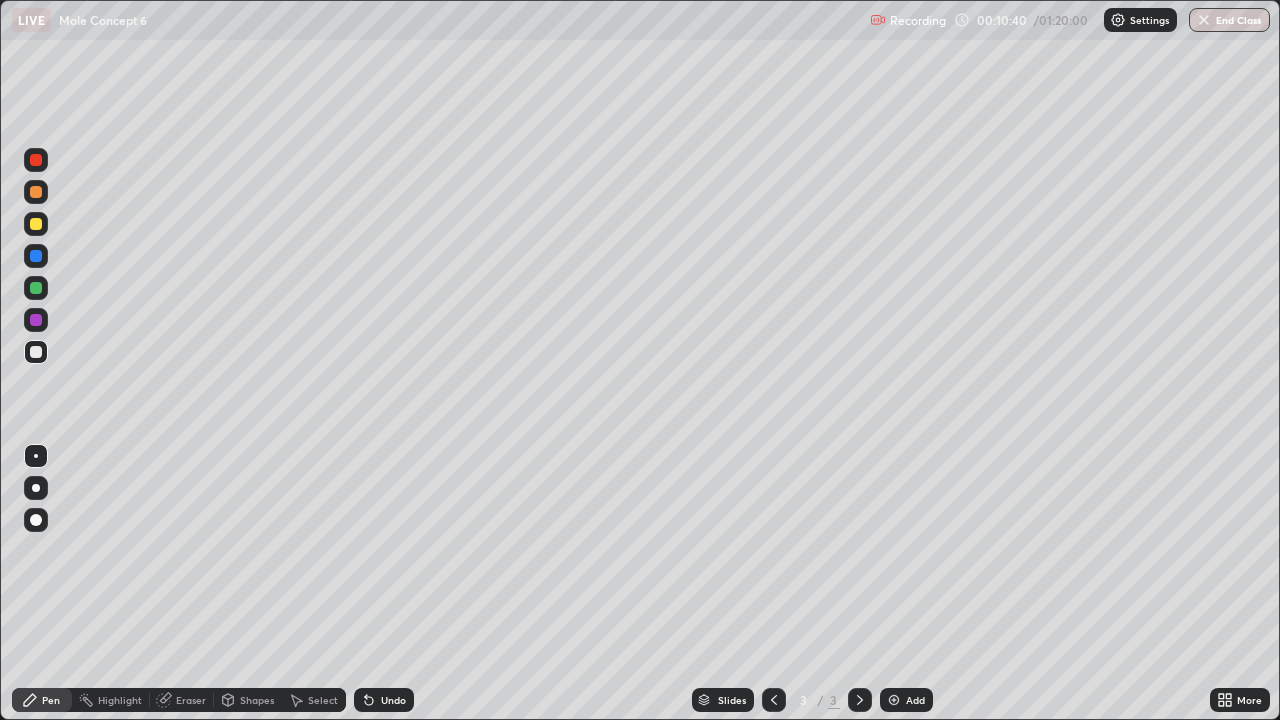 click on "Add" at bounding box center (906, 700) 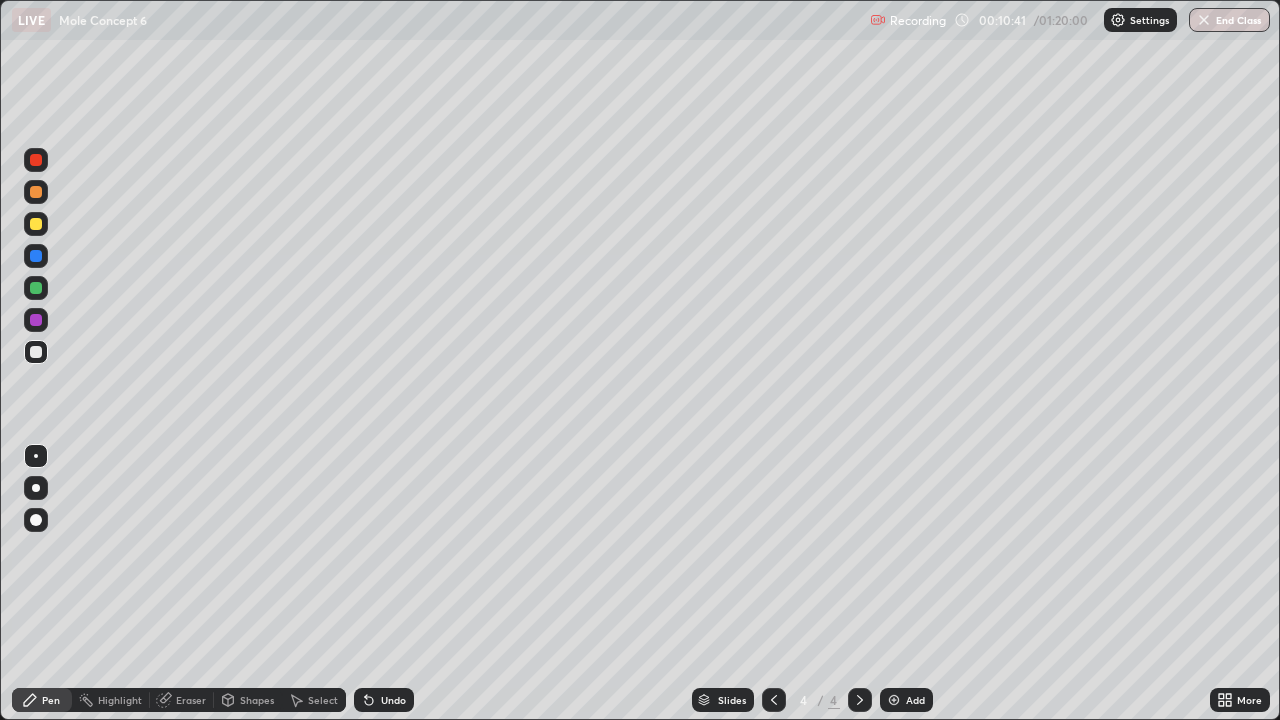 click at bounding box center (36, 224) 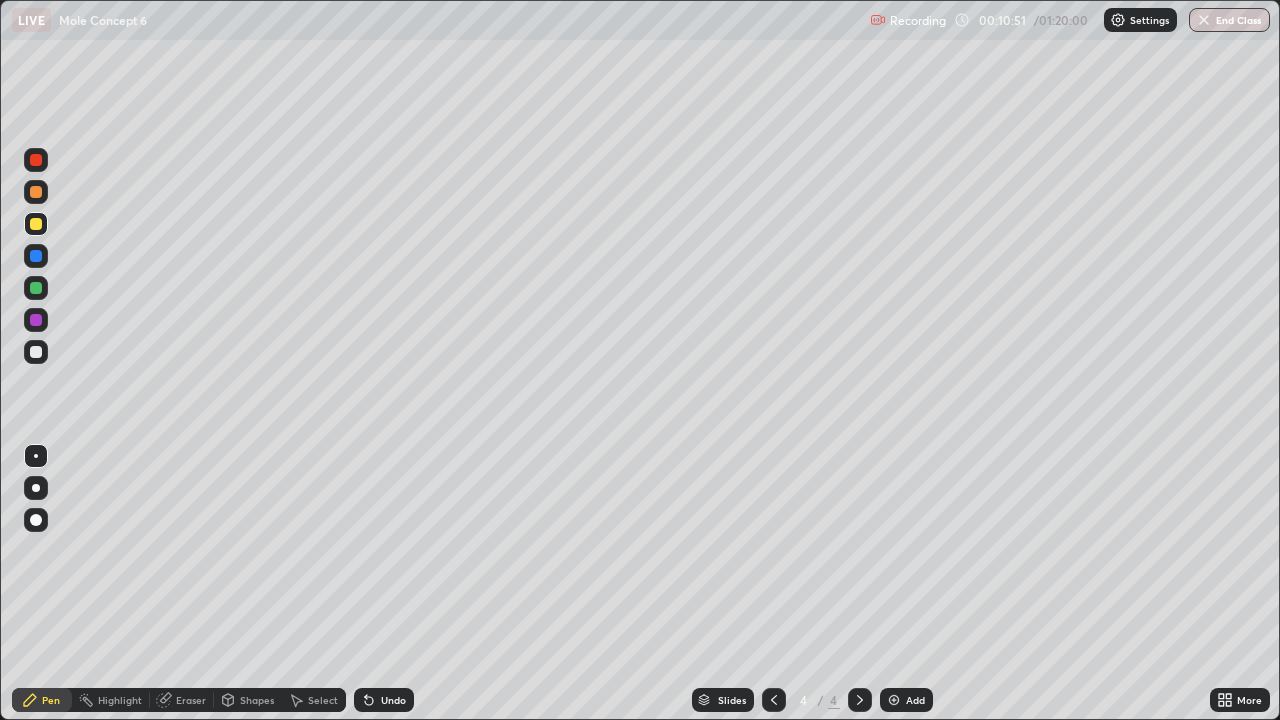click on "Eraser" at bounding box center [191, 700] 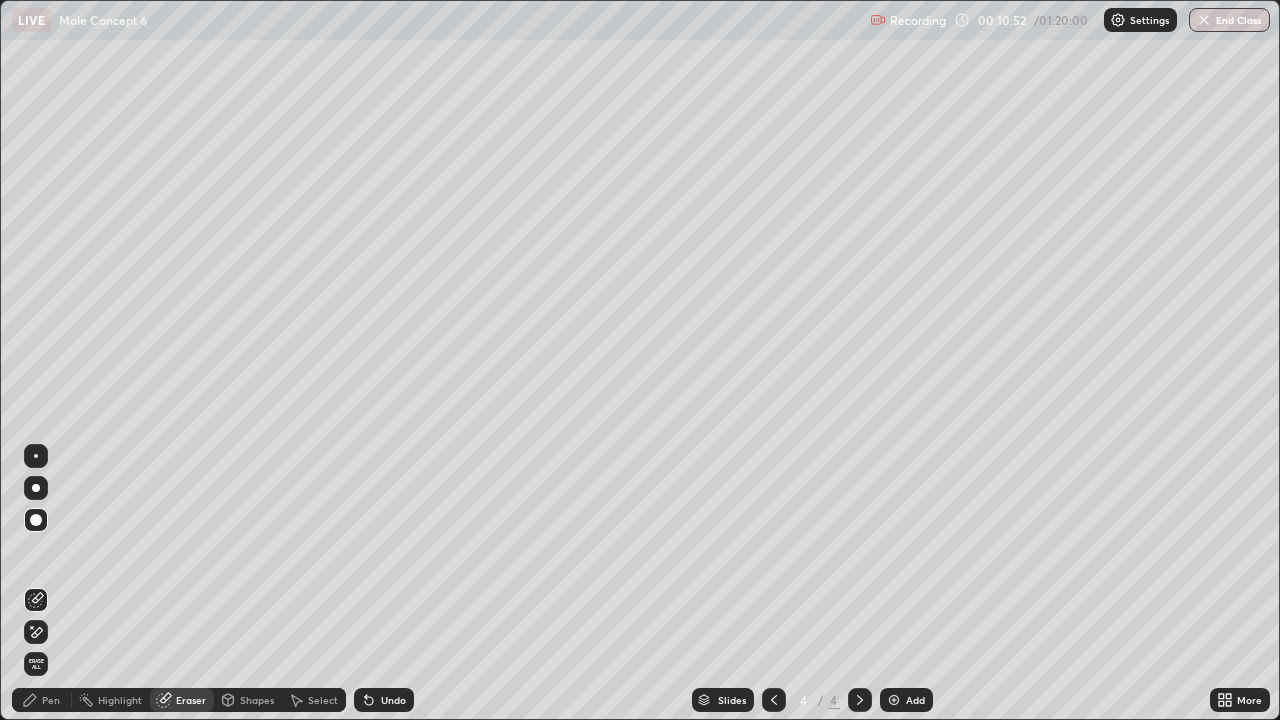click on "Pen" at bounding box center [42, 700] 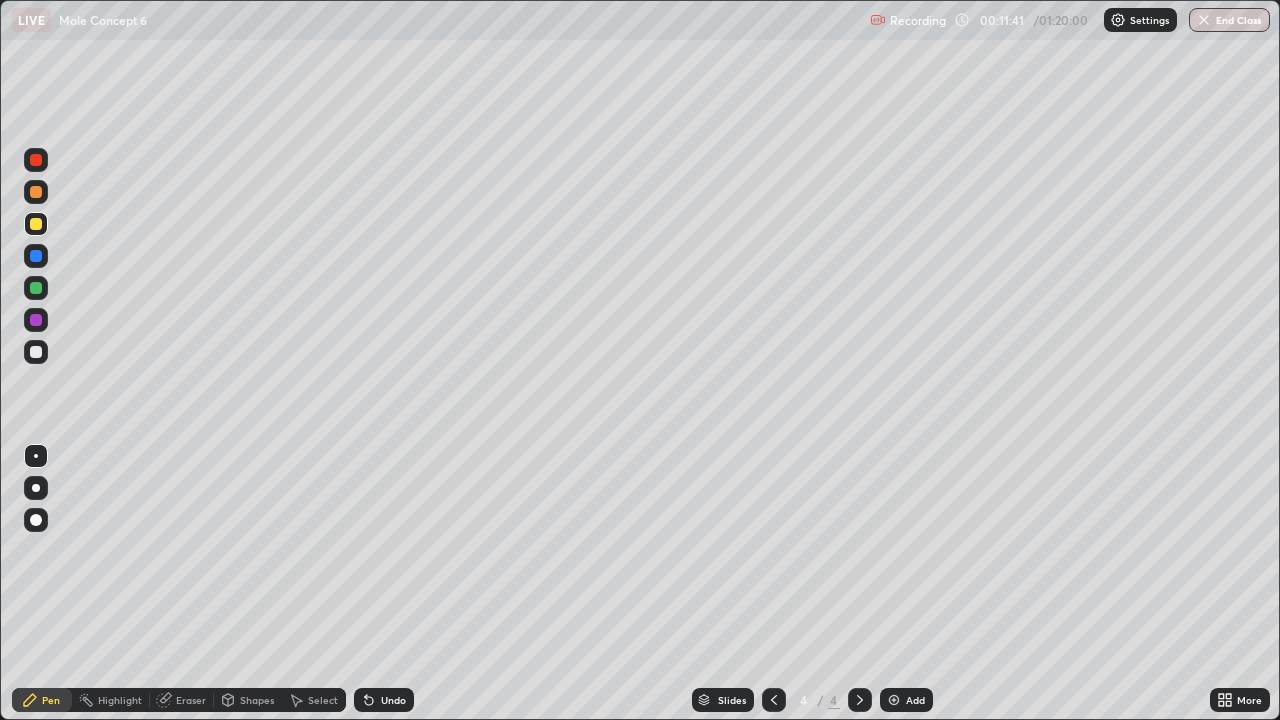 click on "Add" at bounding box center (906, 700) 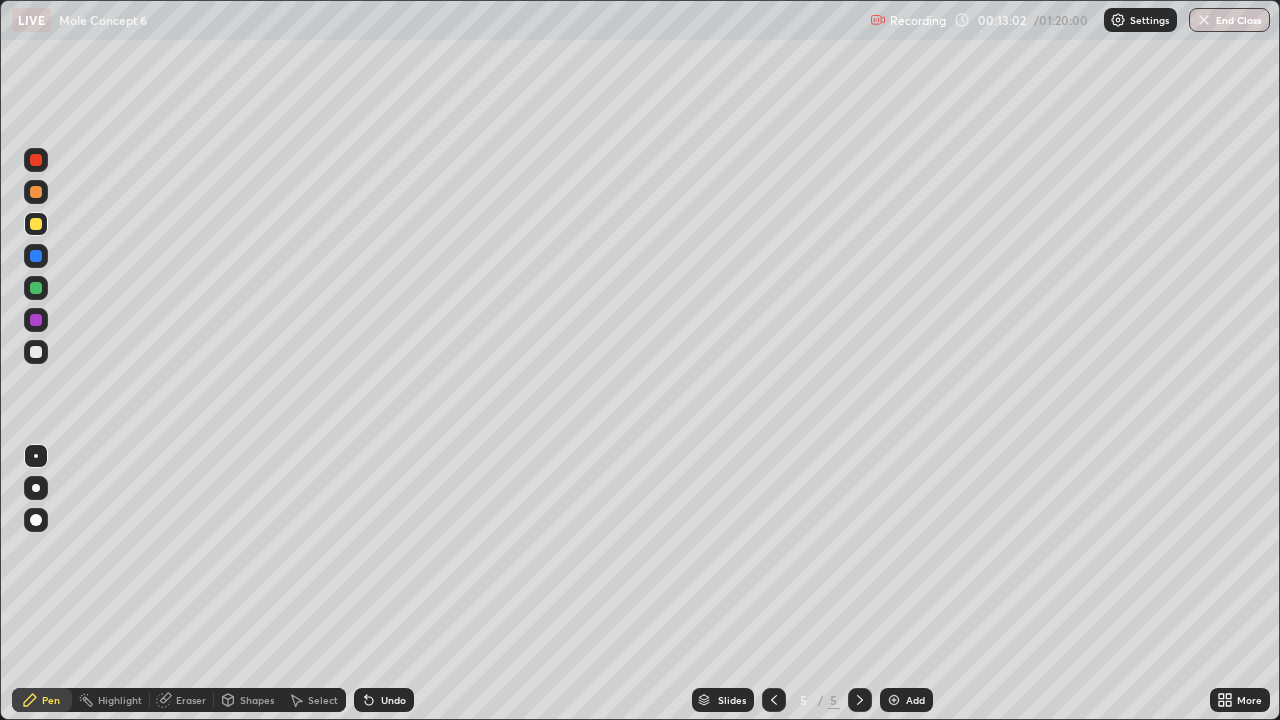 click on "Undo" at bounding box center [393, 700] 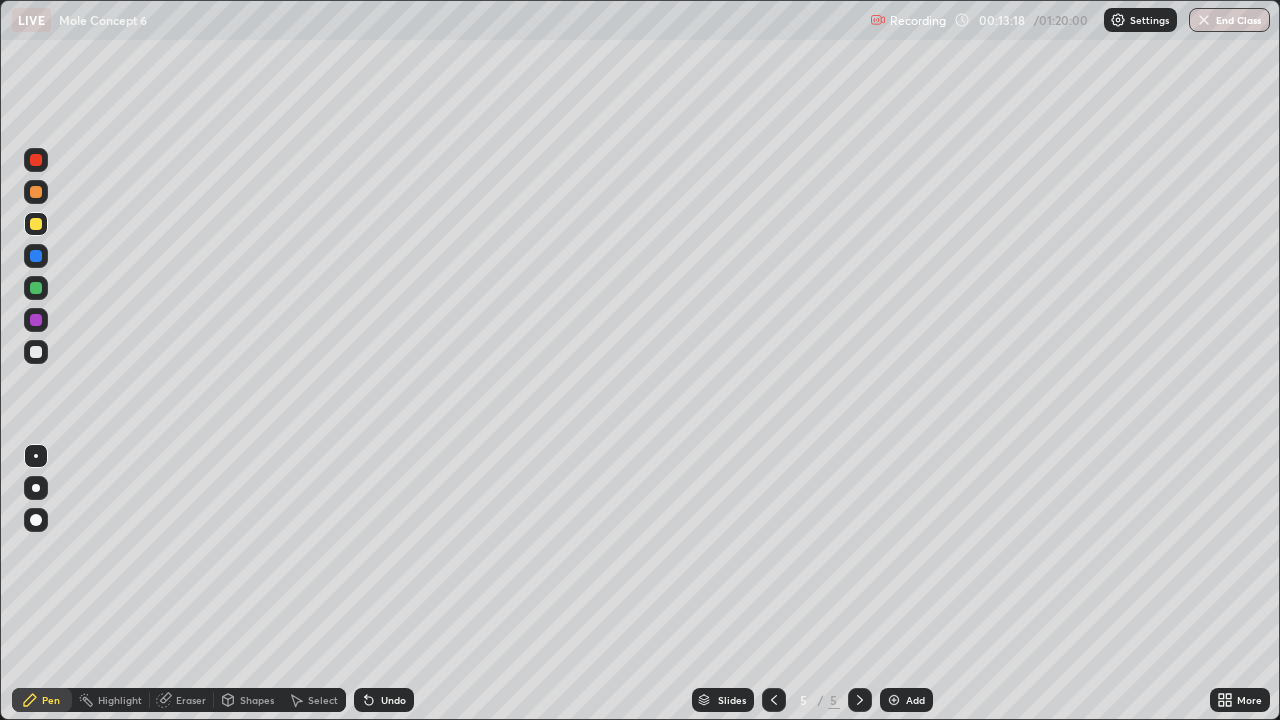 click at bounding box center (36, 352) 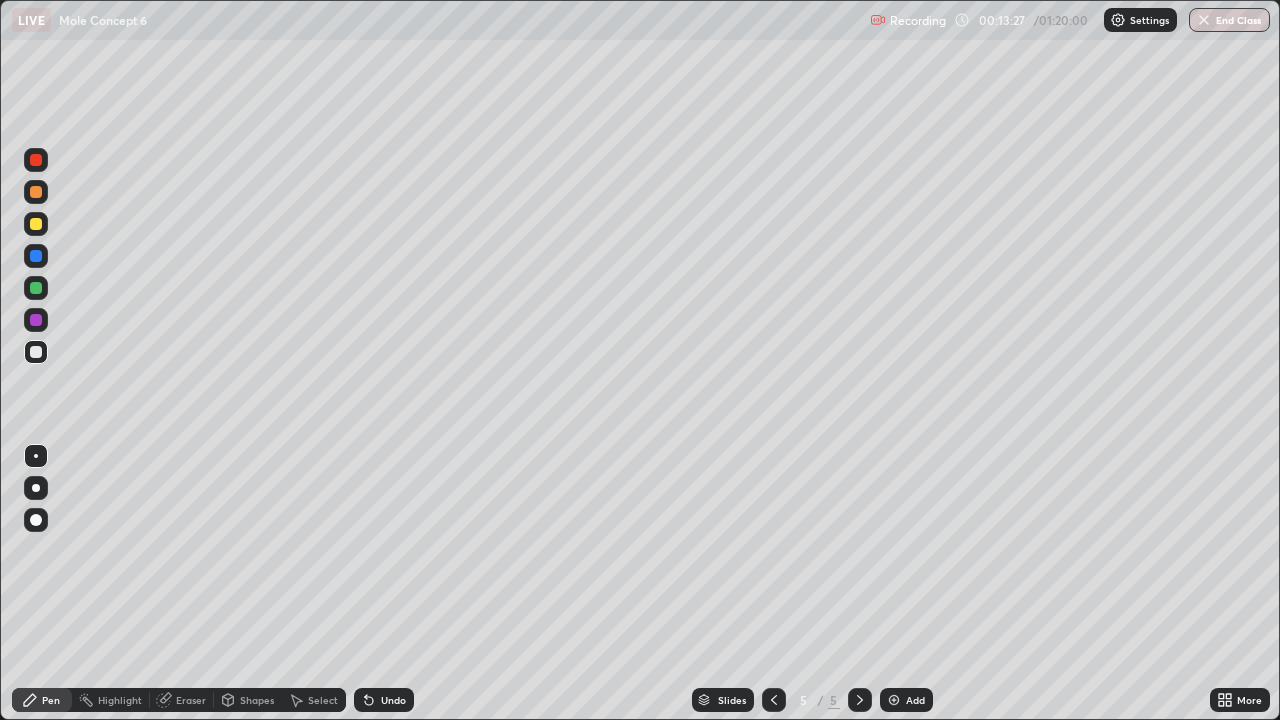 click at bounding box center (36, 320) 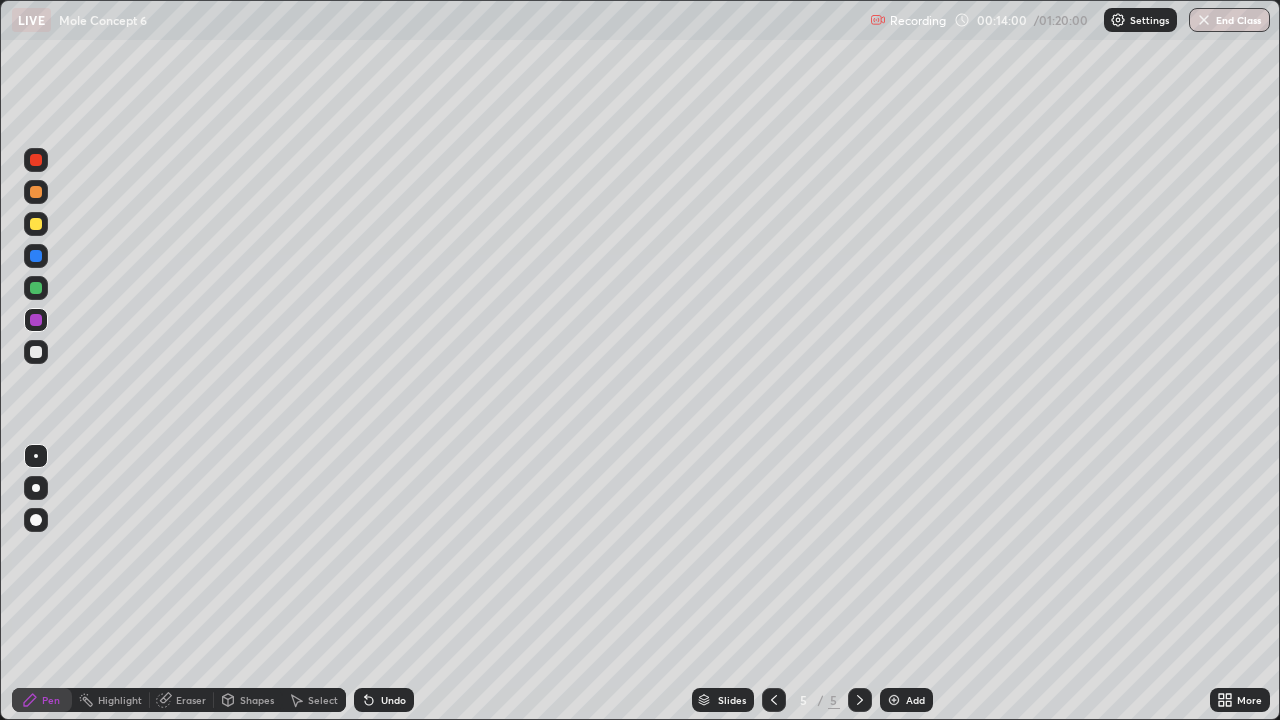 click at bounding box center [36, 160] 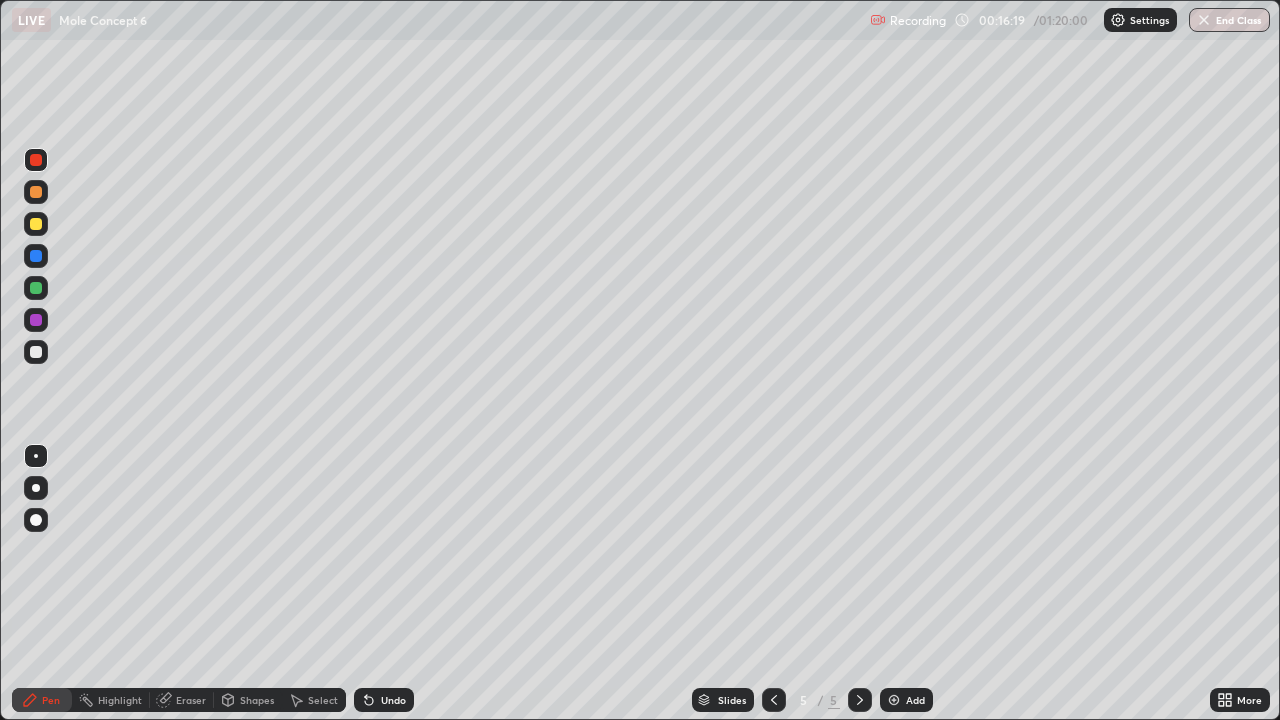 click at bounding box center [36, 288] 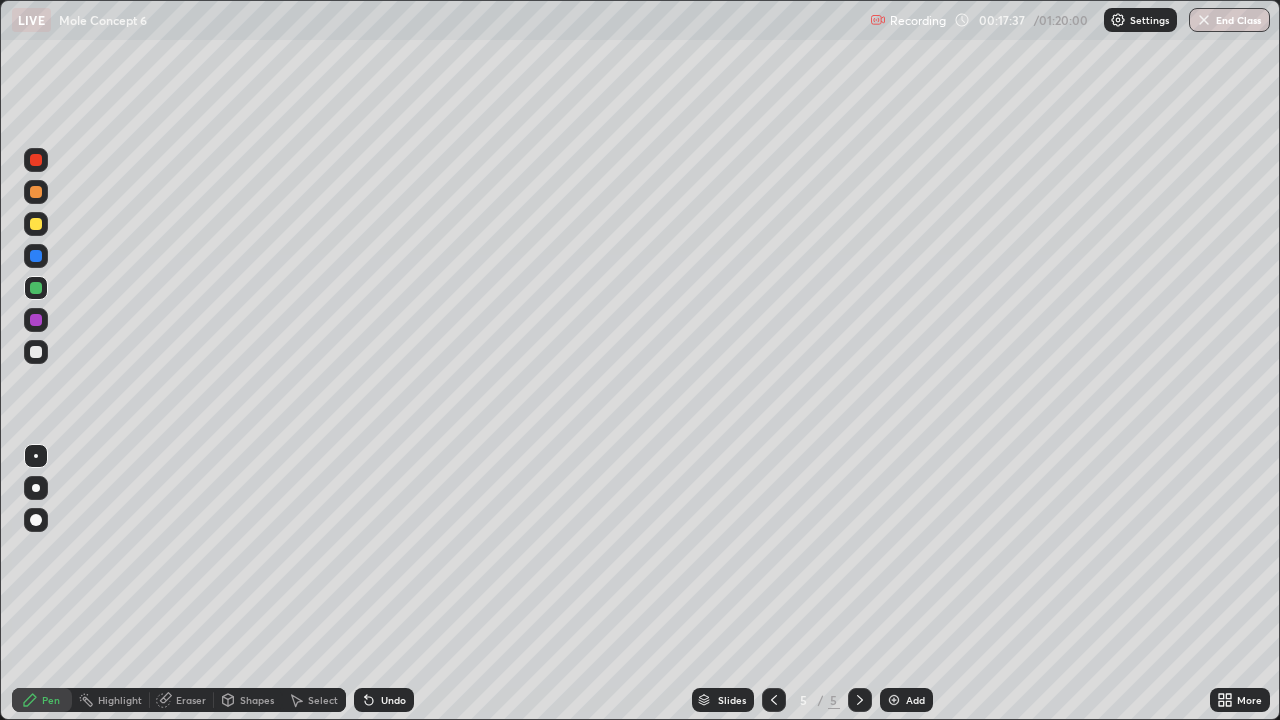 click on "Add" at bounding box center (915, 700) 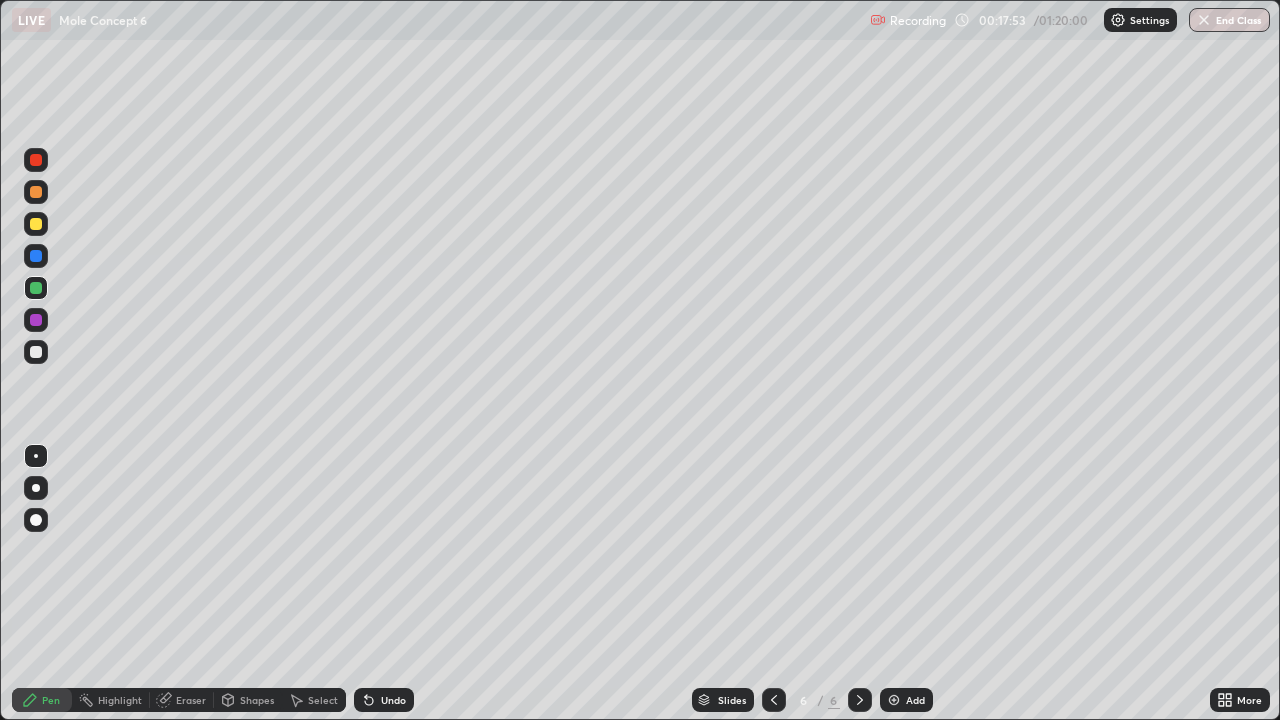 click at bounding box center (860, 700) 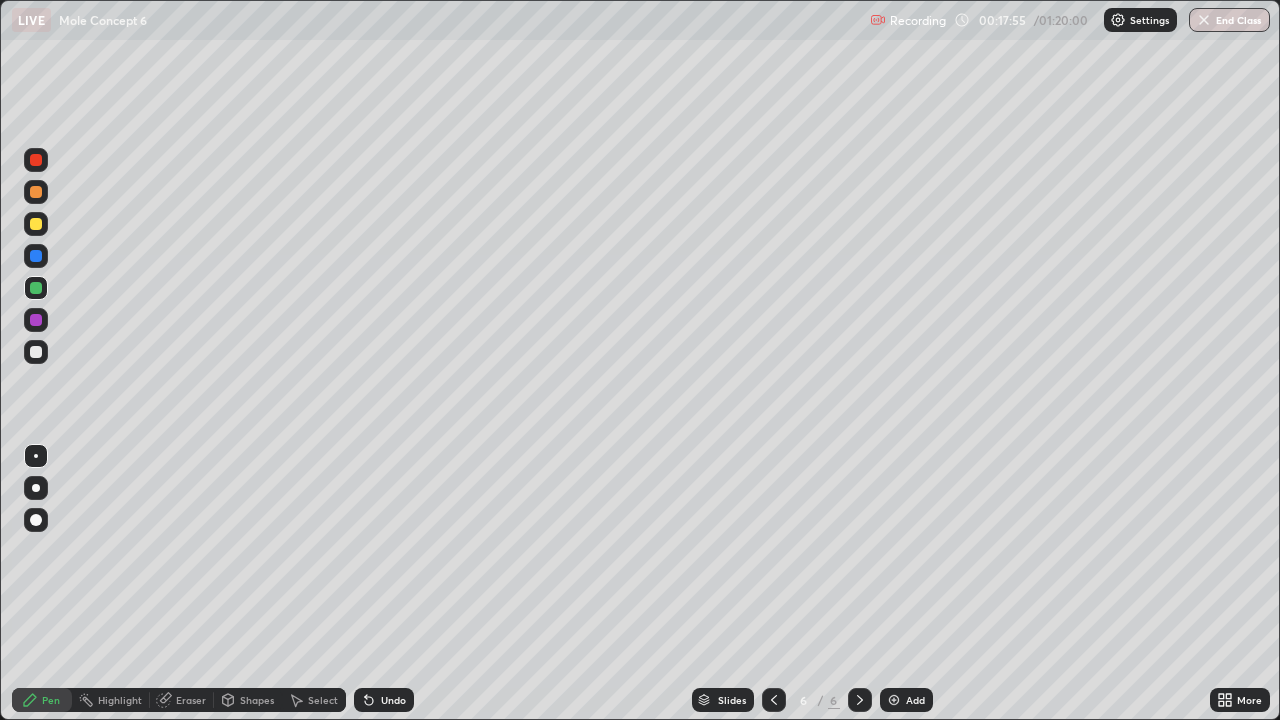 click 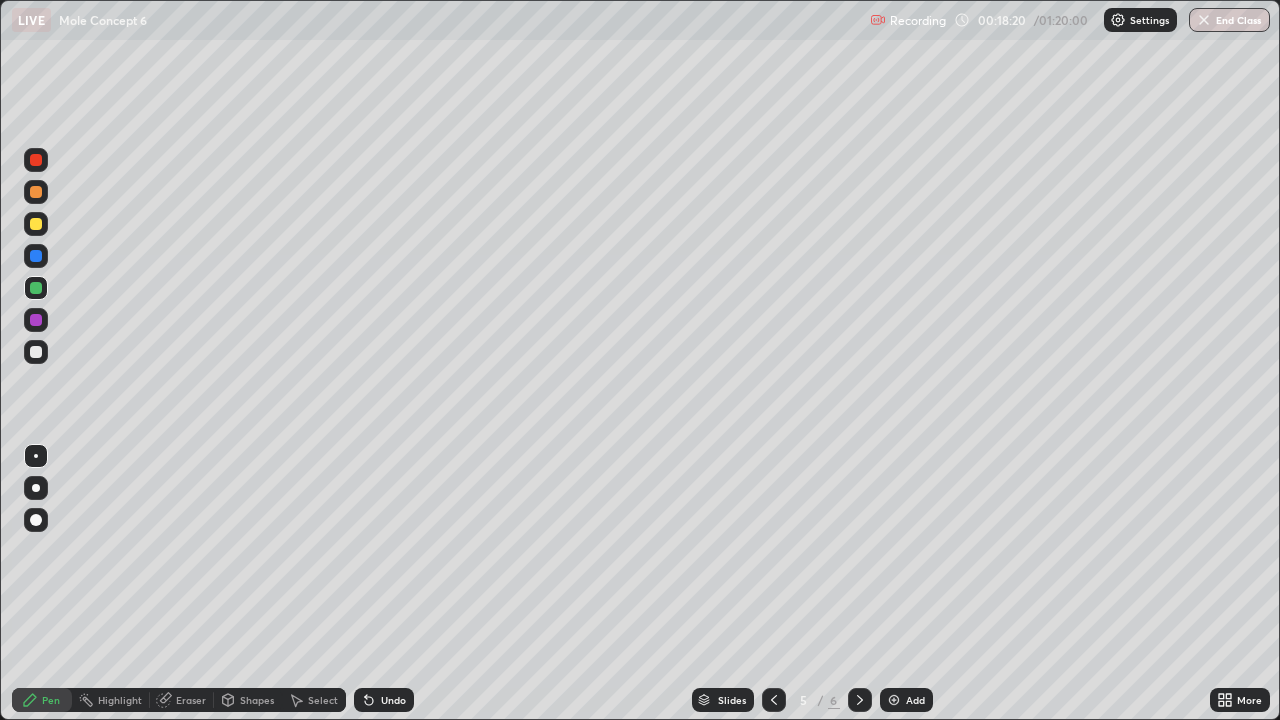 click at bounding box center (36, 160) 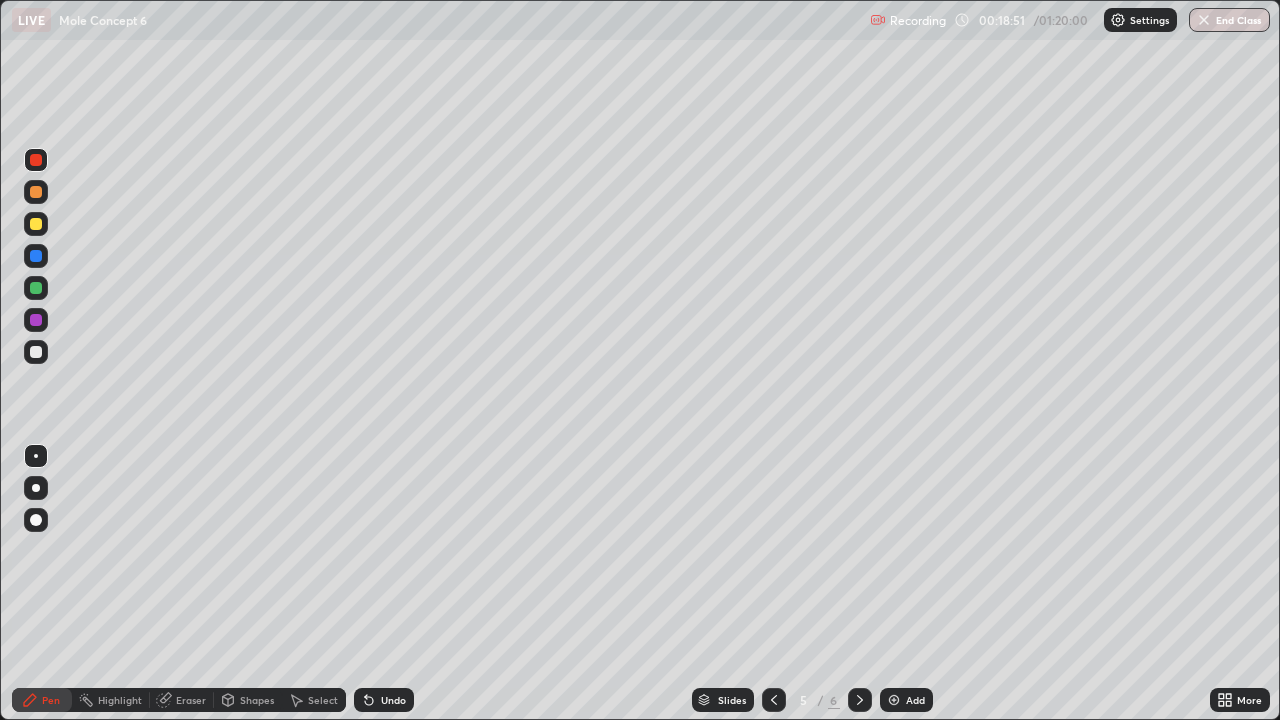click at bounding box center (36, 288) 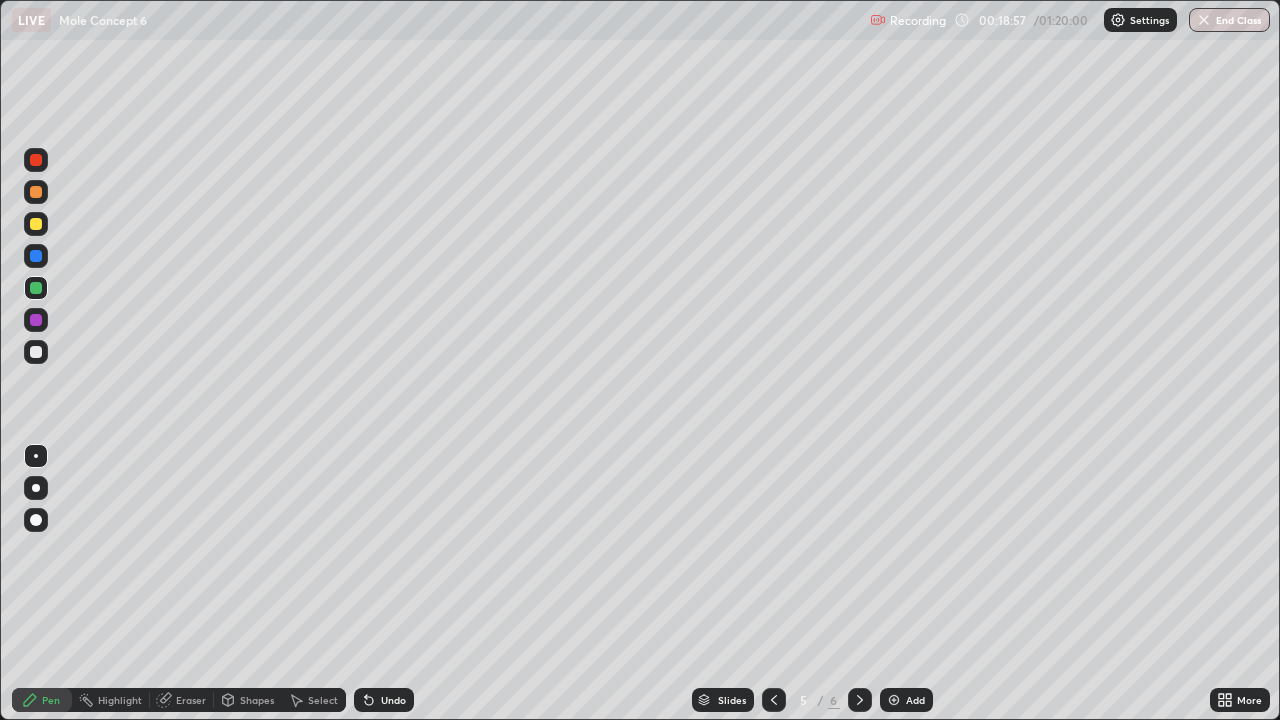 click at bounding box center [36, 320] 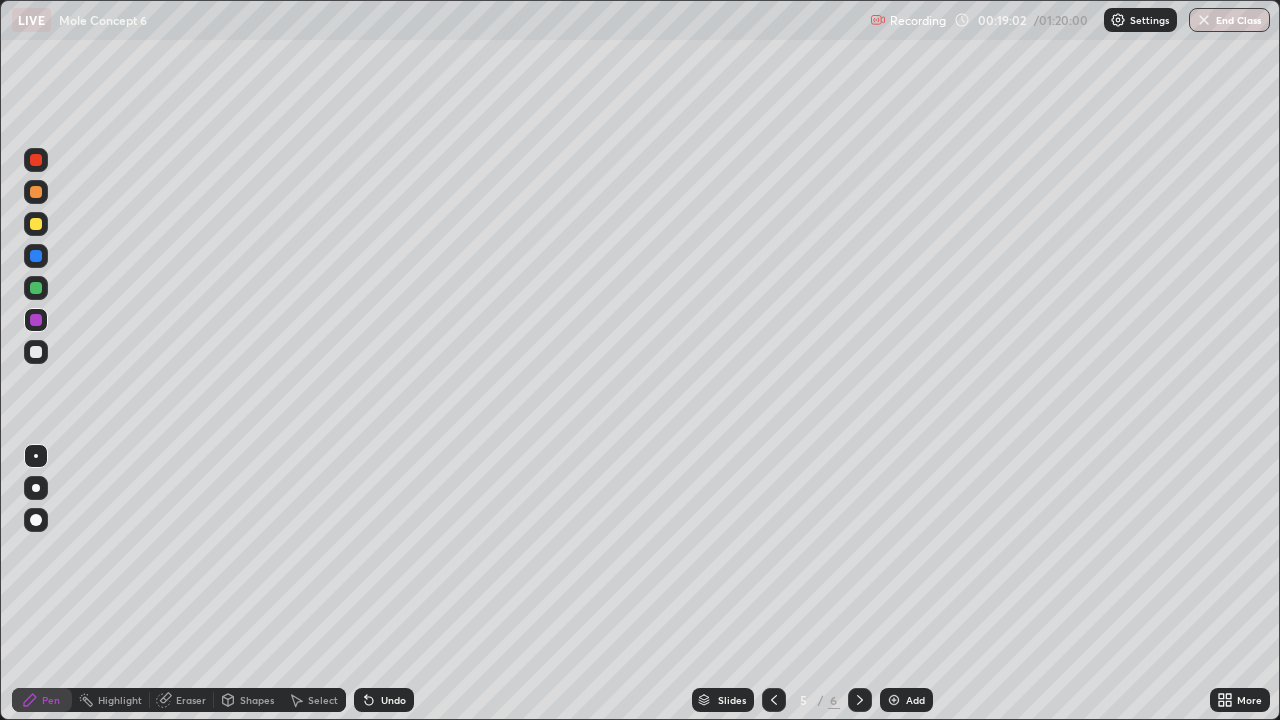 click 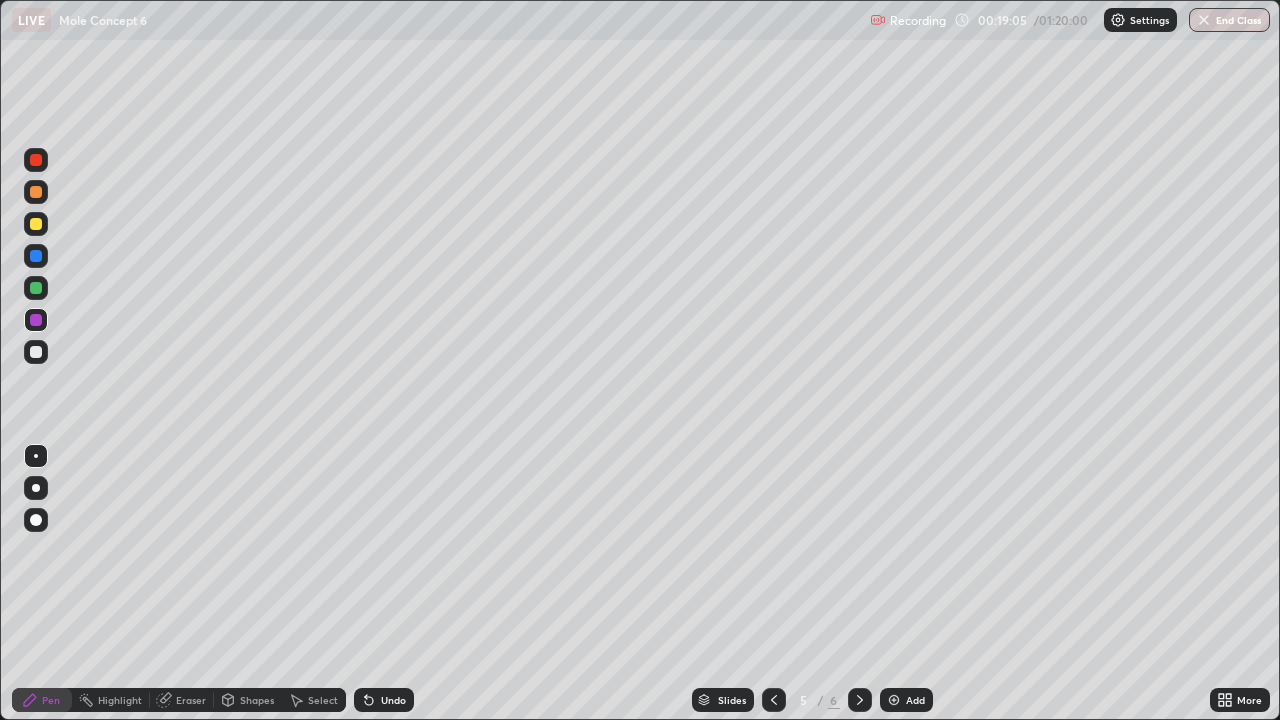 click at bounding box center (36, 288) 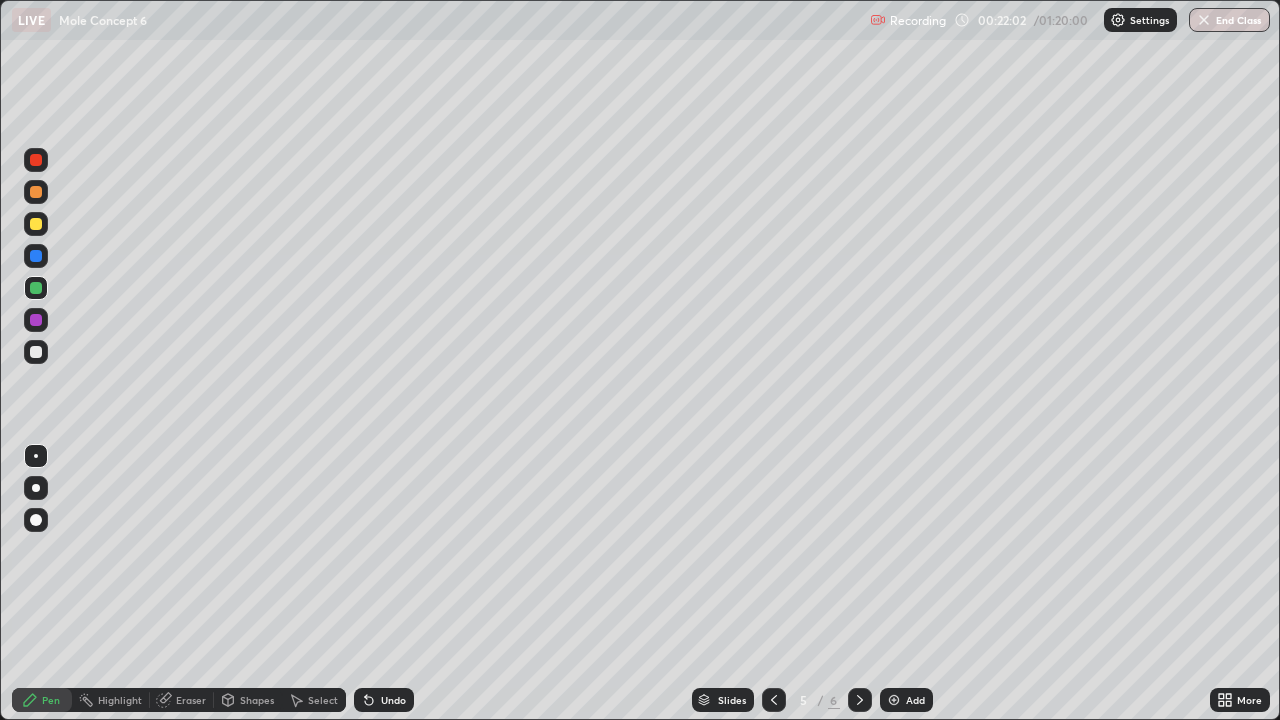 click on "Undo" at bounding box center (393, 700) 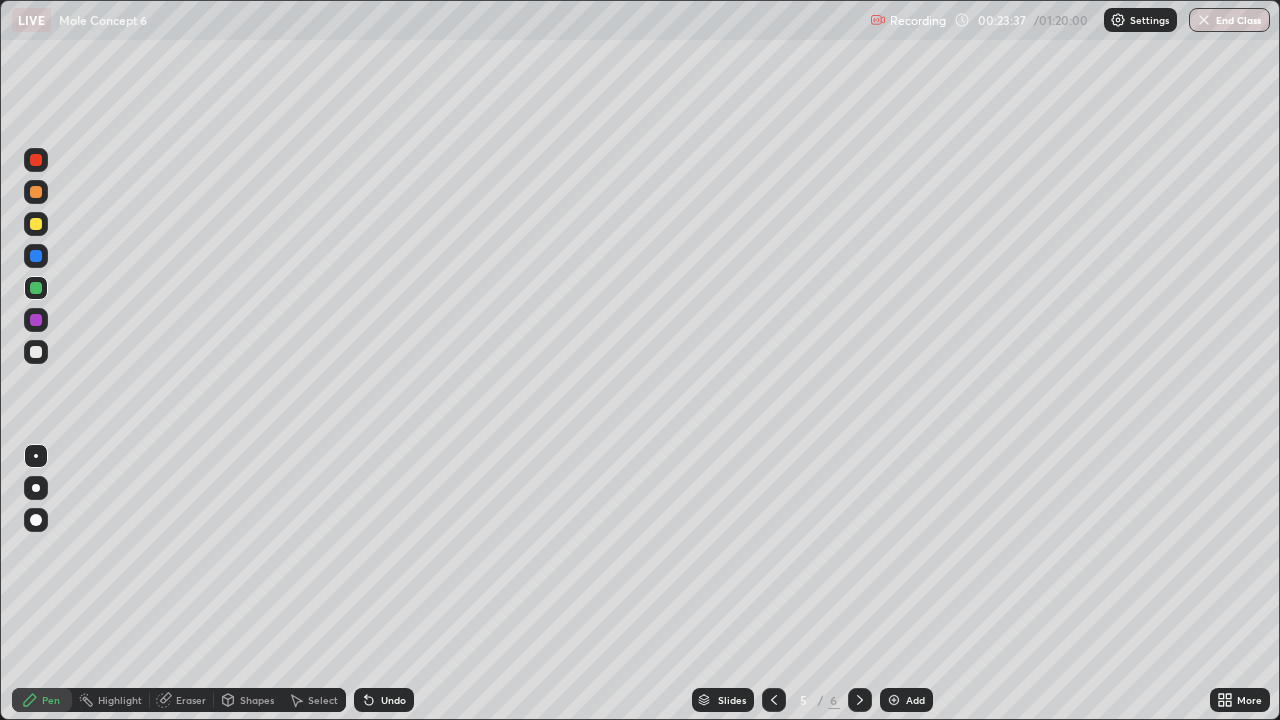 click at bounding box center (894, 700) 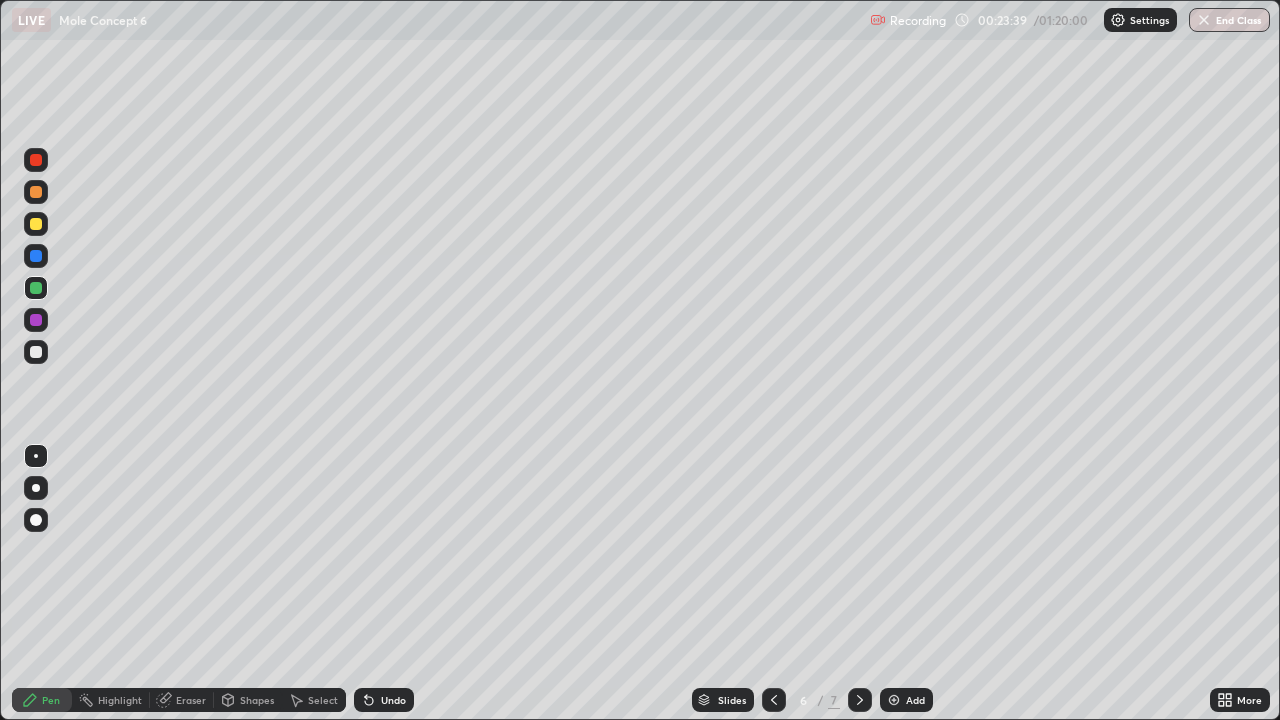 click at bounding box center (36, 224) 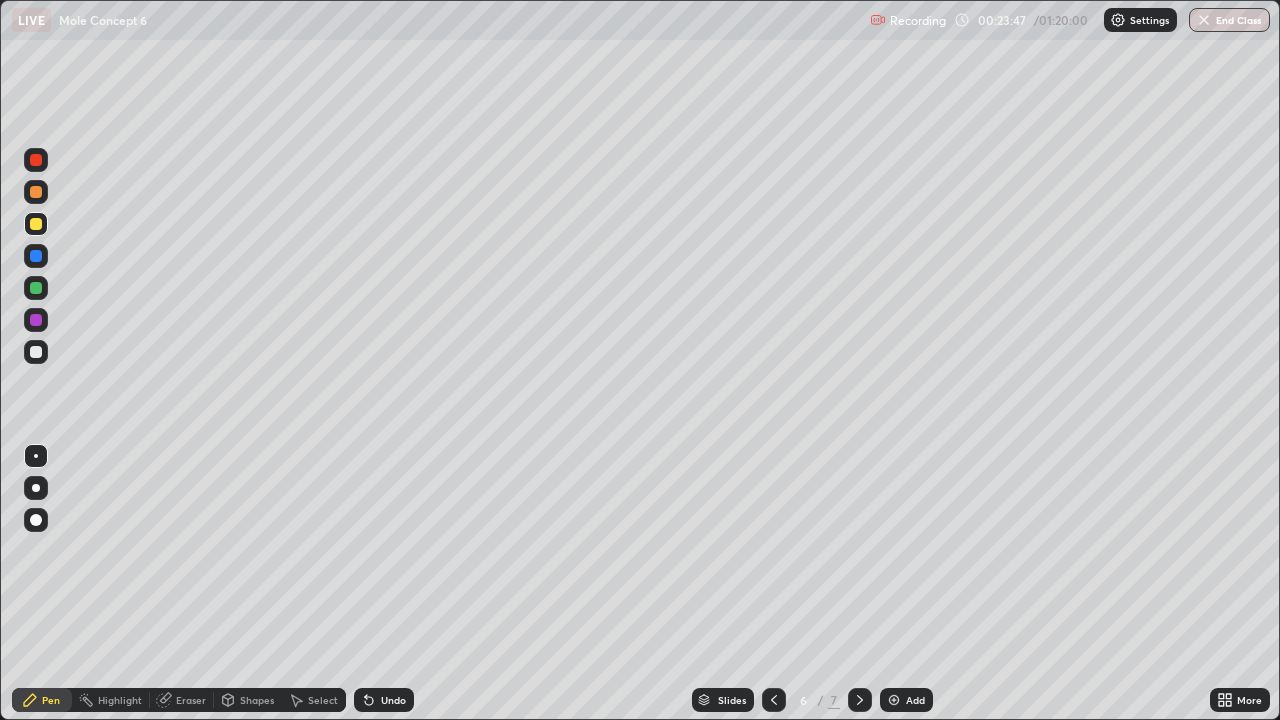 click on "Undo" at bounding box center (393, 700) 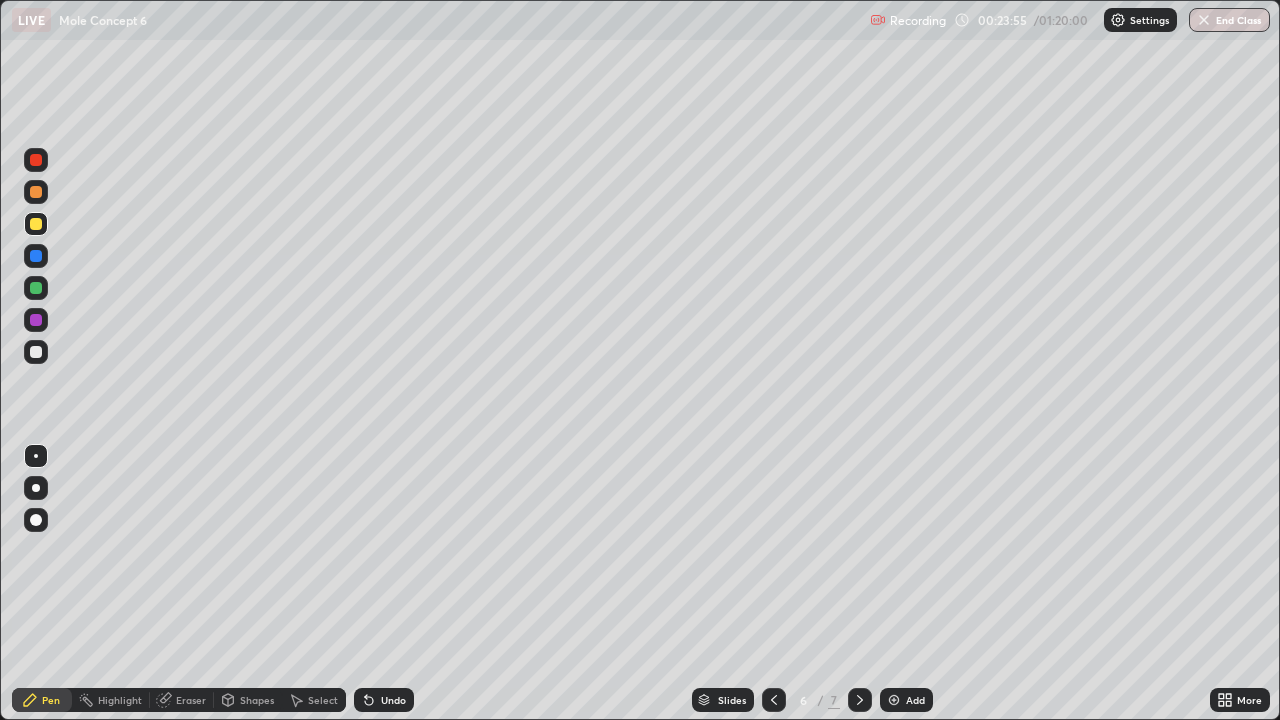 click at bounding box center [36, 192] 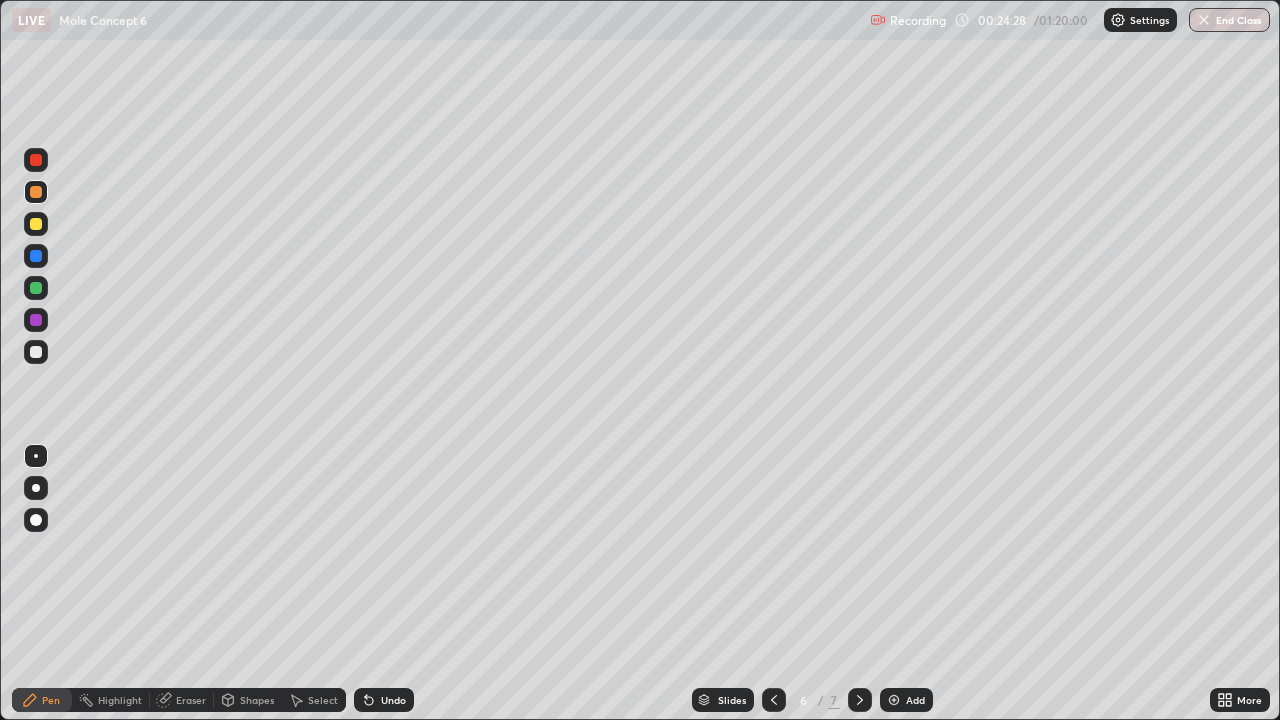 click 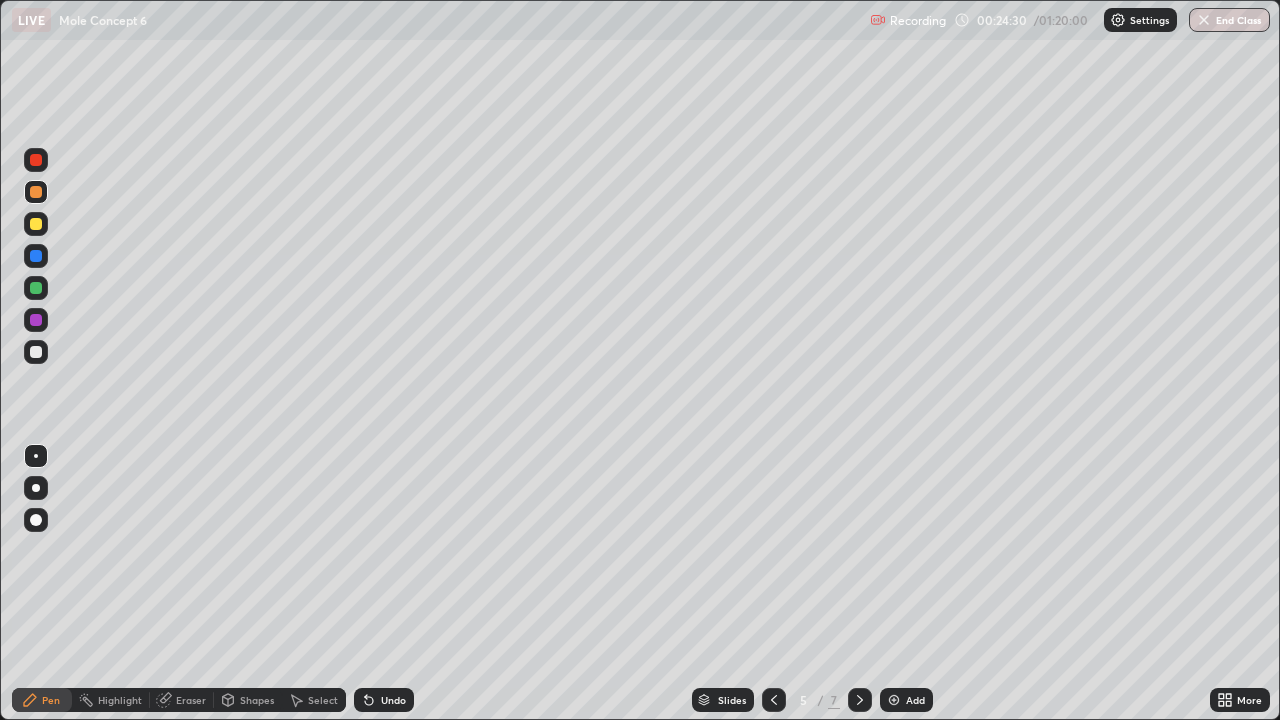 click at bounding box center (36, 352) 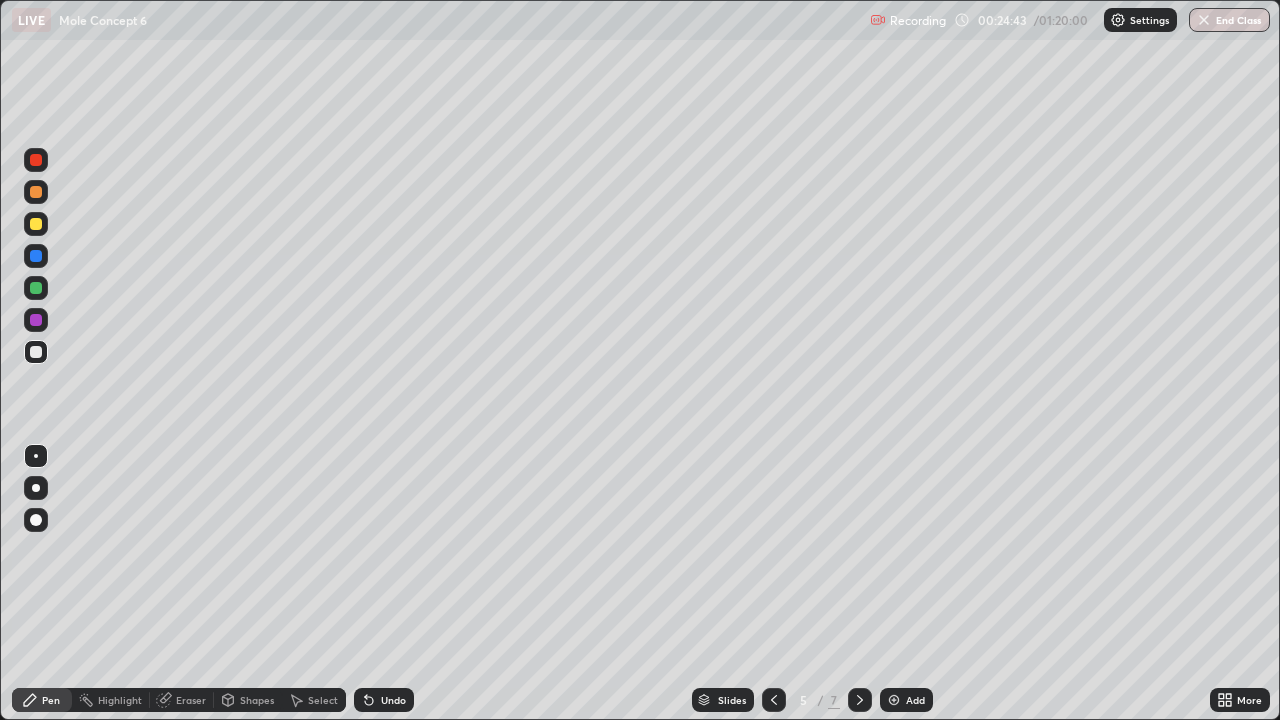 click 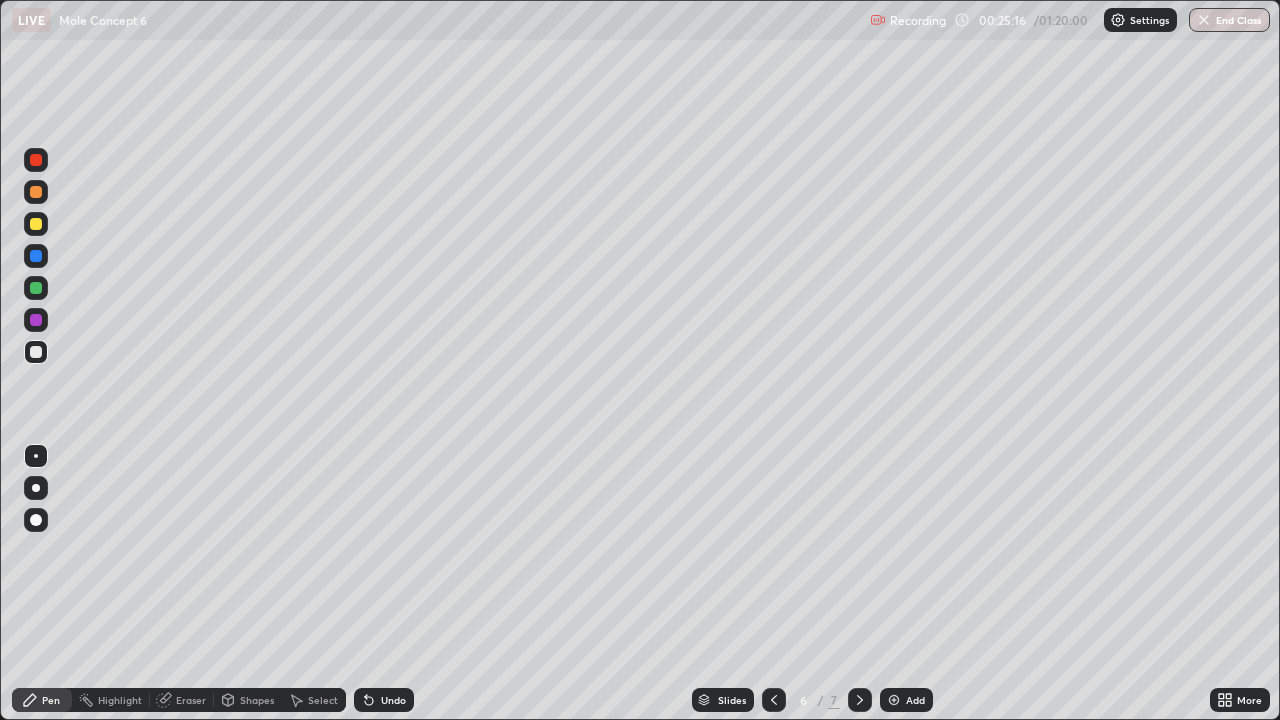 click 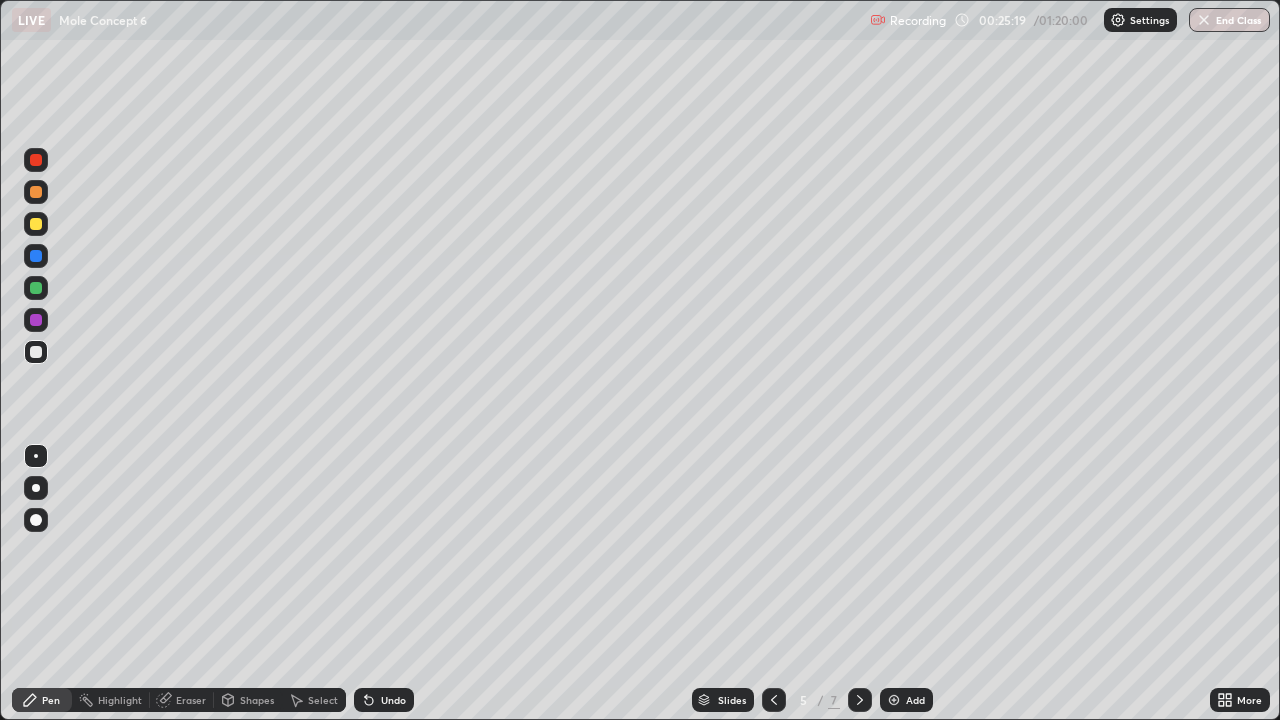click 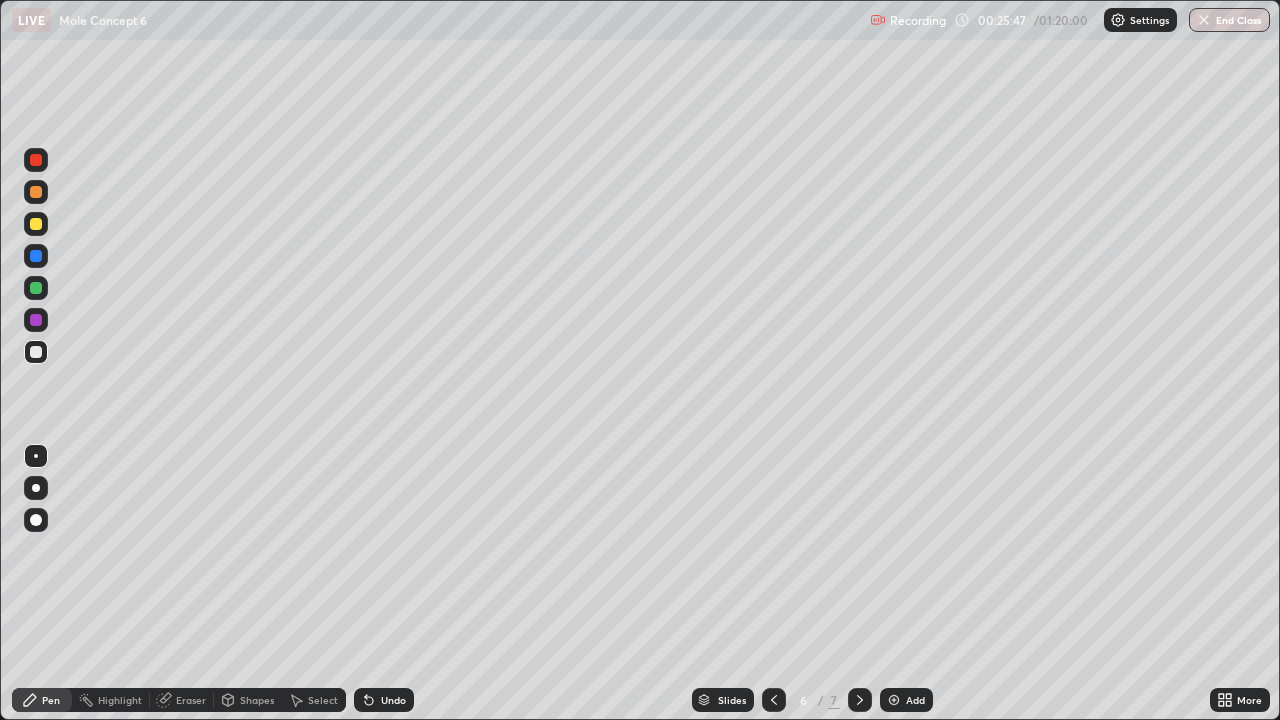 click on "Undo" at bounding box center [393, 700] 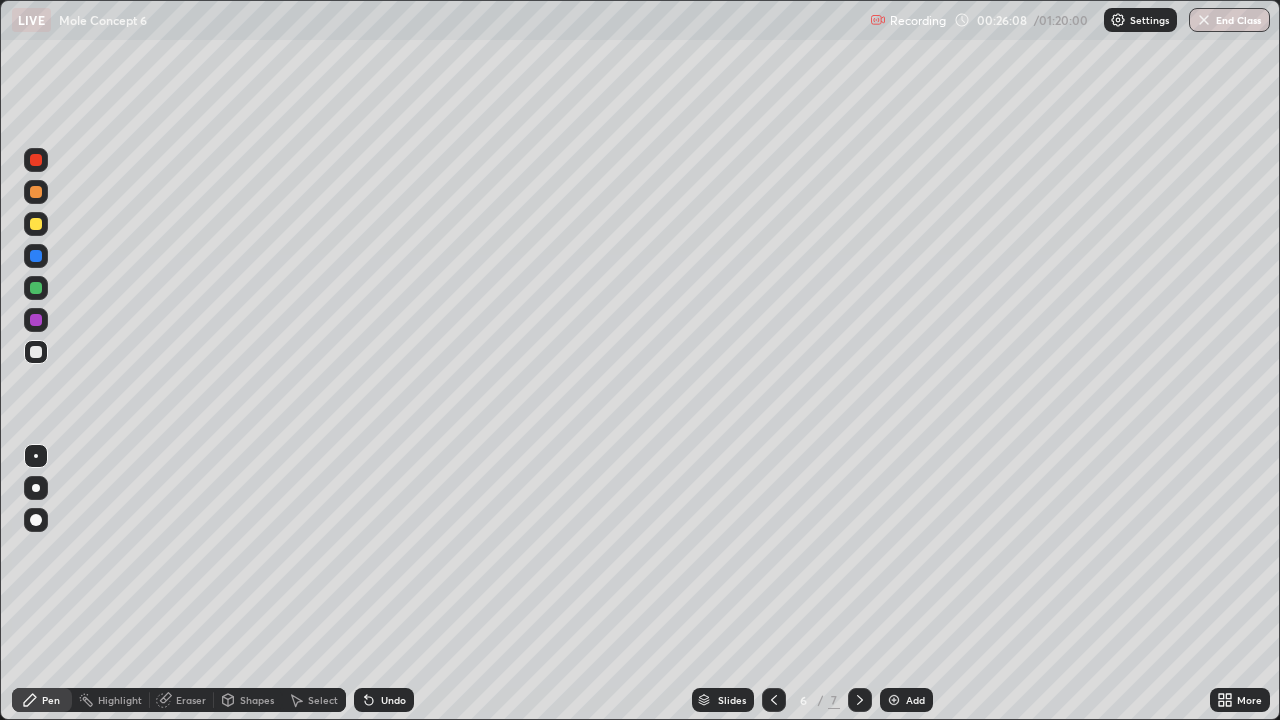 click 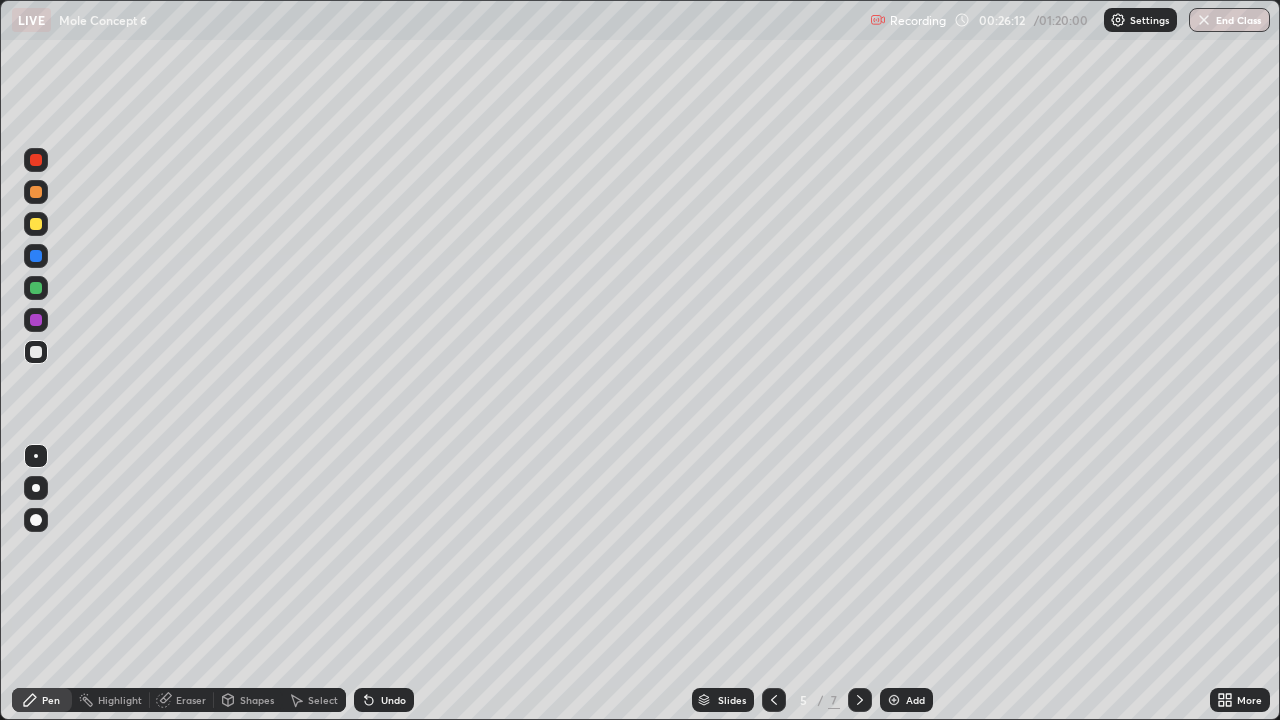 click at bounding box center [36, 256] 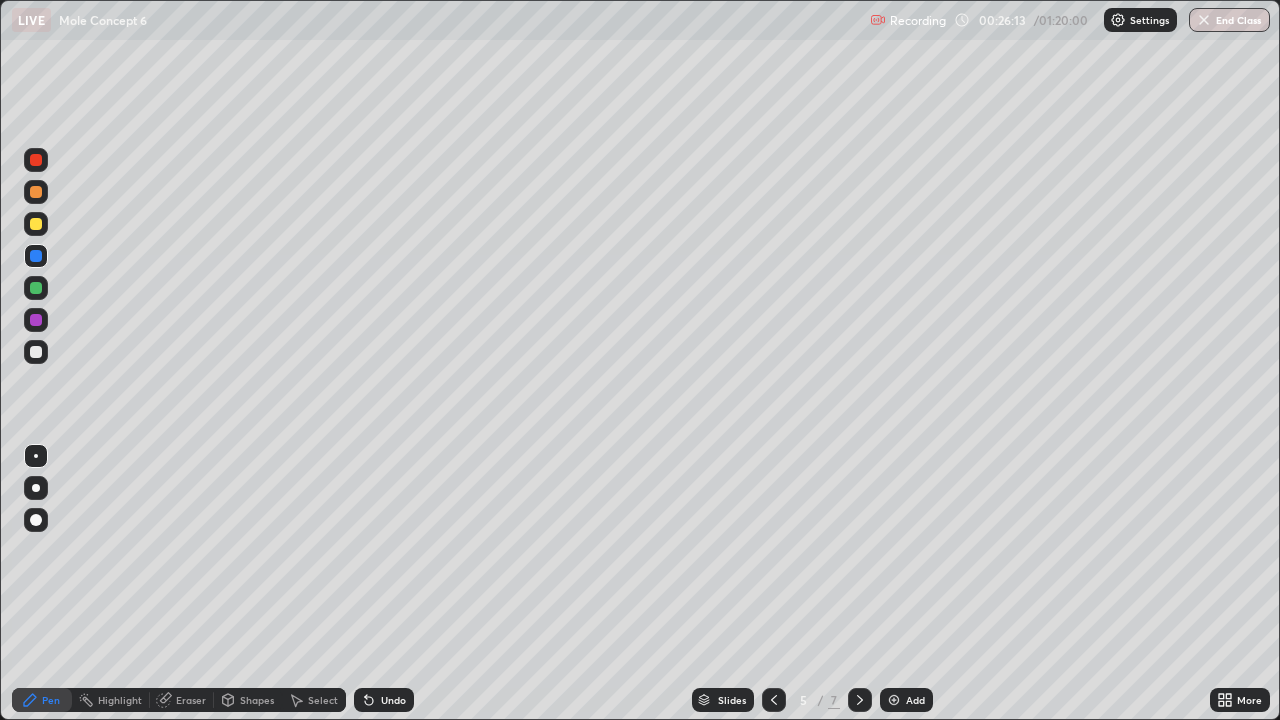 click 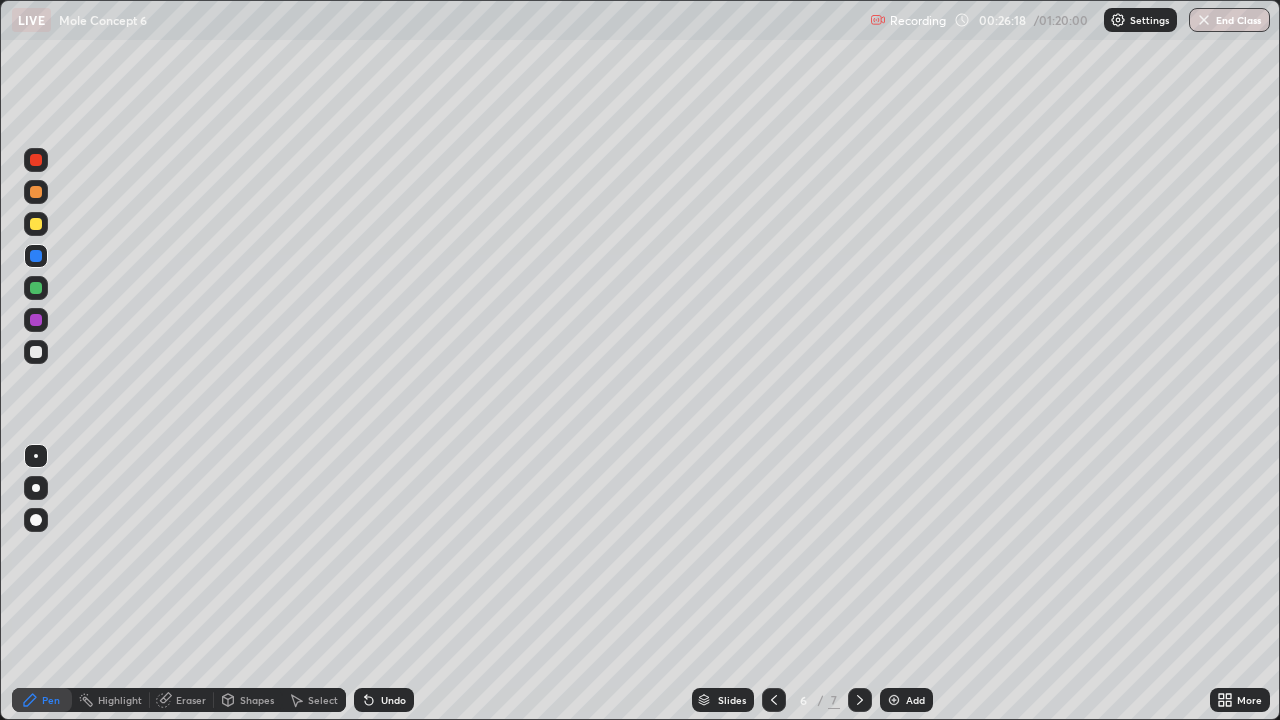 click 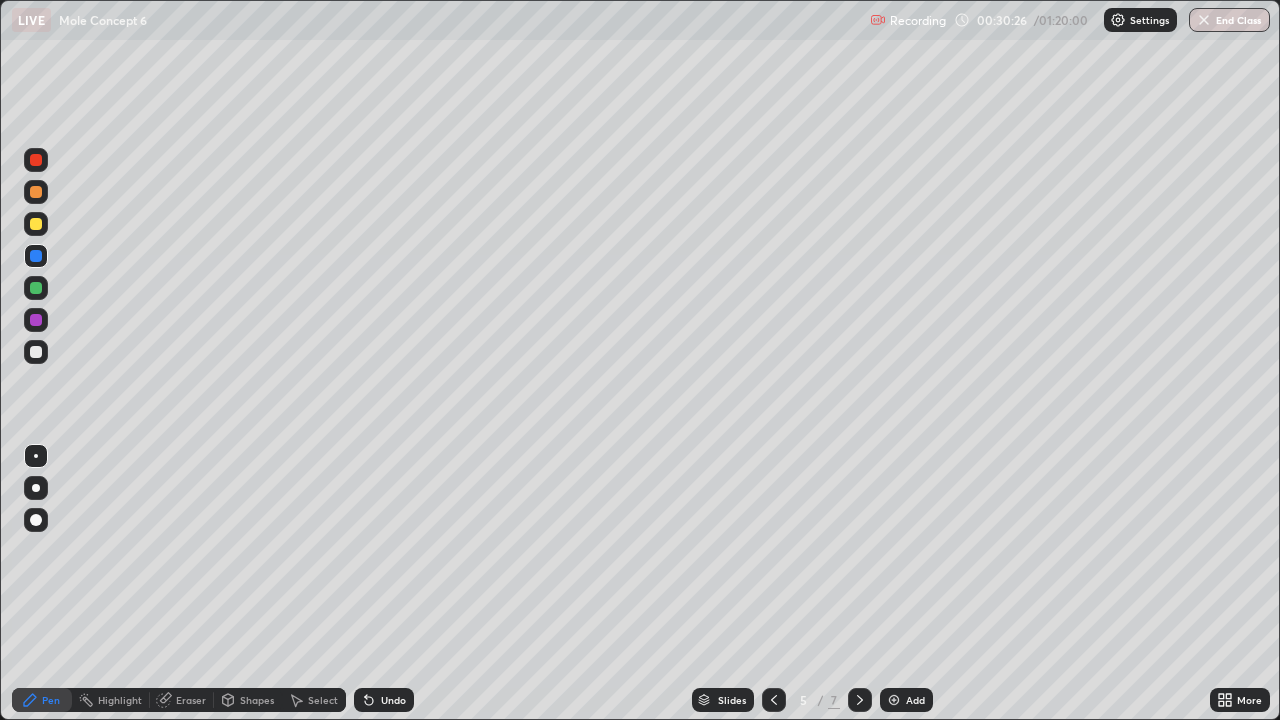 click 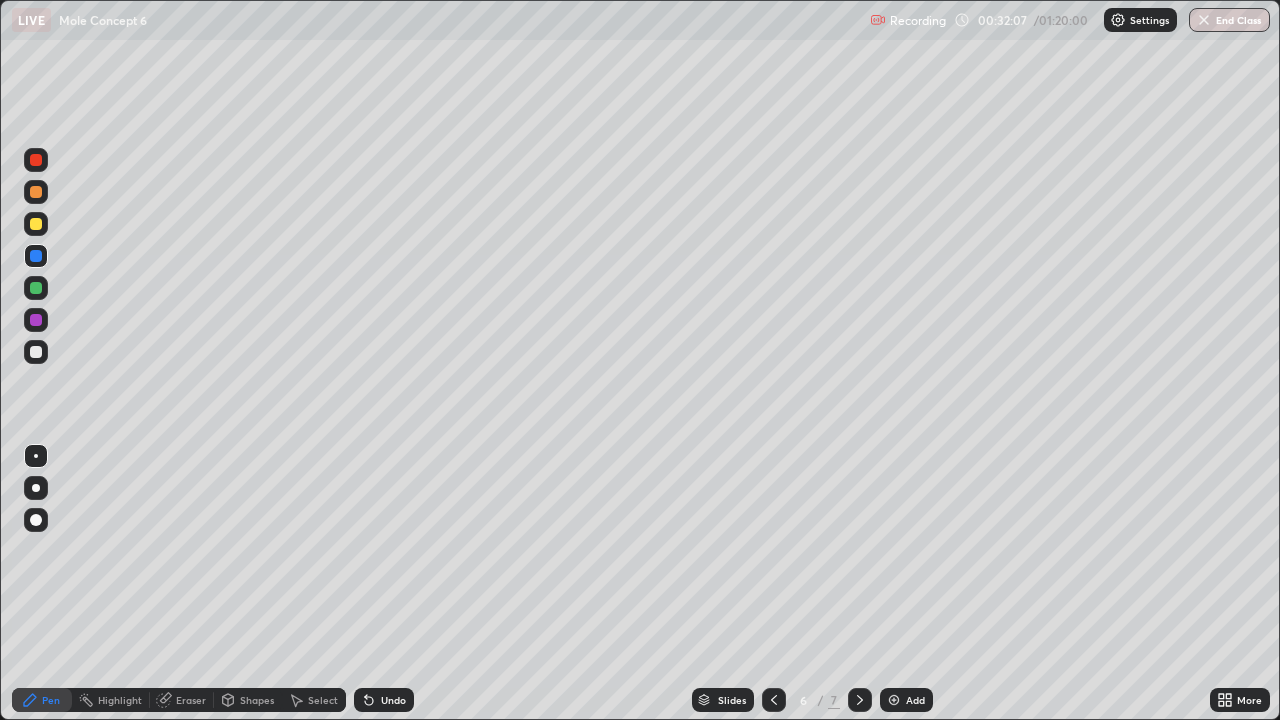 click on "Add" at bounding box center (906, 700) 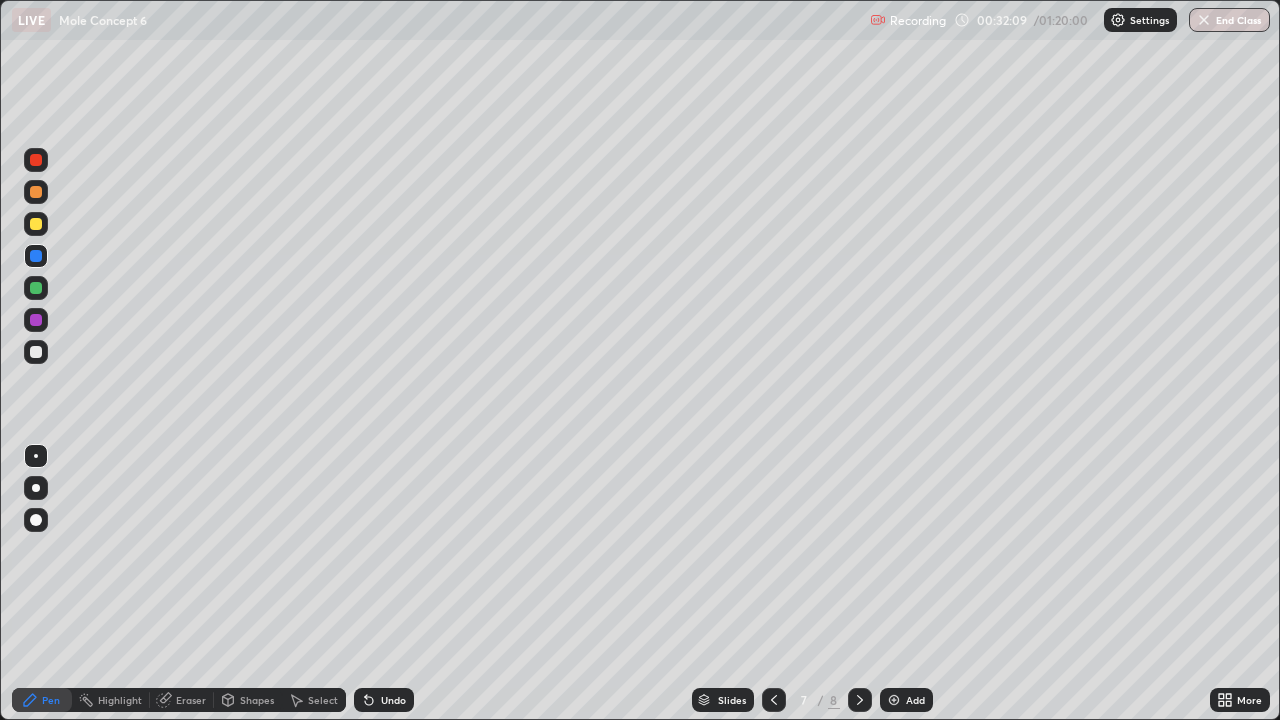 click at bounding box center [36, 224] 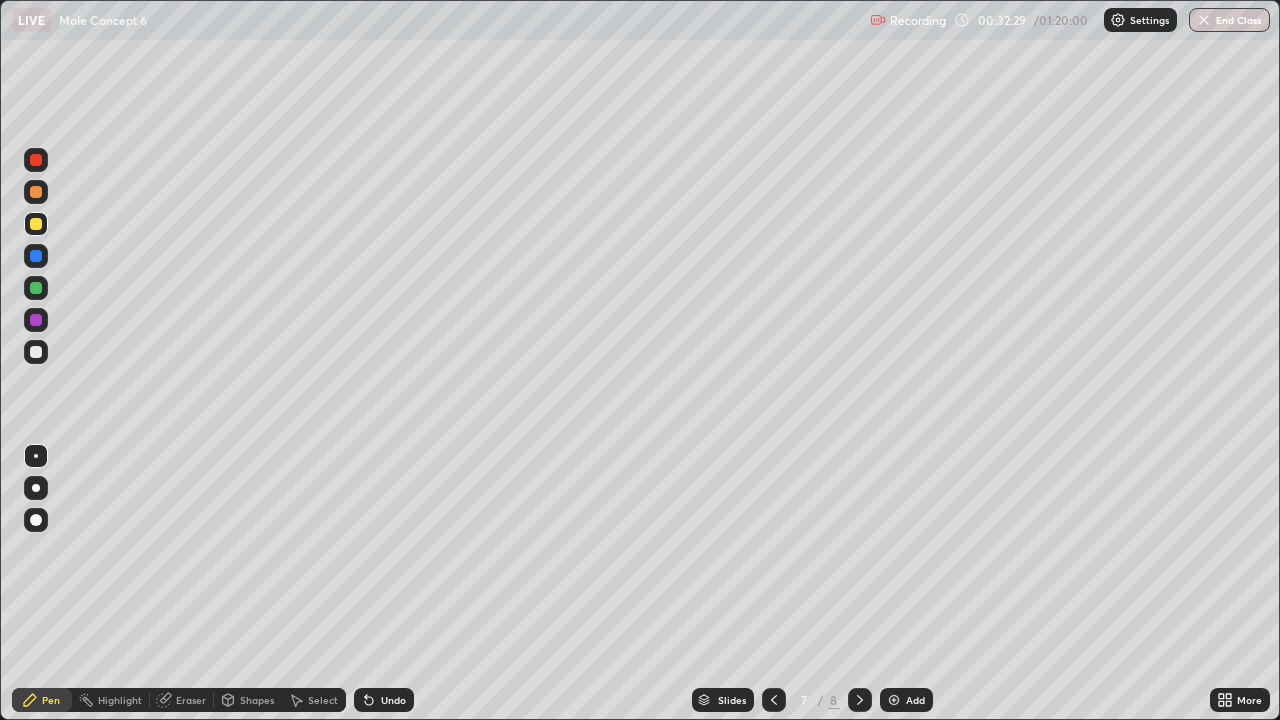 click at bounding box center [36, 288] 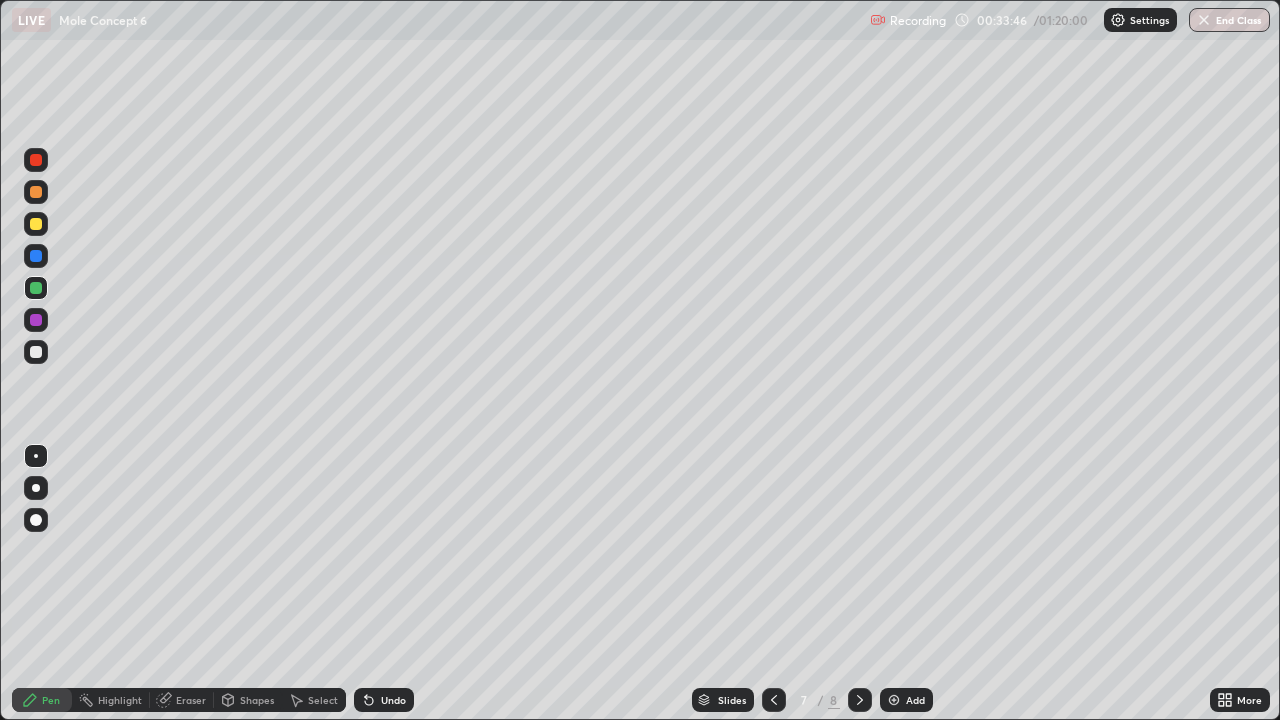 click on "Eraser" at bounding box center (191, 700) 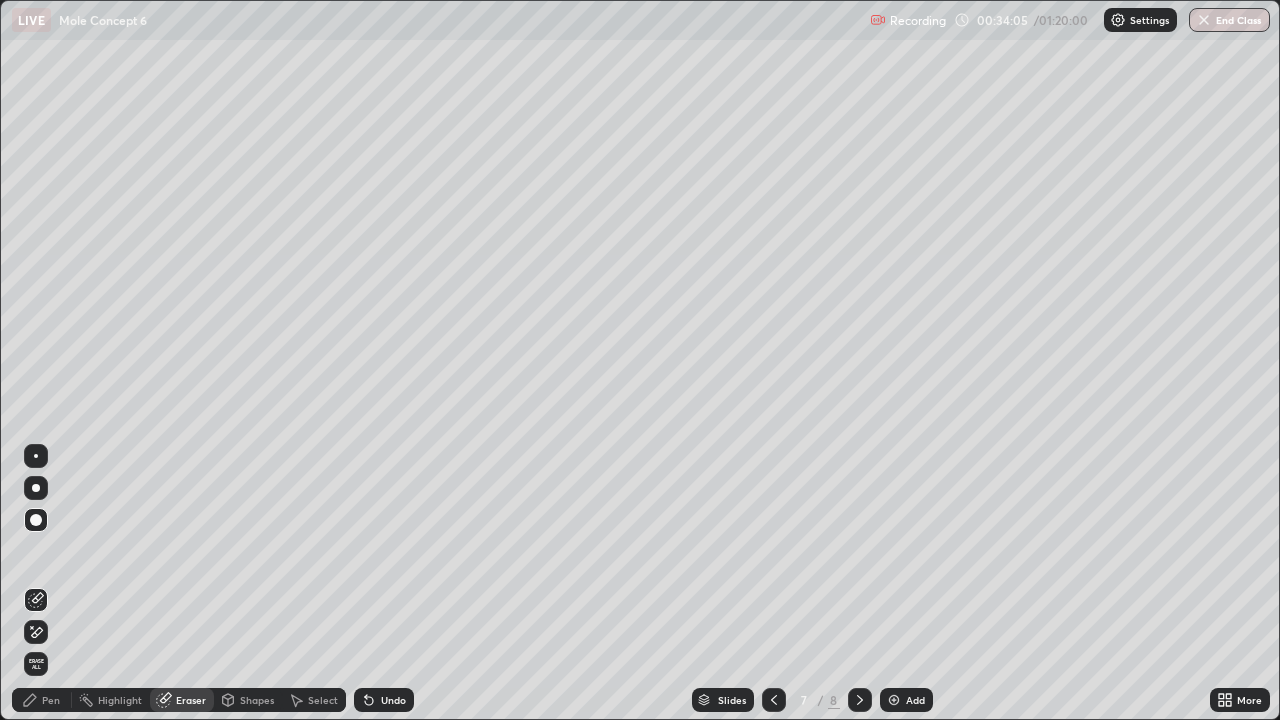 click on "Pen" at bounding box center (51, 700) 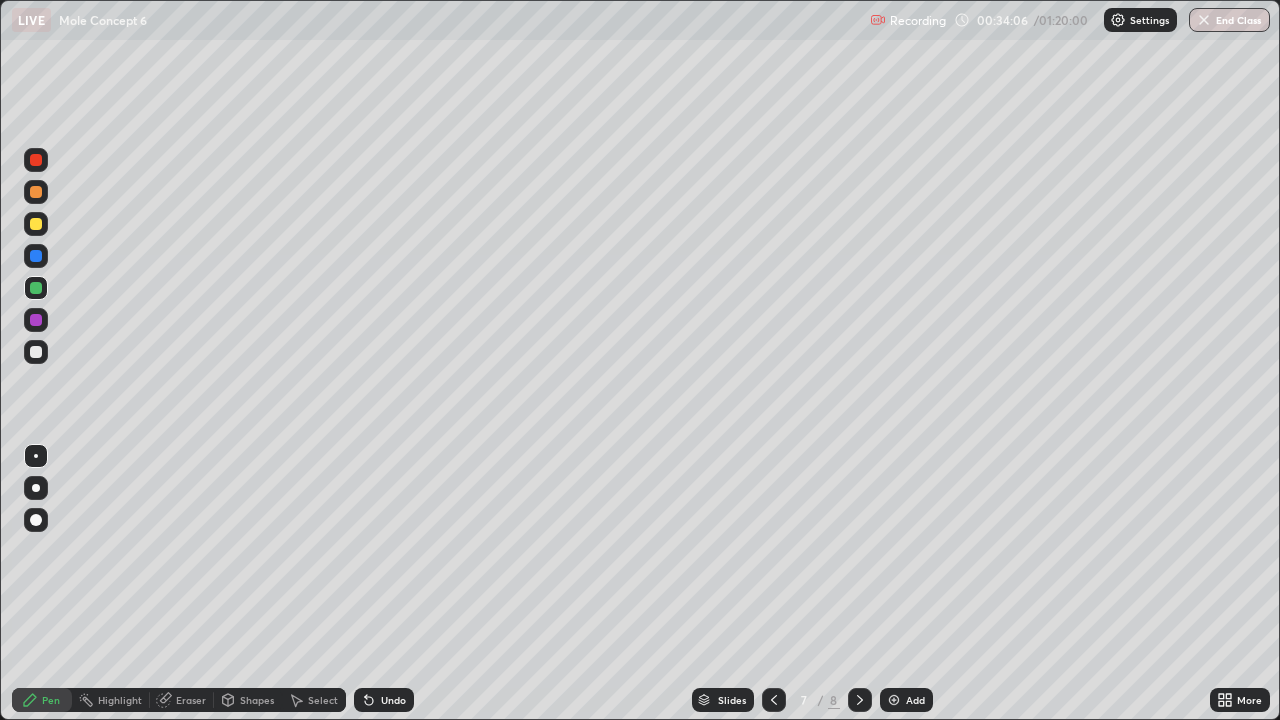 click at bounding box center (36, 224) 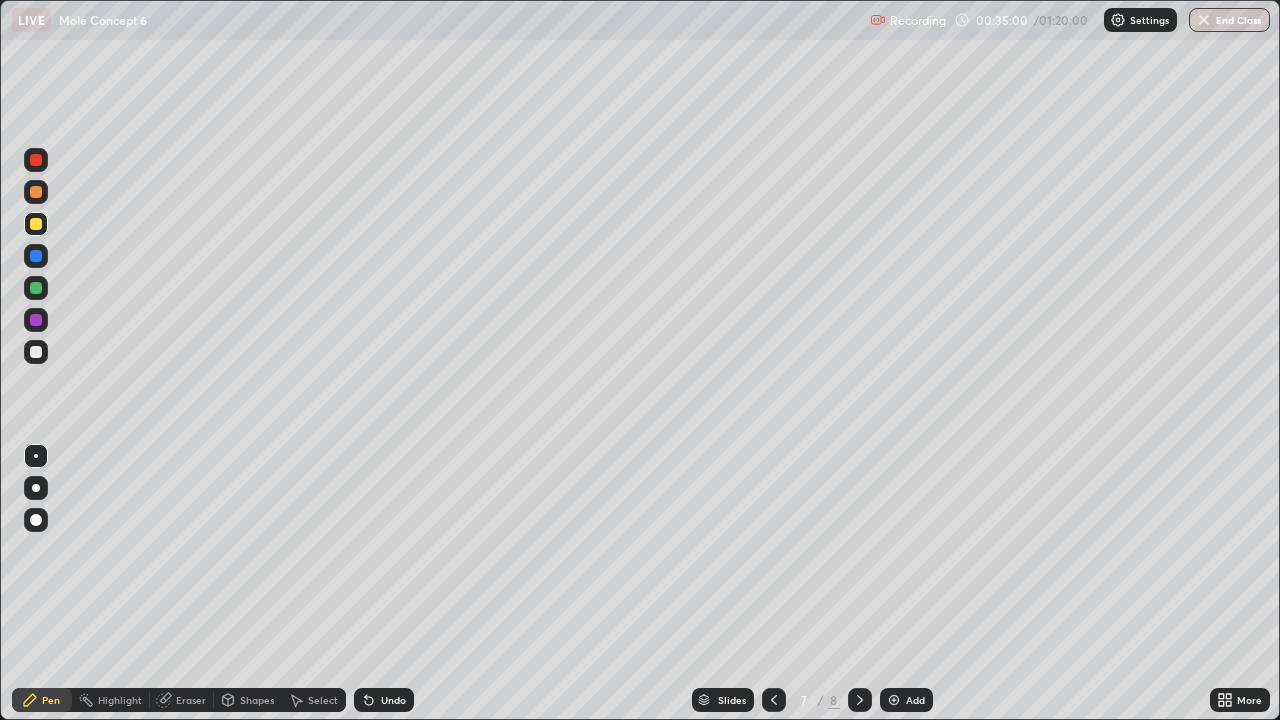 click at bounding box center [36, 288] 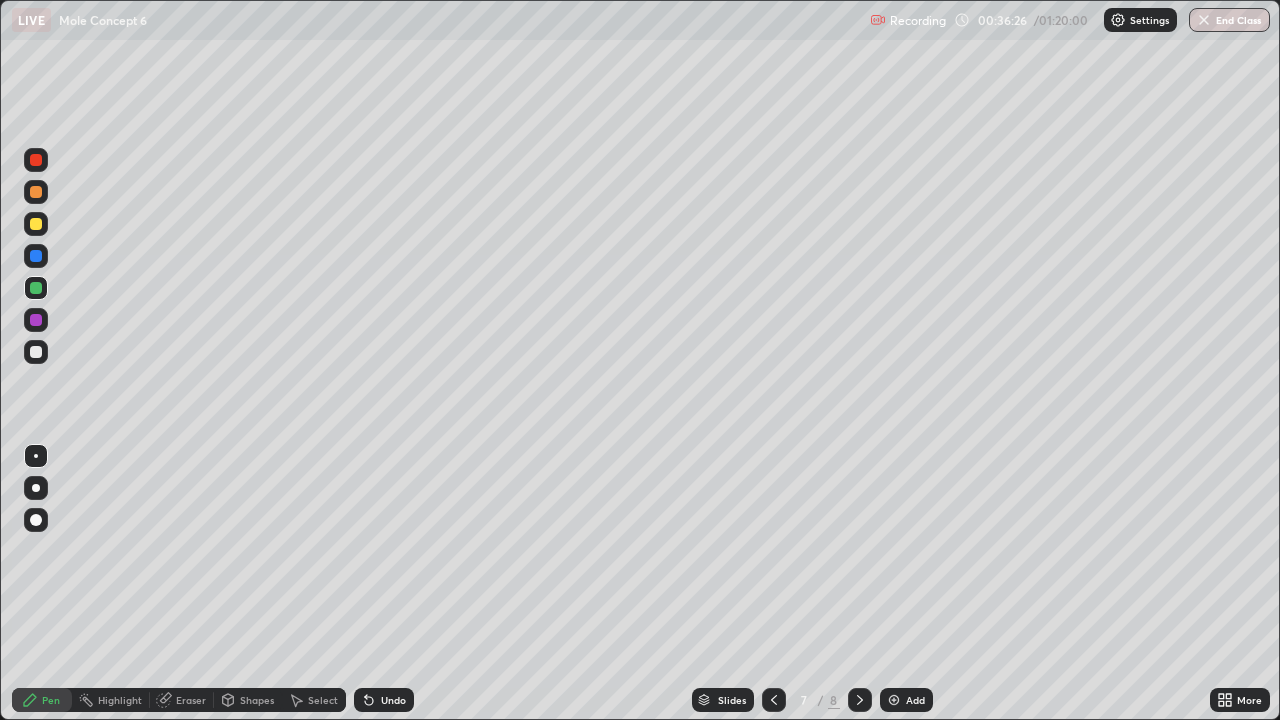 click at bounding box center (774, 700) 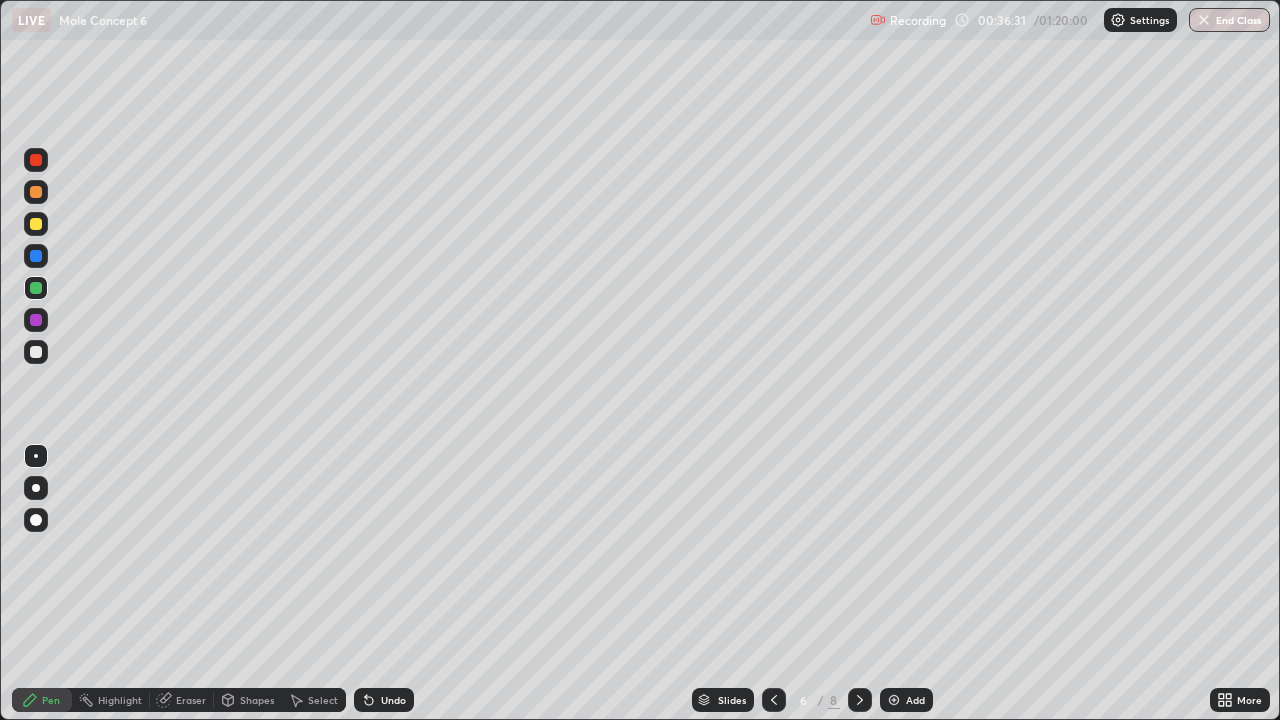 click 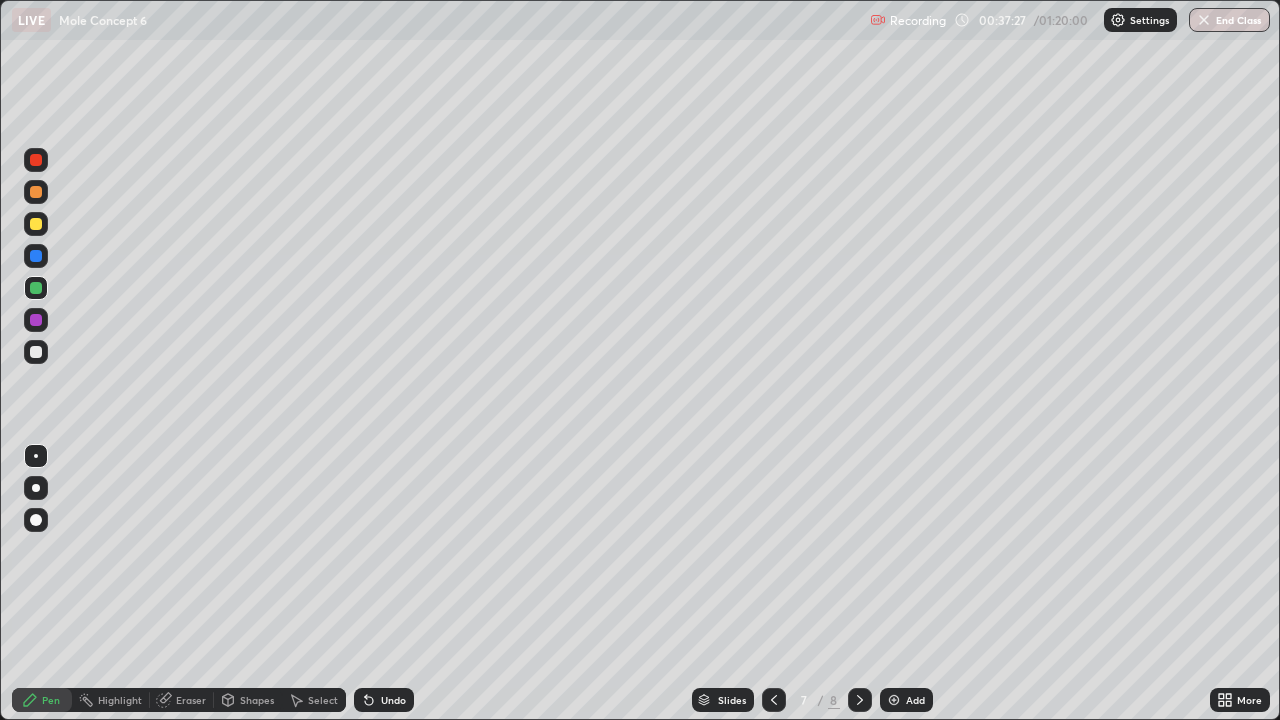 click on "Add" at bounding box center (906, 700) 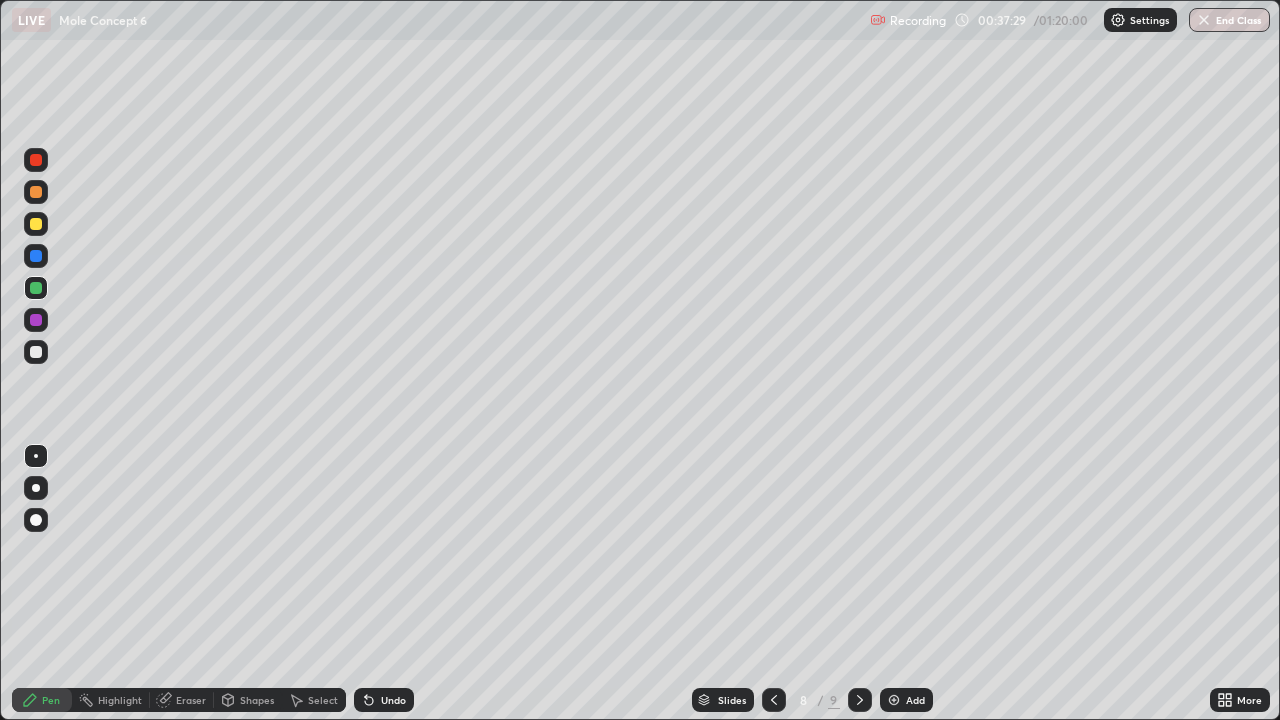 click at bounding box center (36, 224) 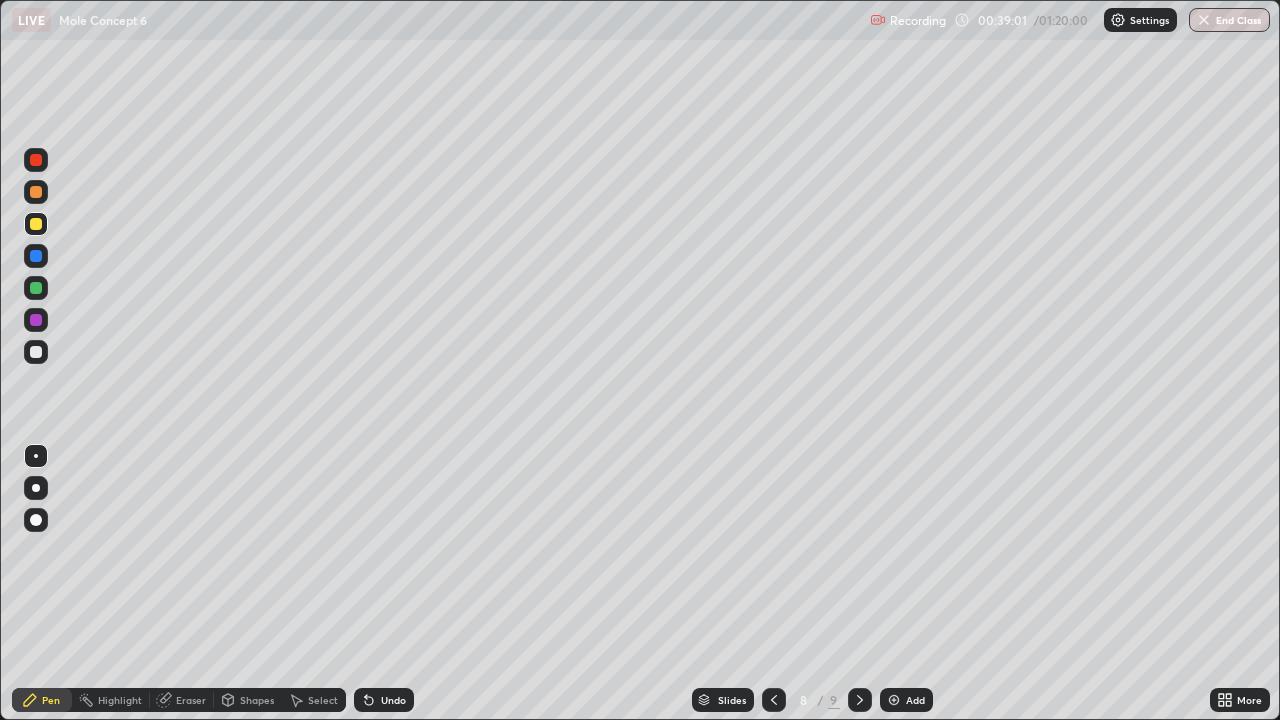 click 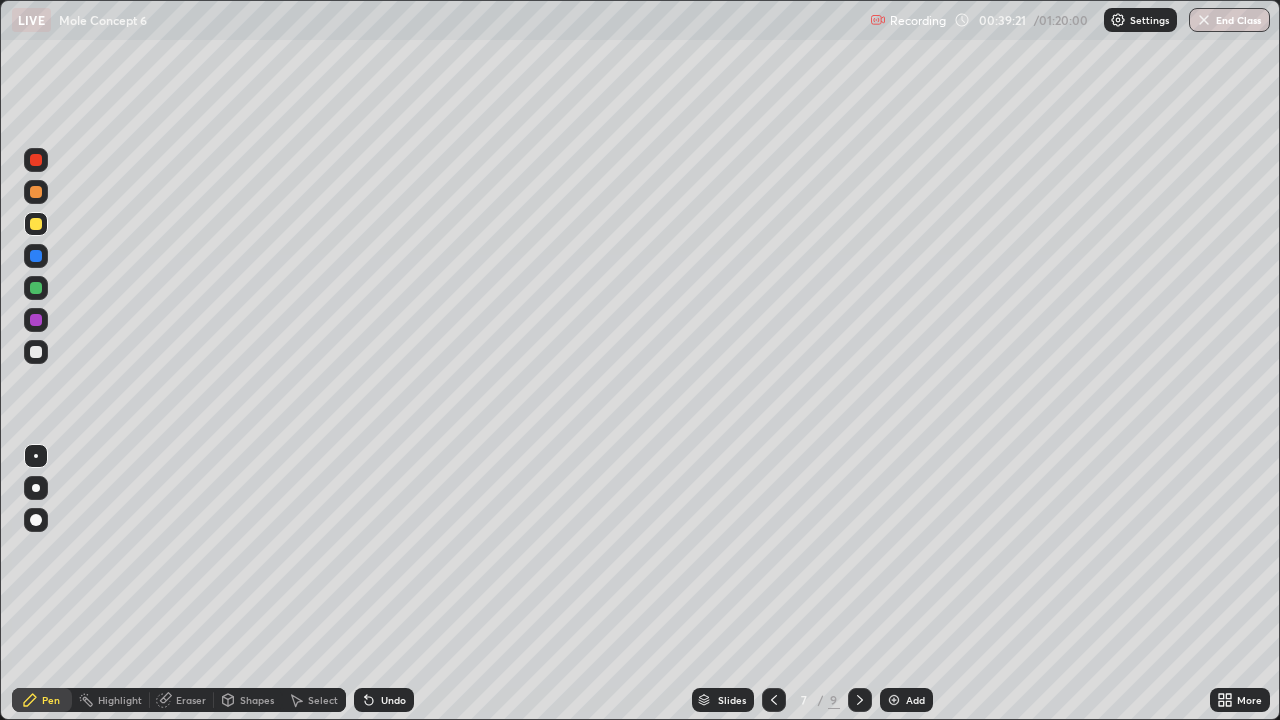 click at bounding box center [36, 352] 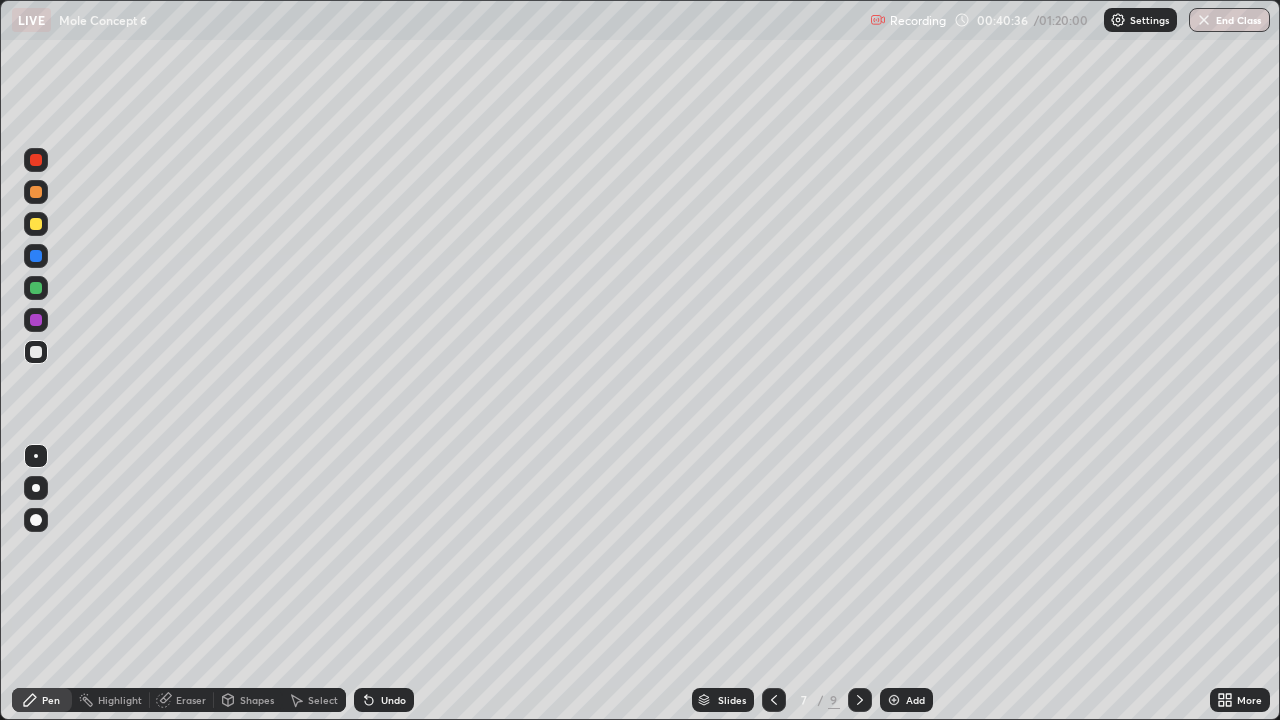click 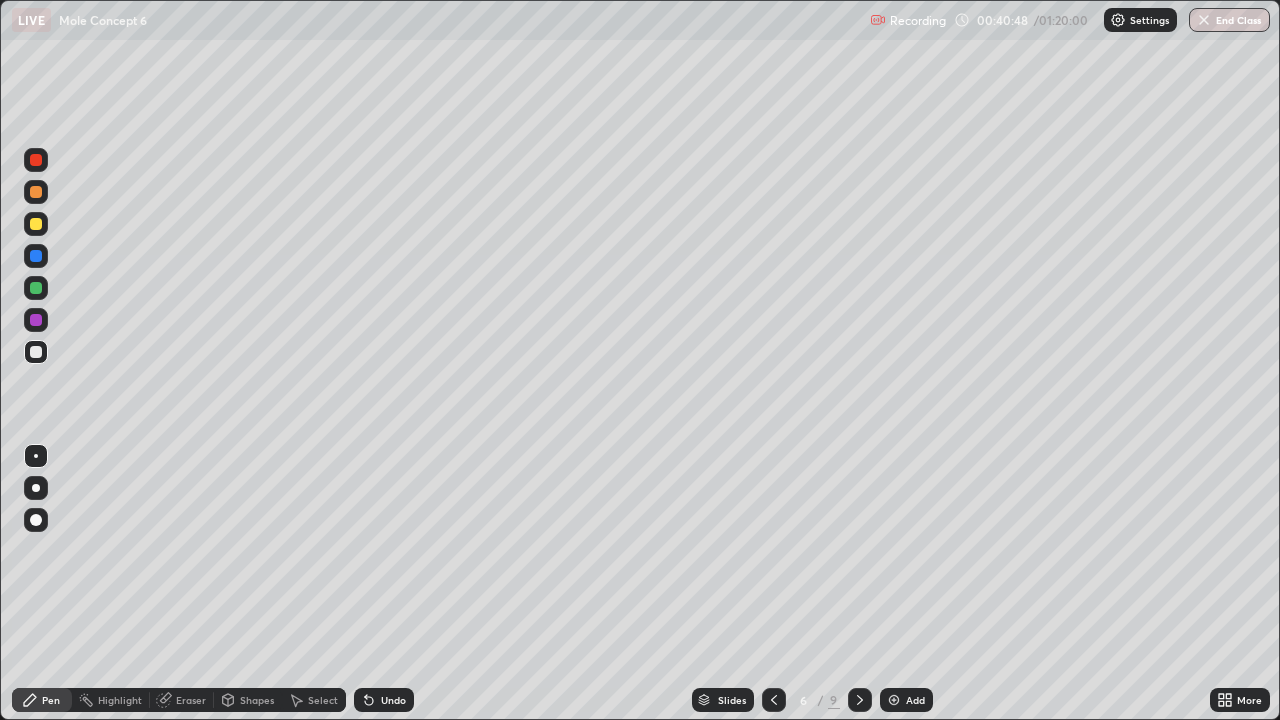 click 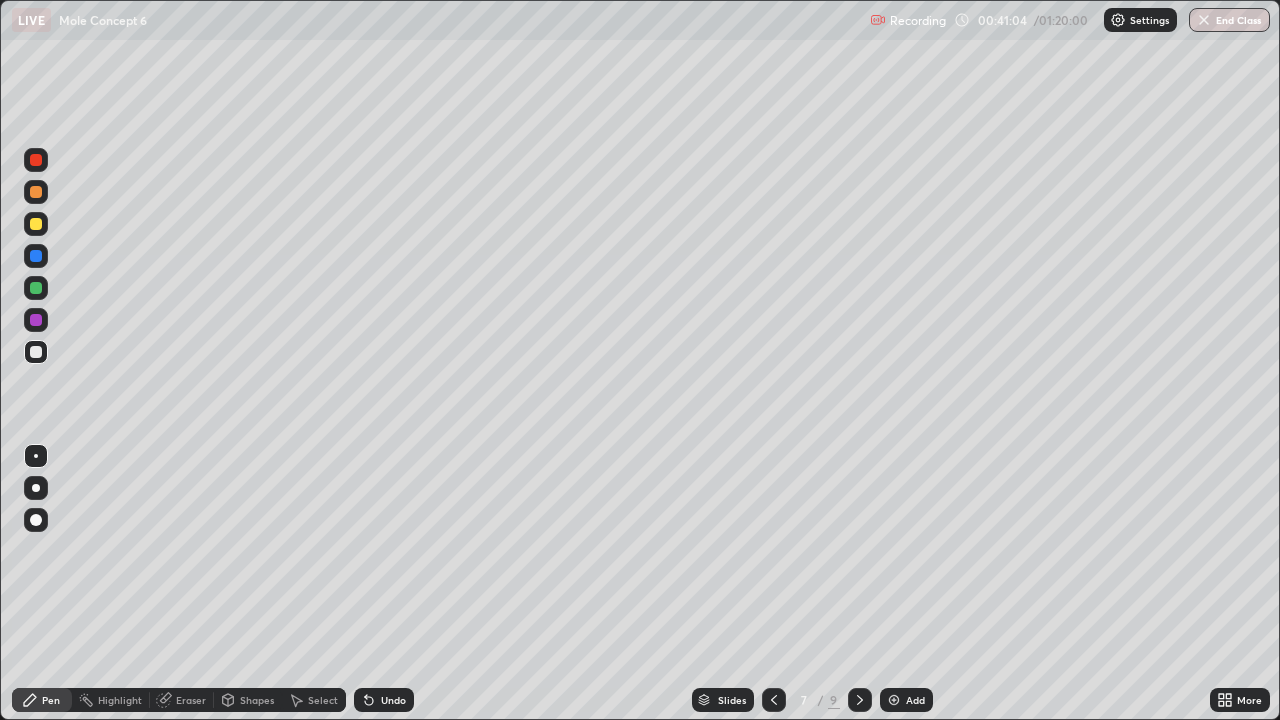 click 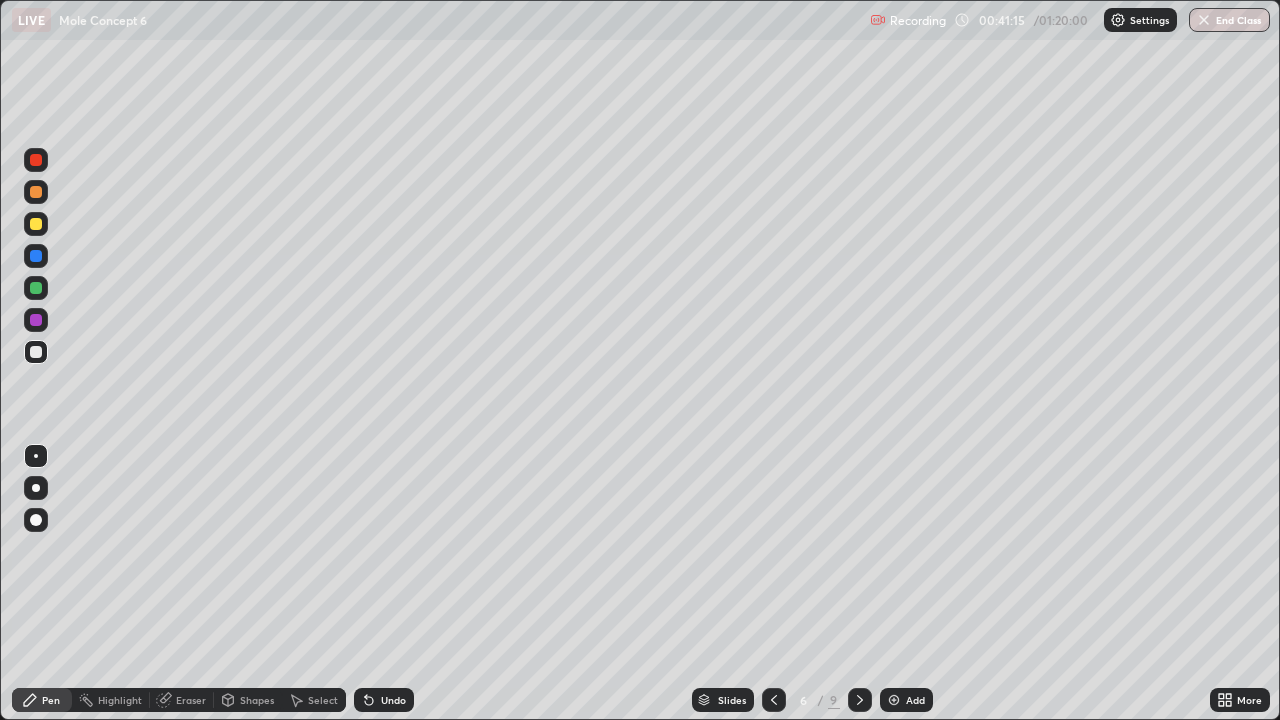 click 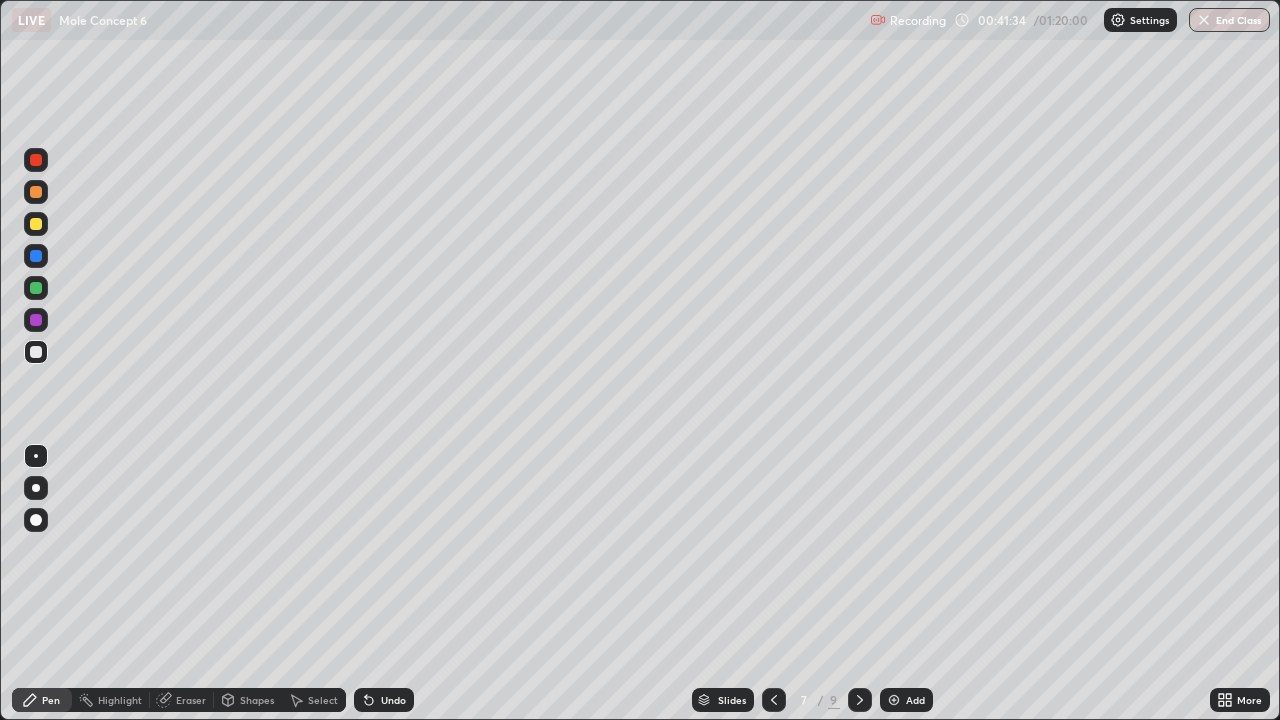 click 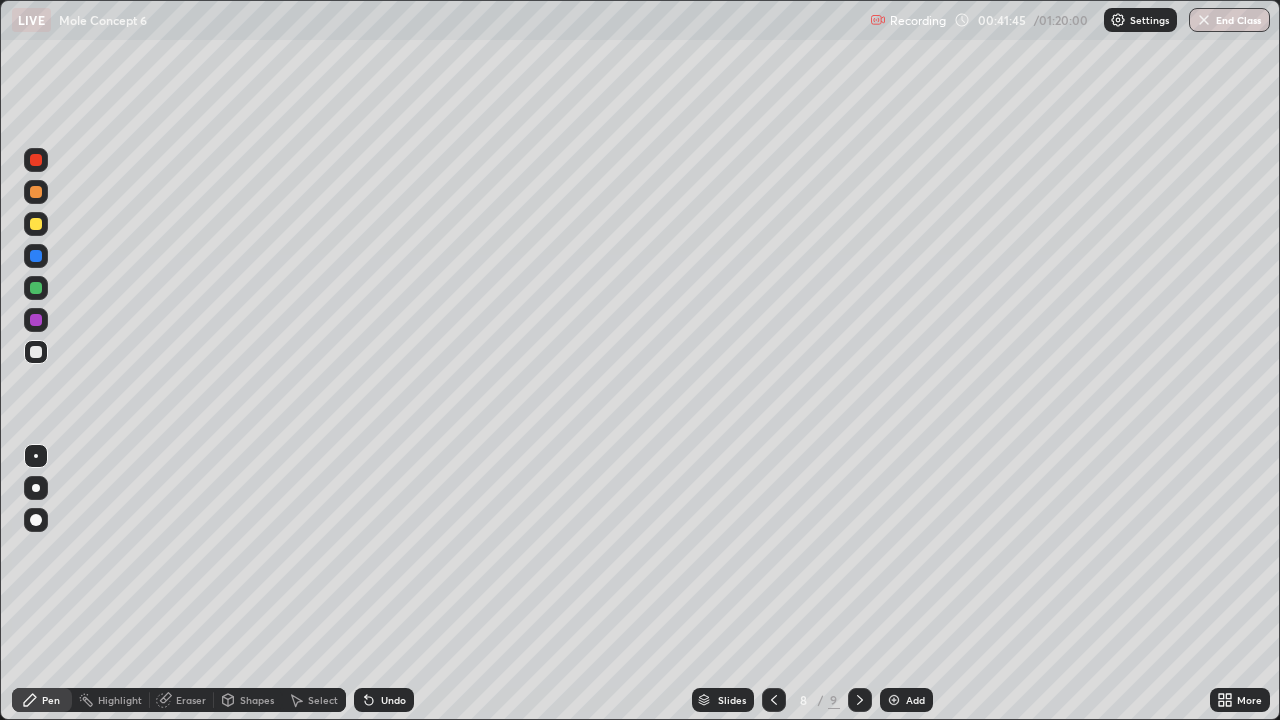 click 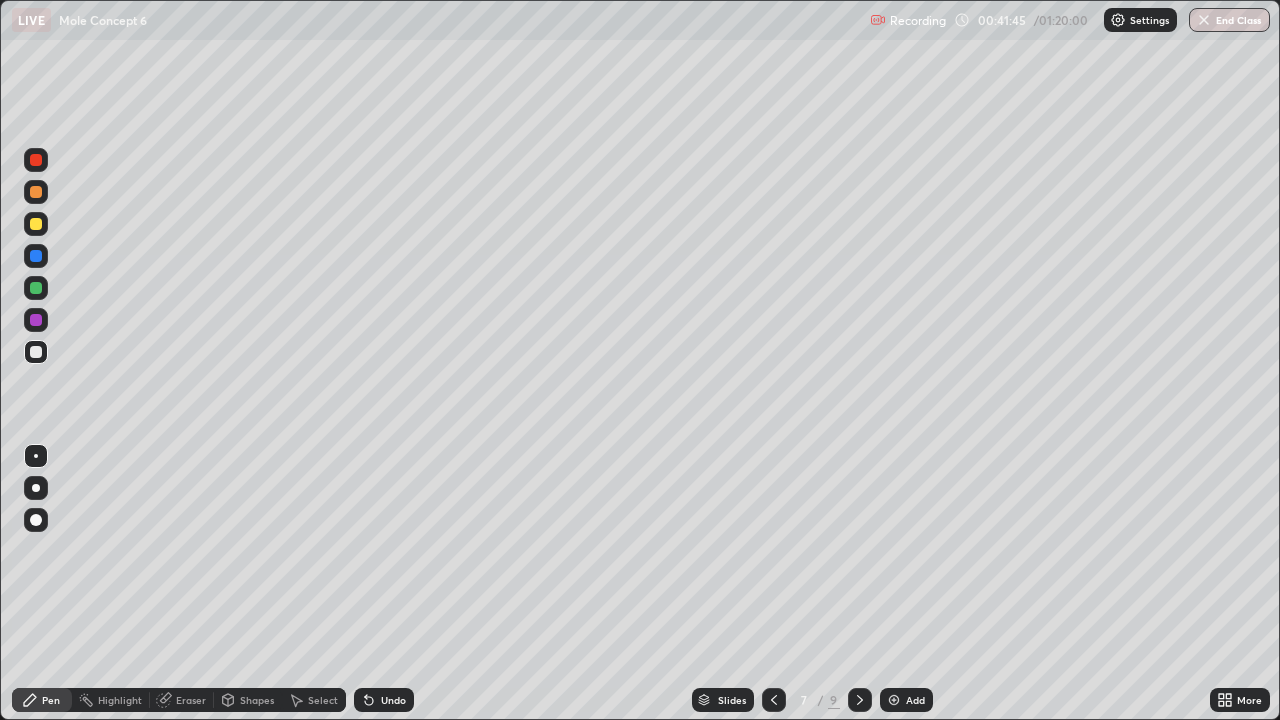 click at bounding box center (774, 700) 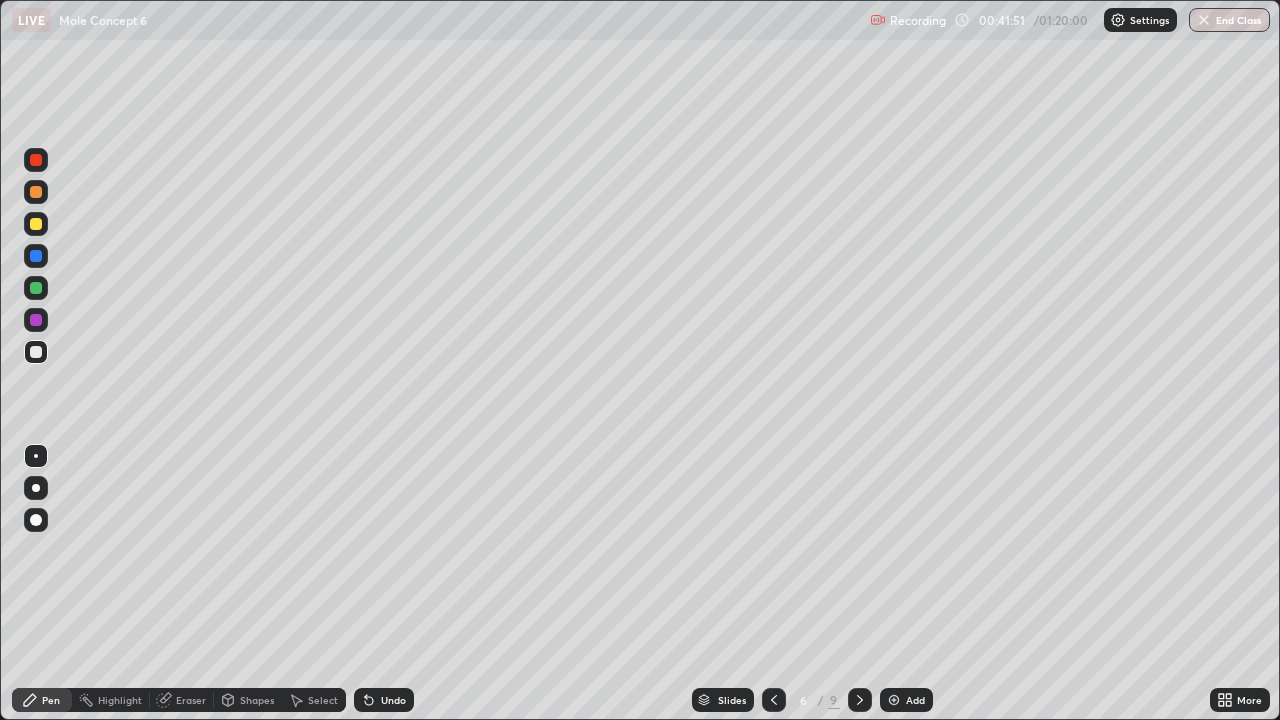 click 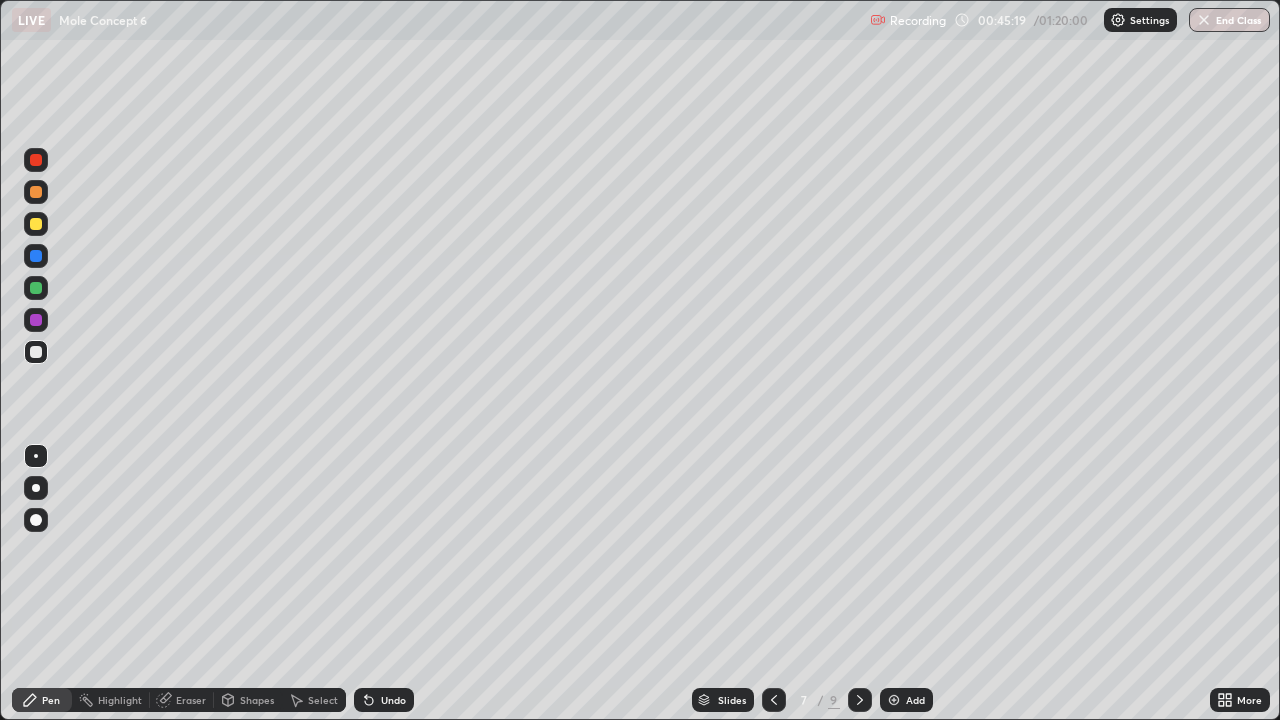 click 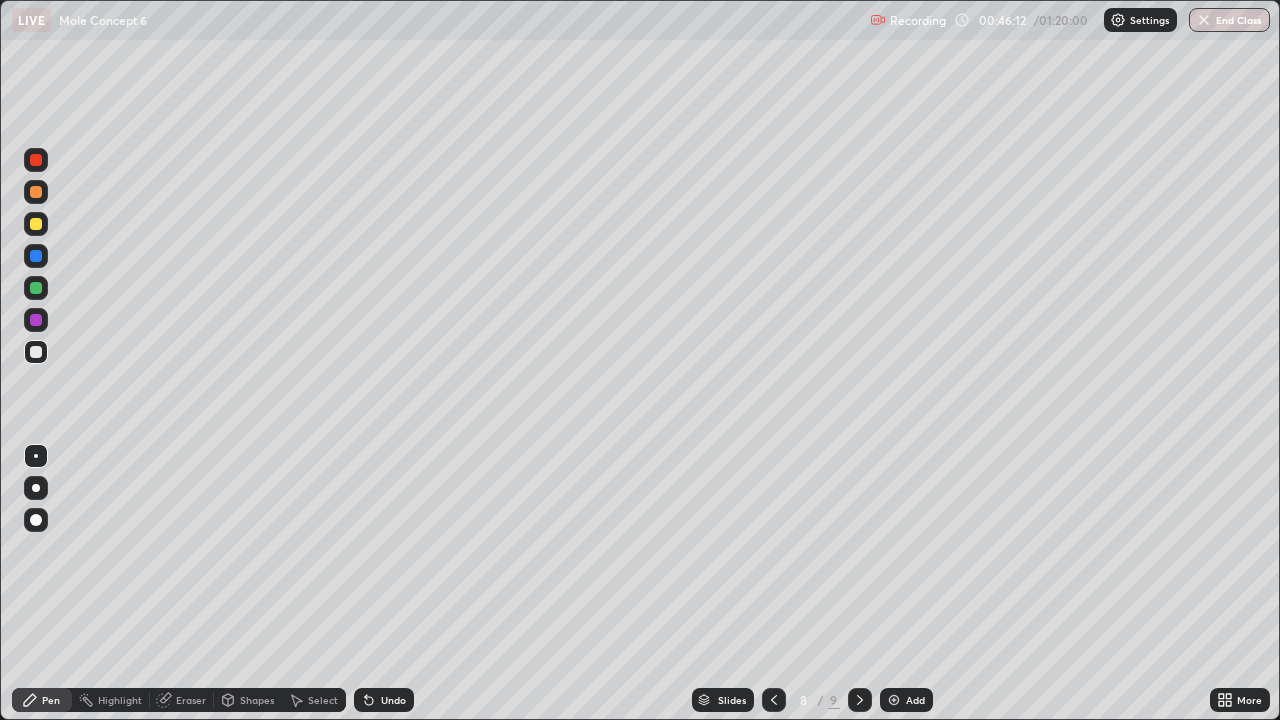click 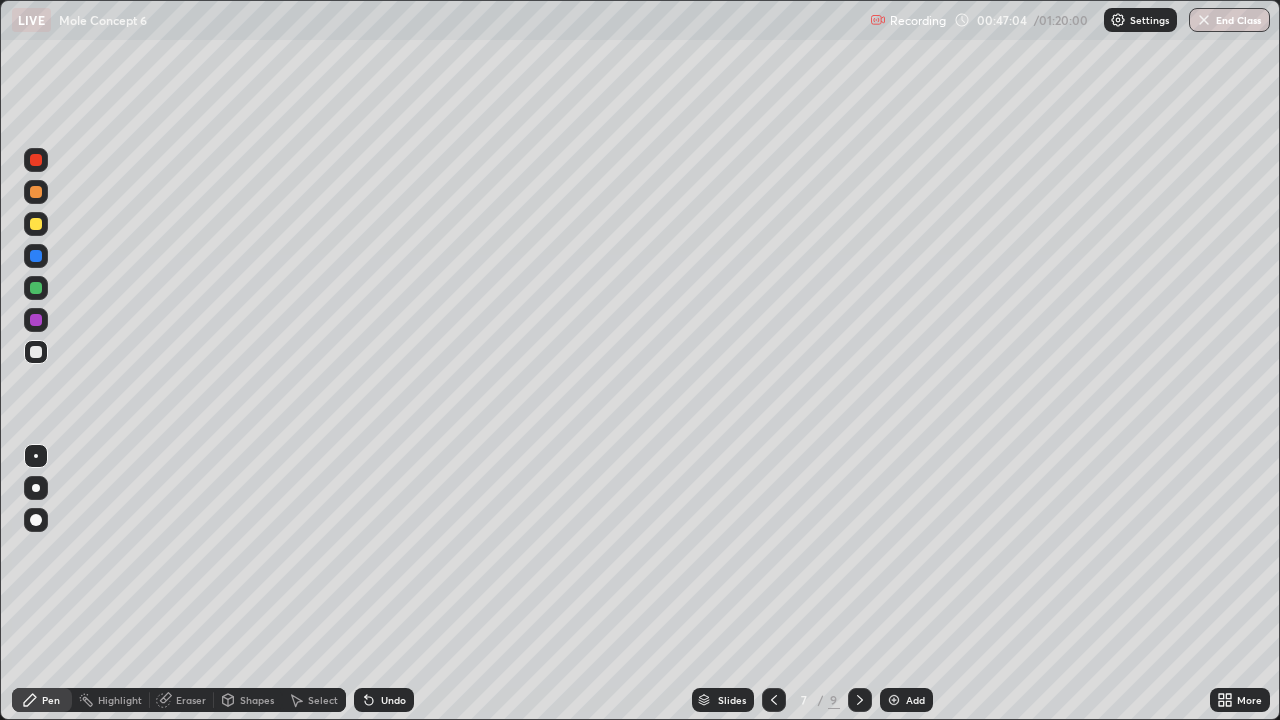 click on "Eraser" at bounding box center [191, 700] 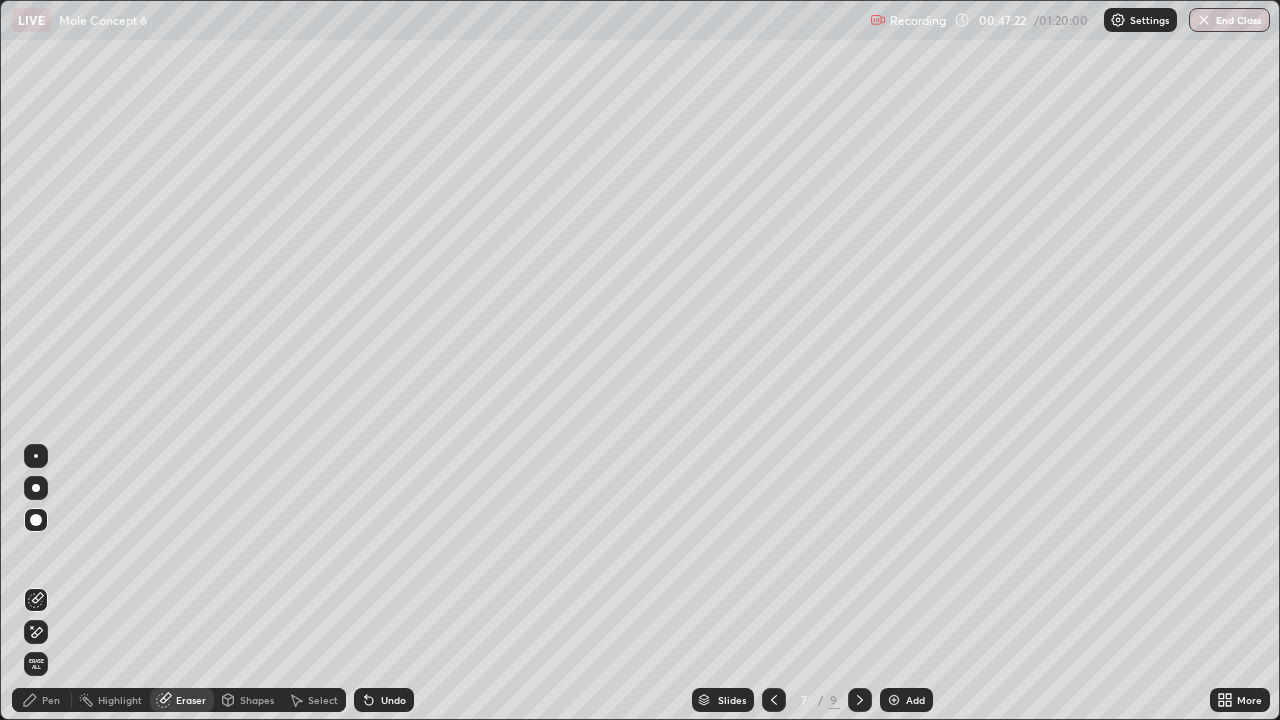 click 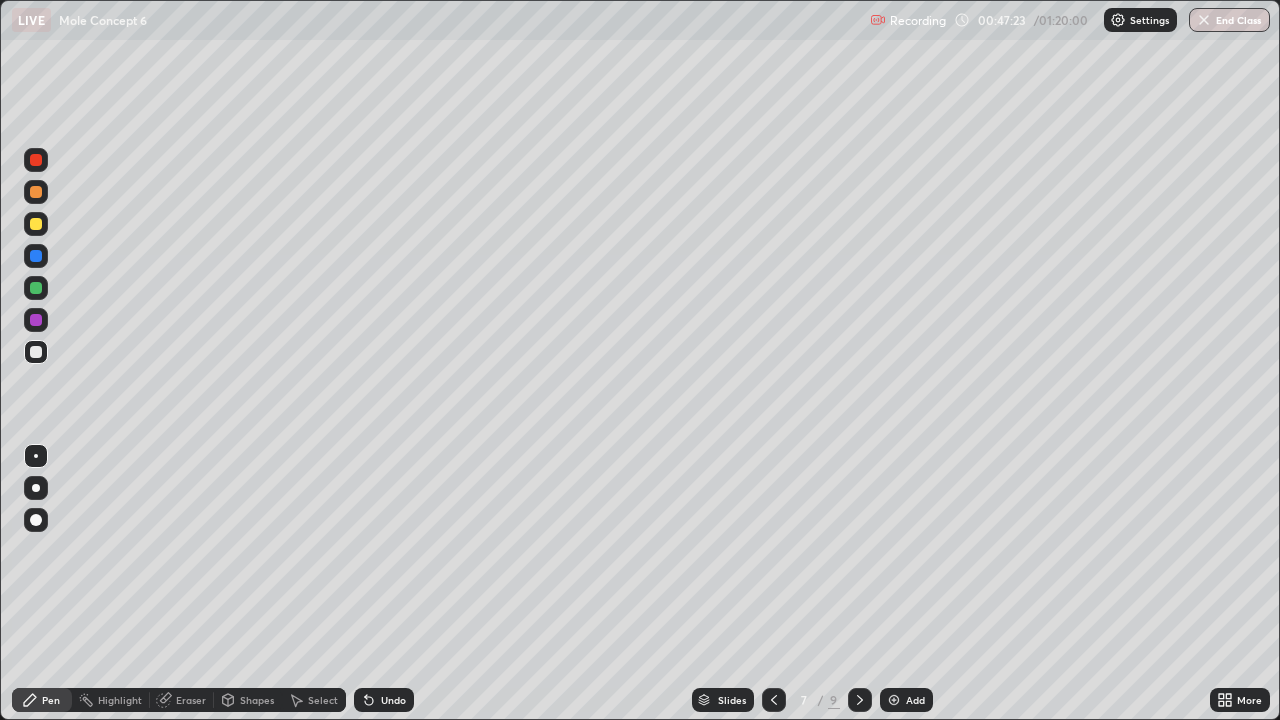 click at bounding box center (36, 224) 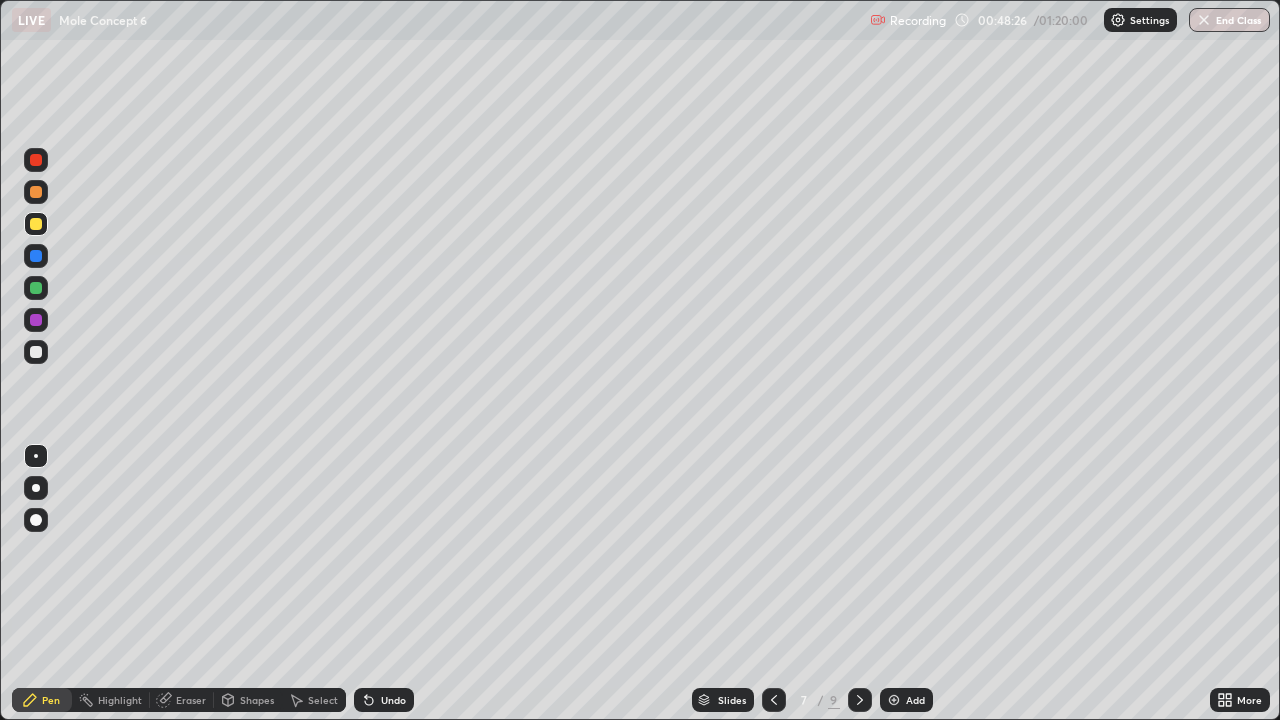 click at bounding box center [36, 288] 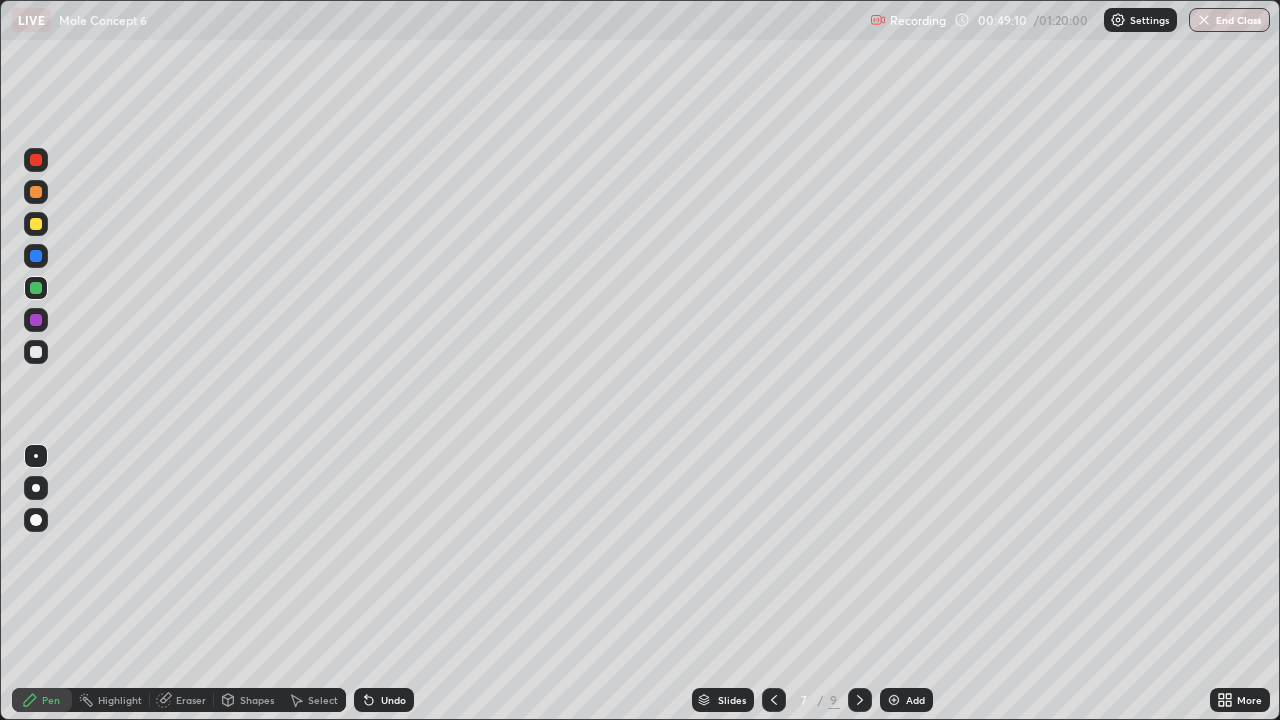 click on "Eraser" at bounding box center [191, 700] 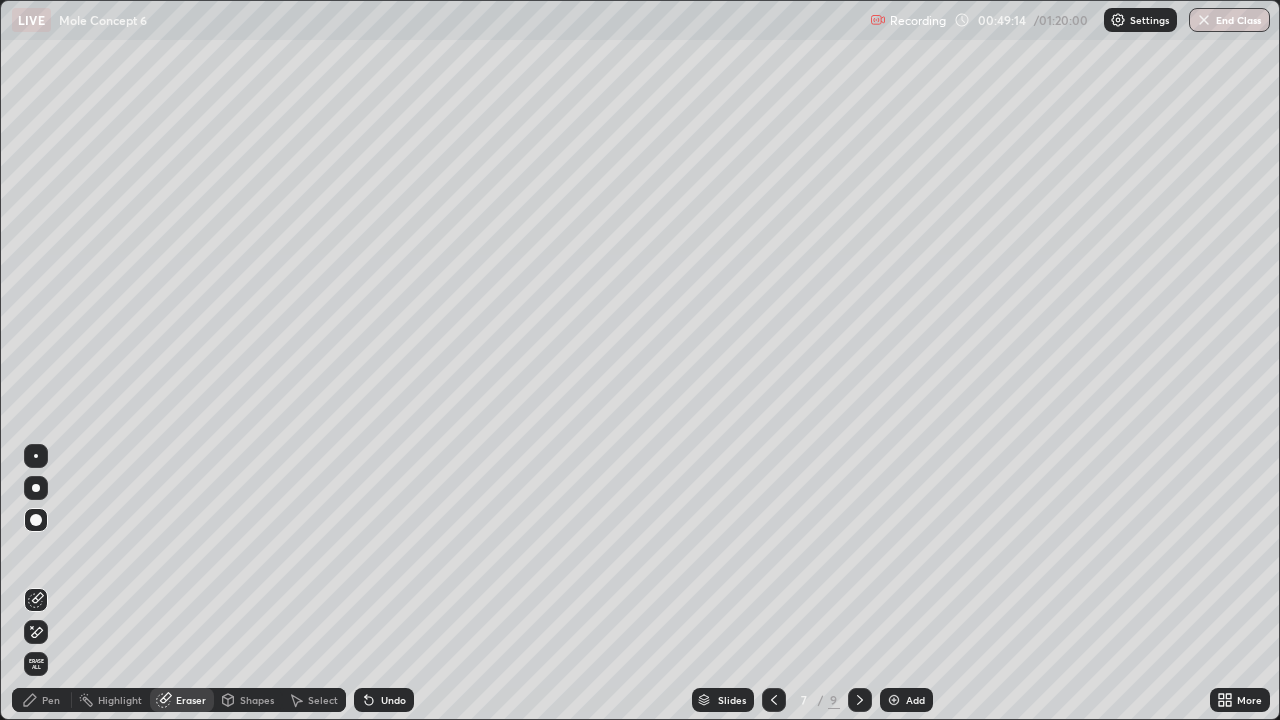 click on "Pen" at bounding box center [51, 700] 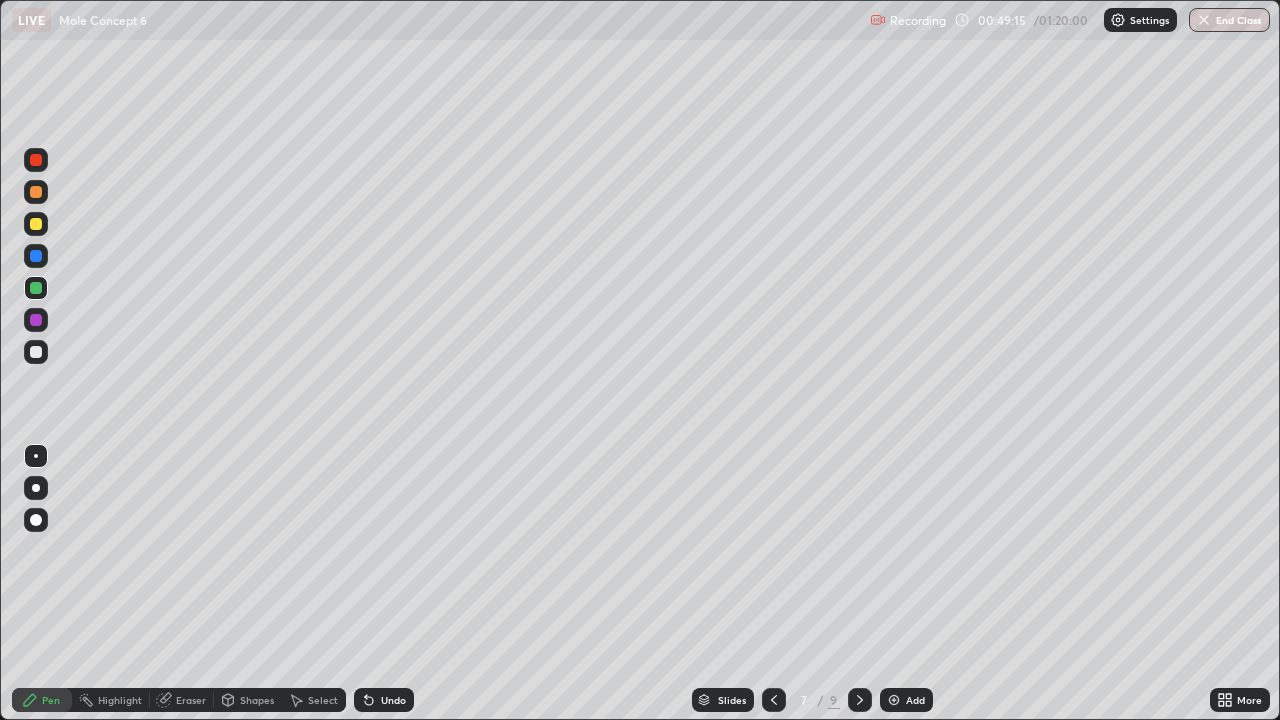 click at bounding box center (36, 224) 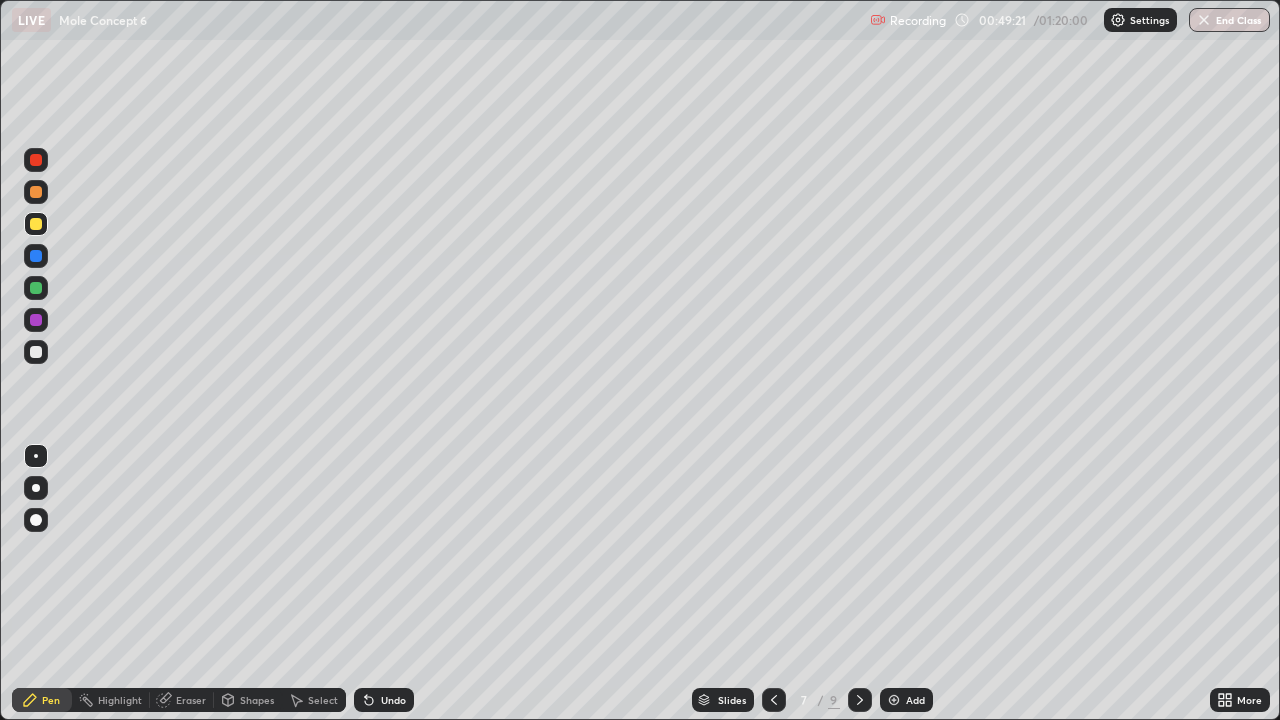 click at bounding box center [36, 352] 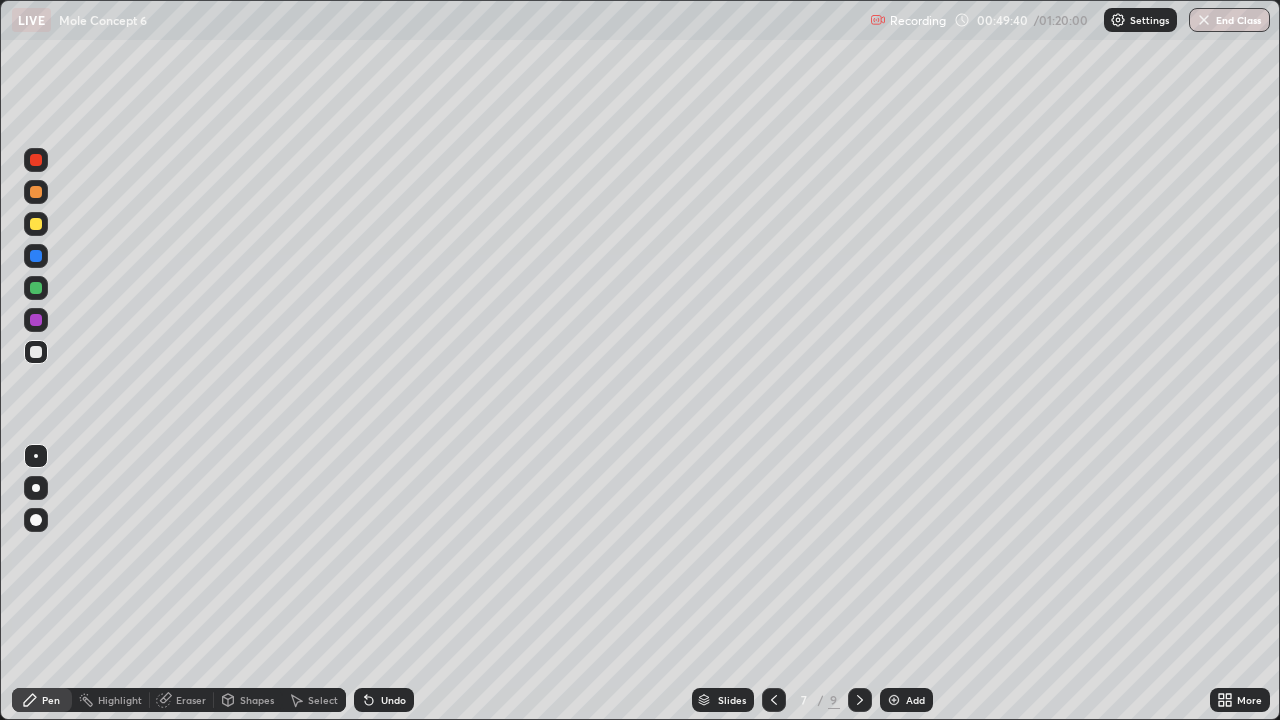 click at bounding box center [36, 288] 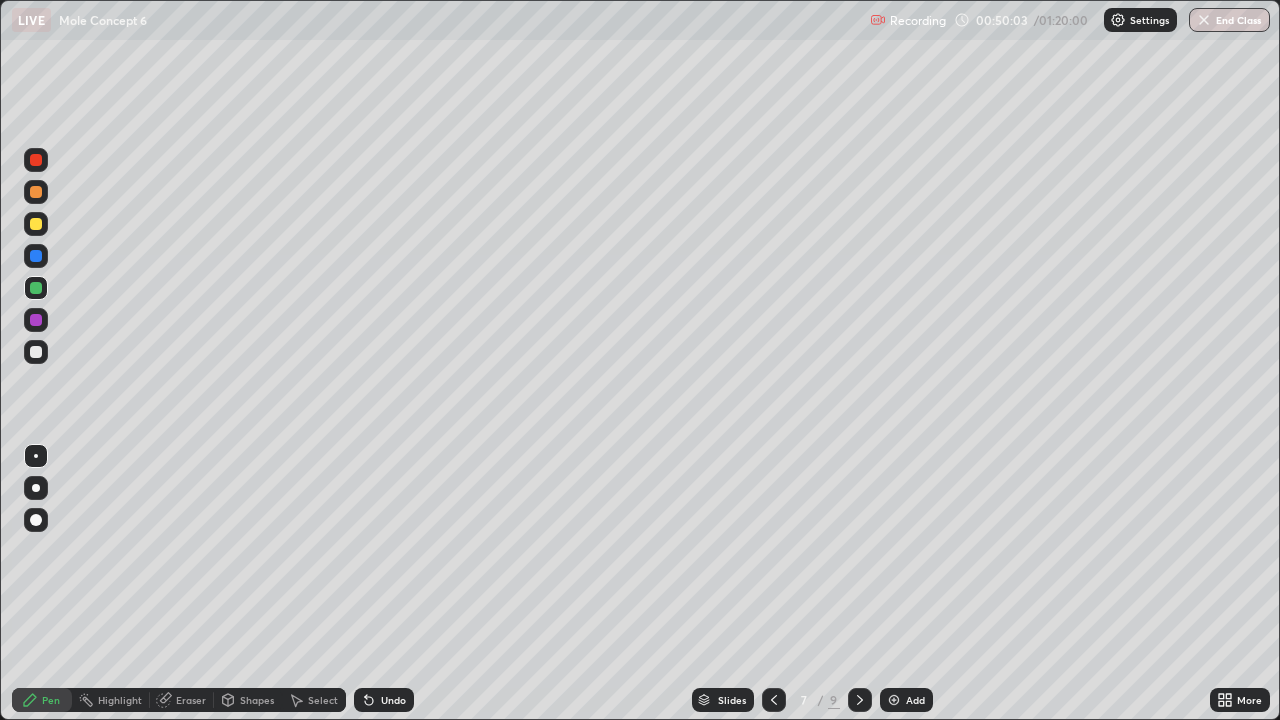 click on "Undo" at bounding box center (384, 700) 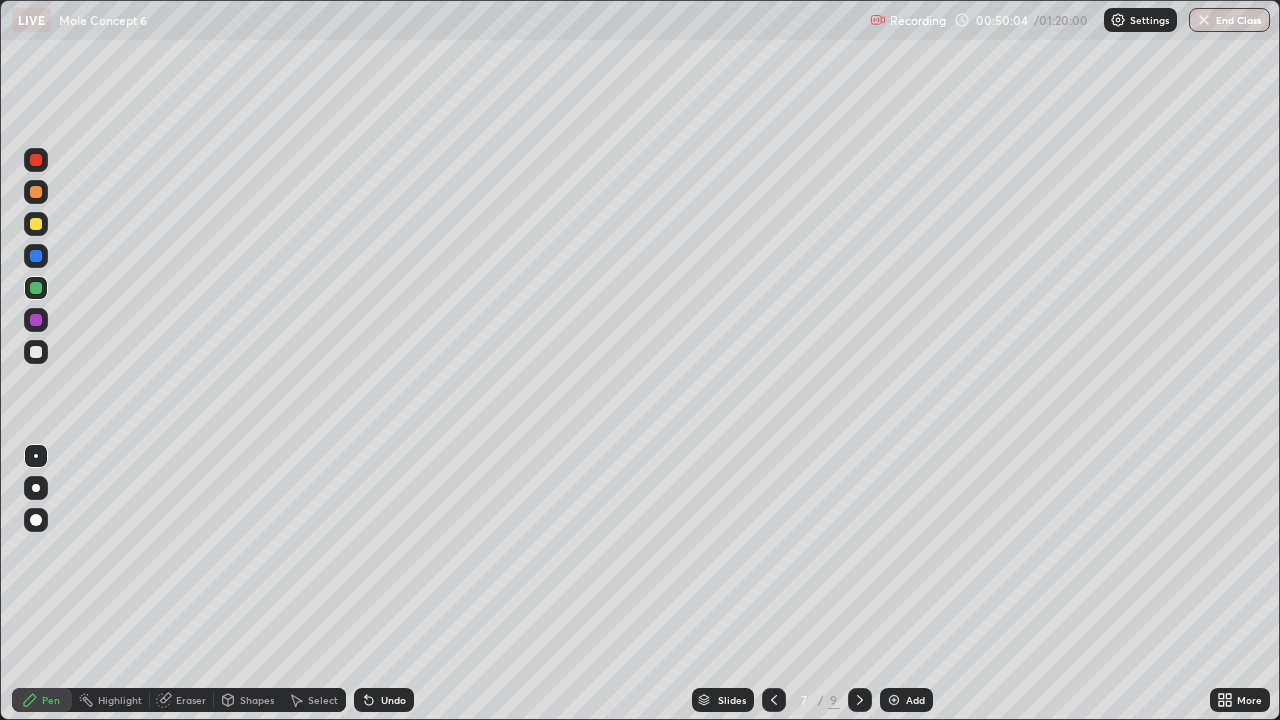 click on "Undo" at bounding box center [393, 700] 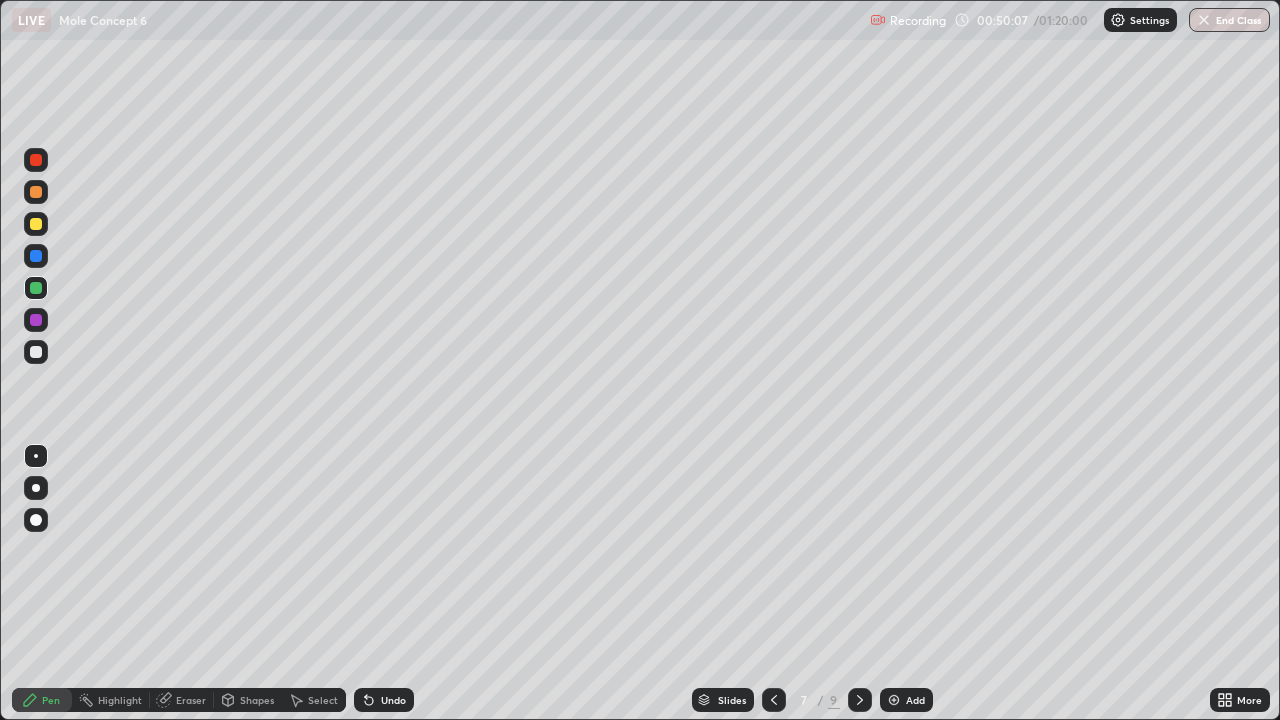 click 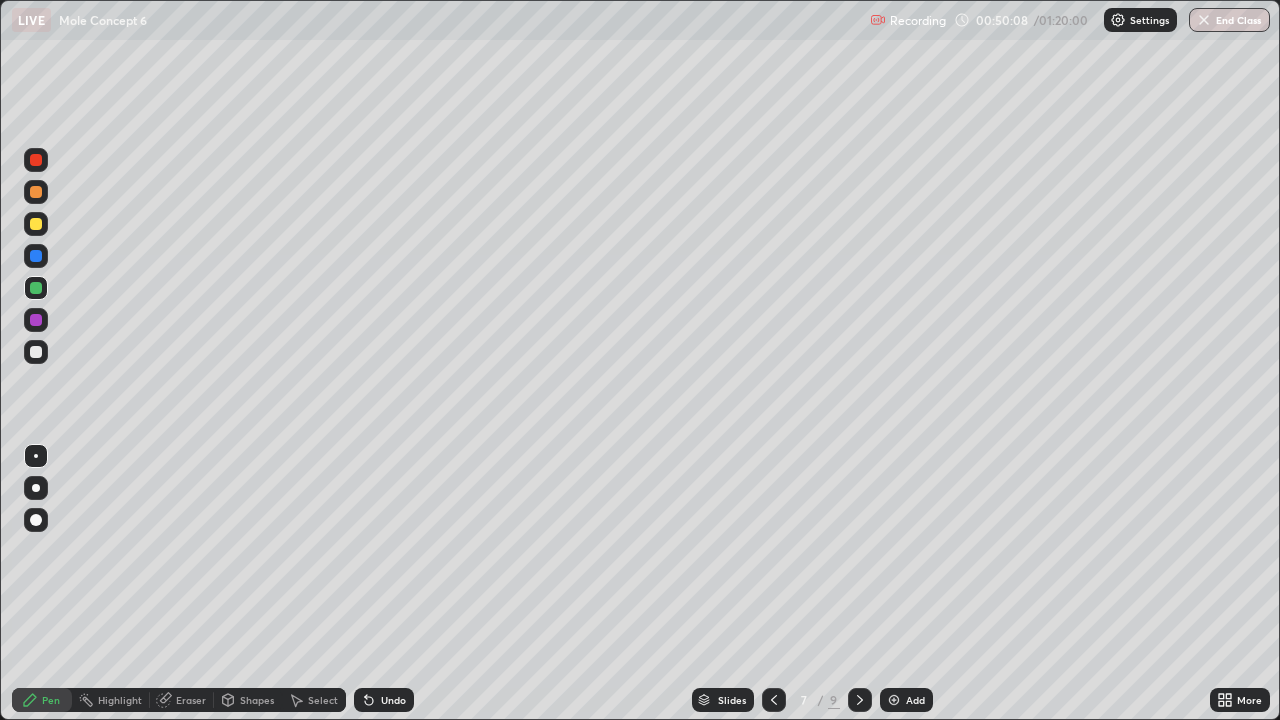 click on "Undo" at bounding box center (384, 700) 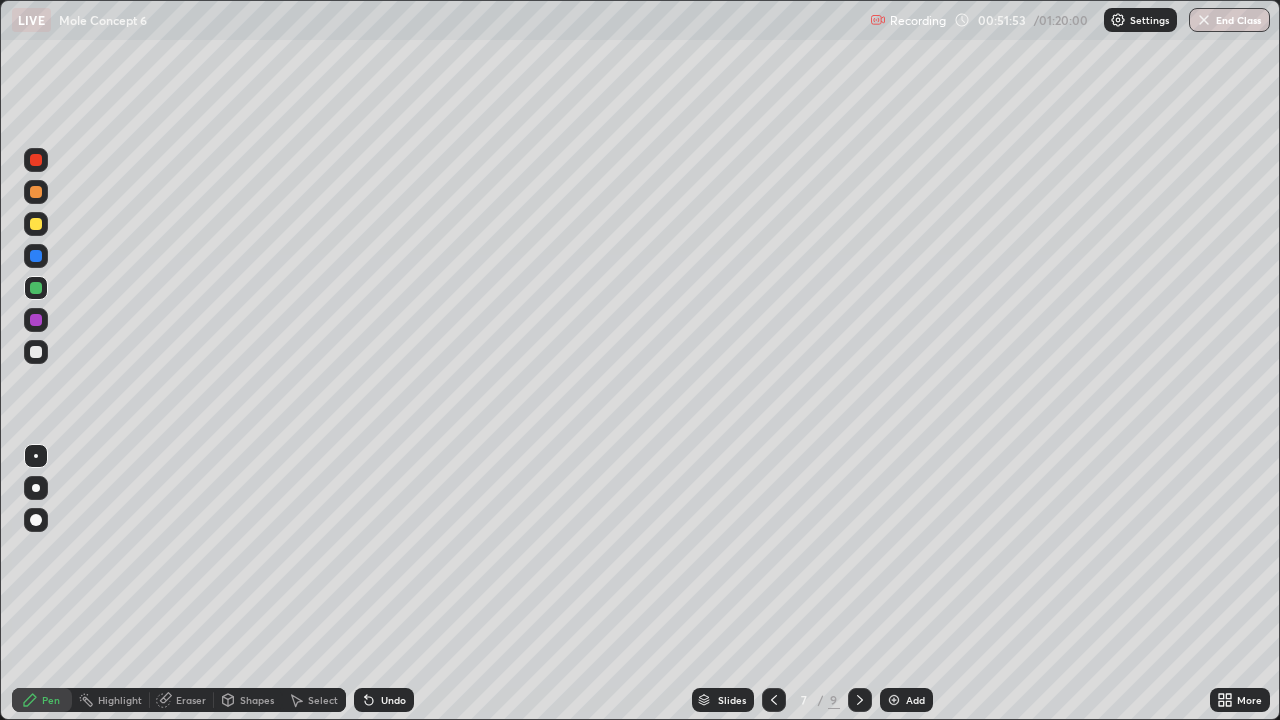 click on "Add" at bounding box center [906, 700] 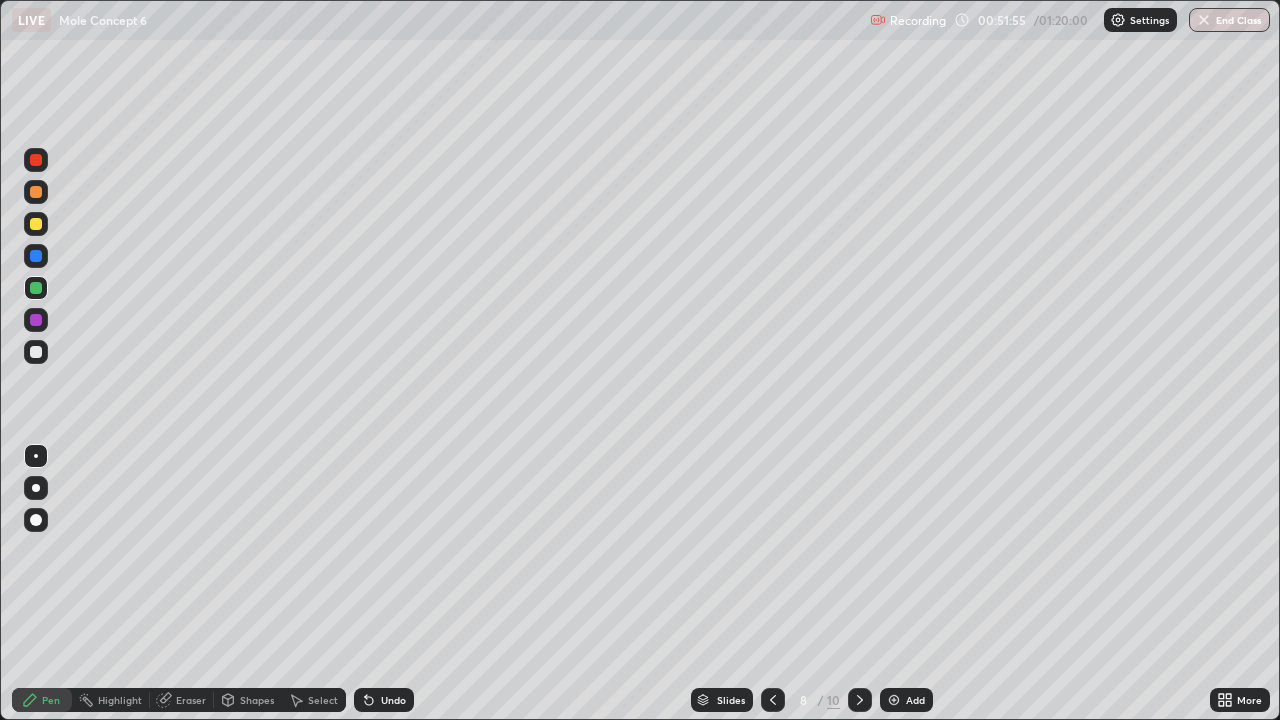 click at bounding box center [36, 224] 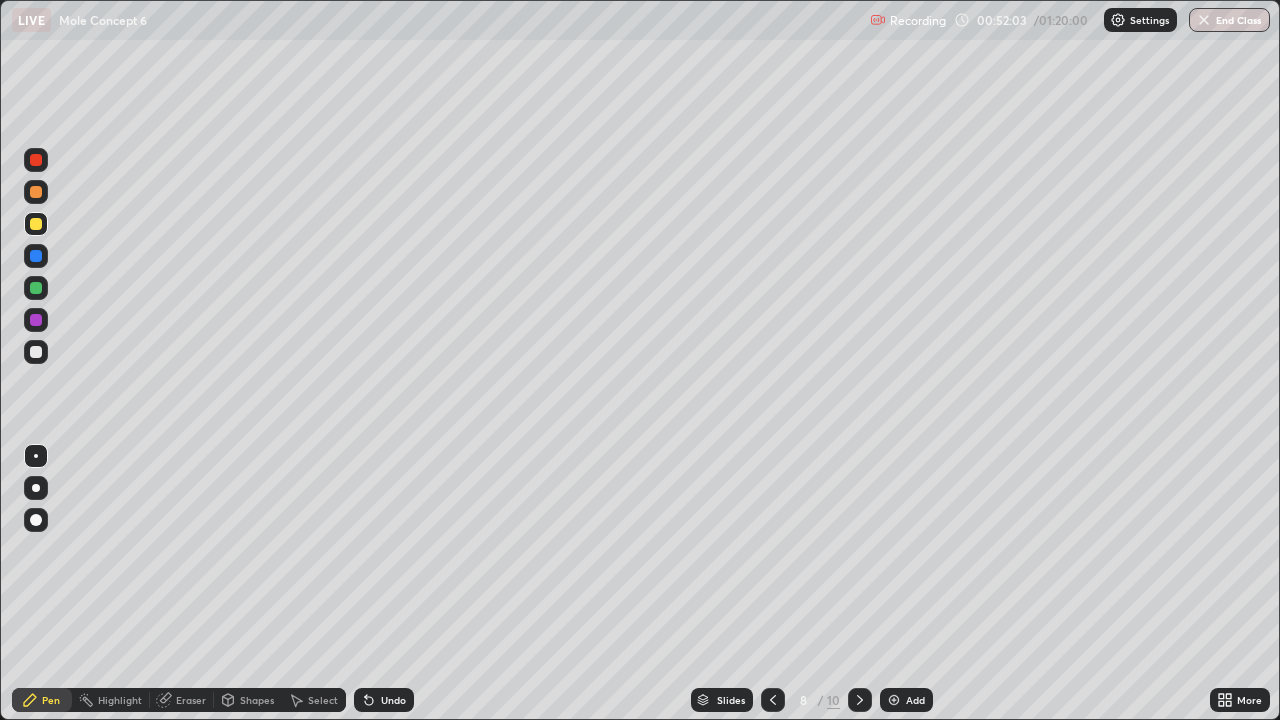 click on "Undo" at bounding box center [393, 700] 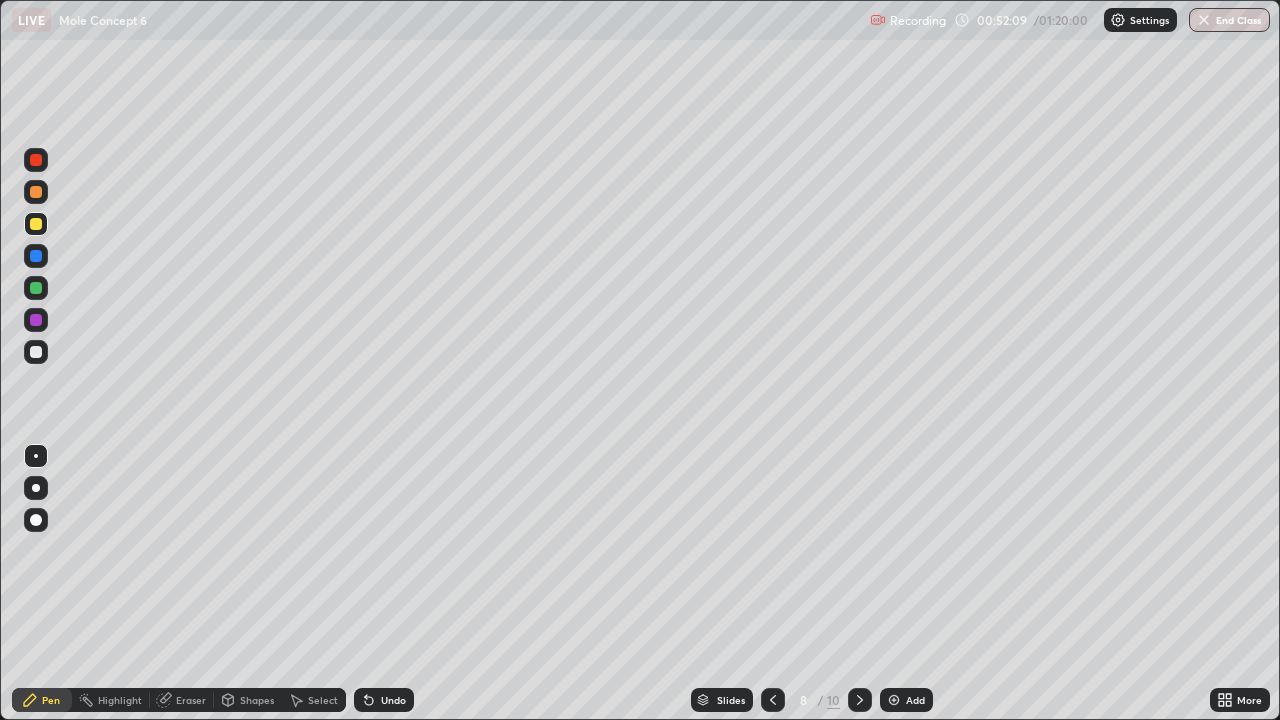 click on "Undo" at bounding box center (393, 700) 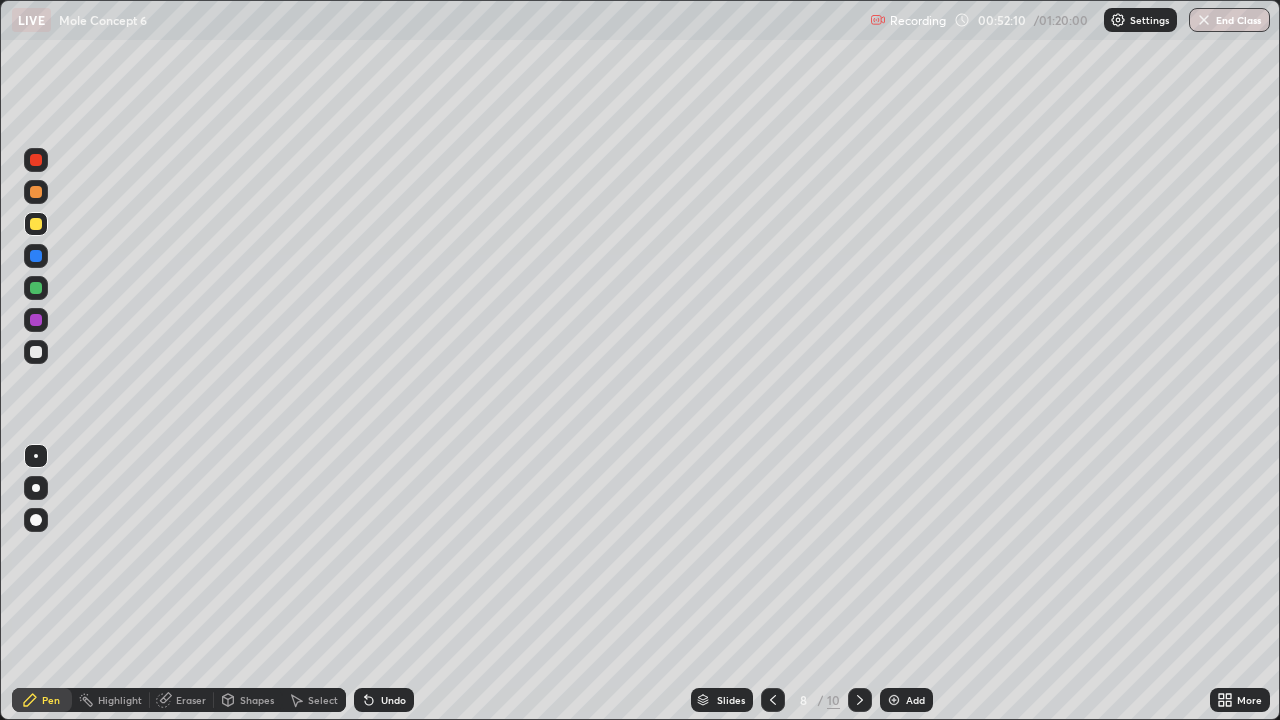 click 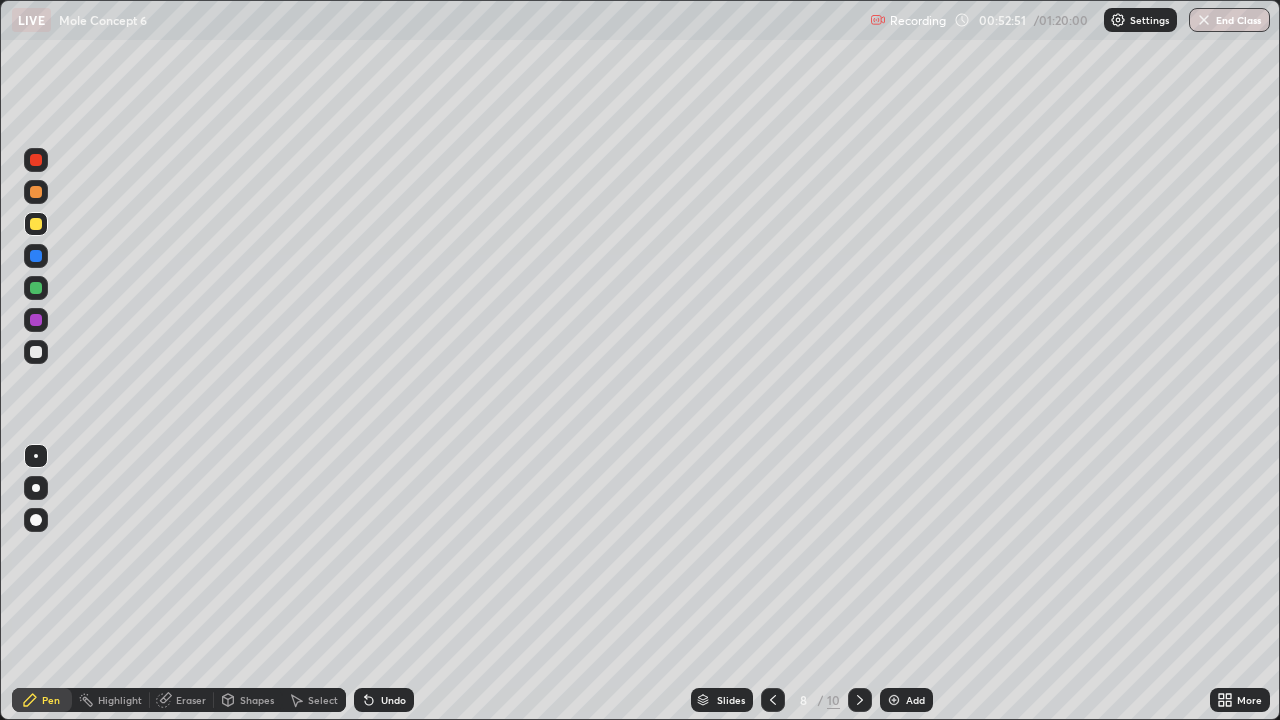 click on "Undo" at bounding box center (393, 700) 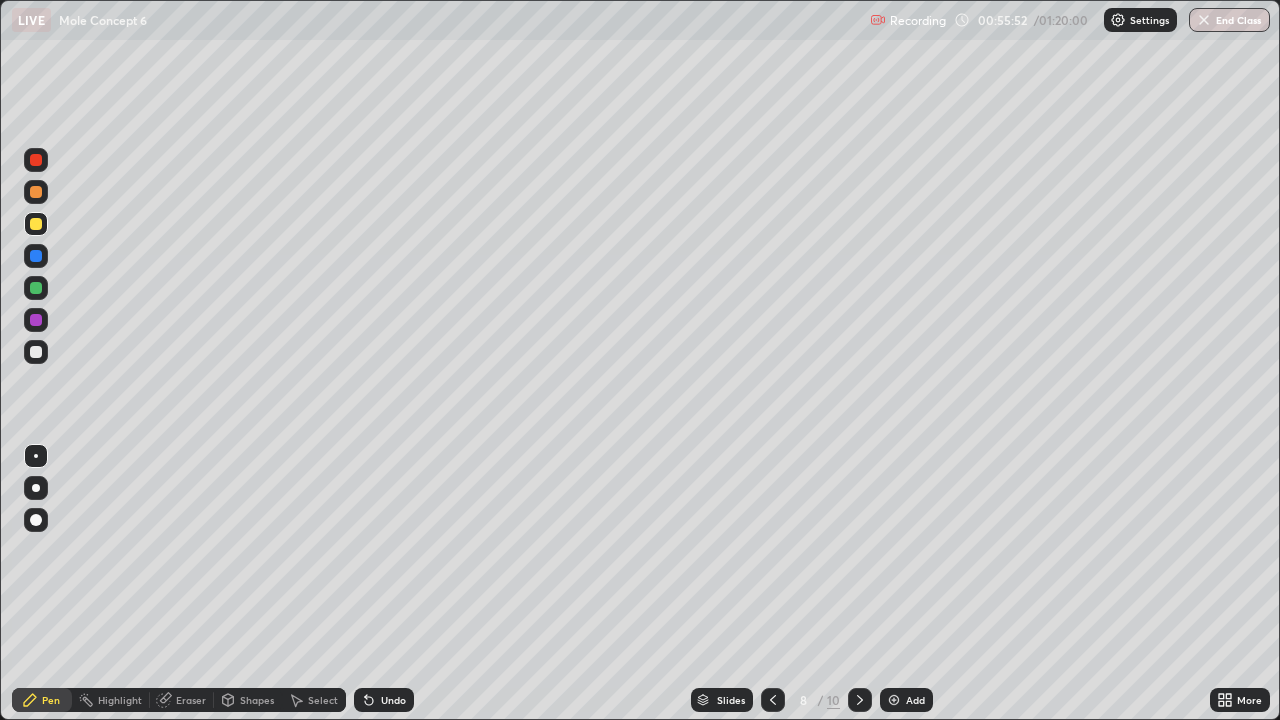 click on "Add" at bounding box center (915, 700) 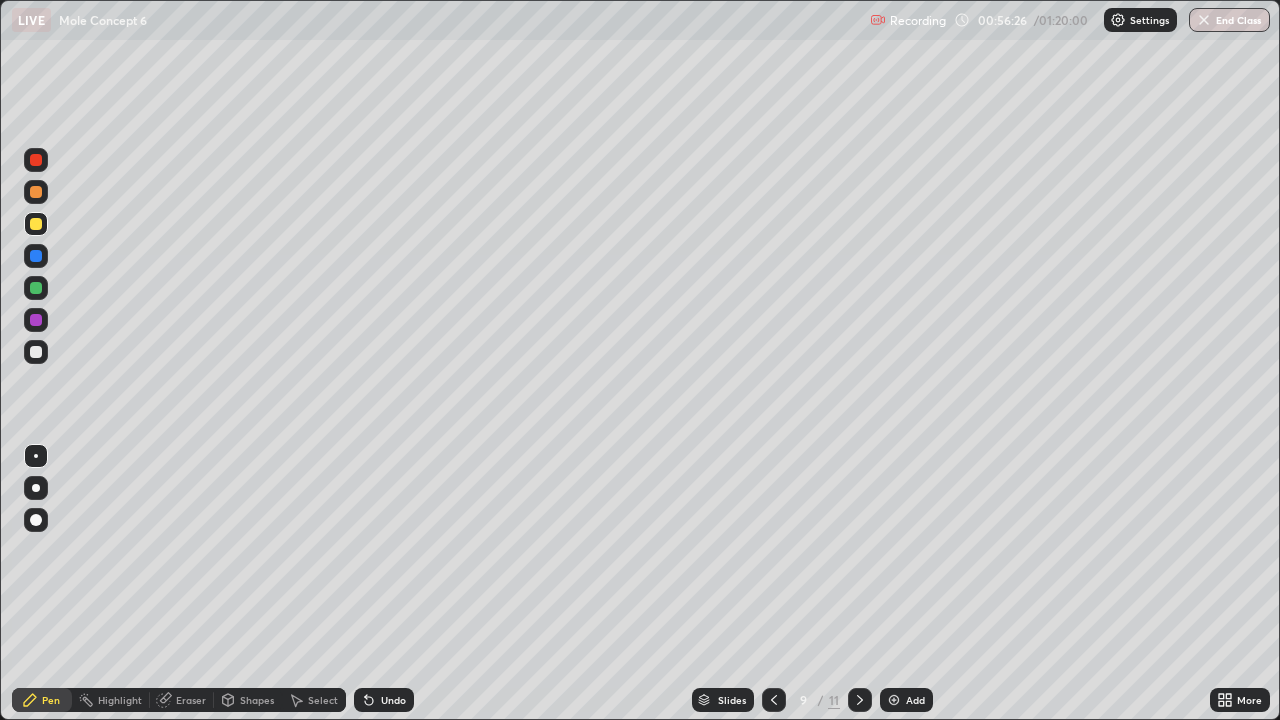 click 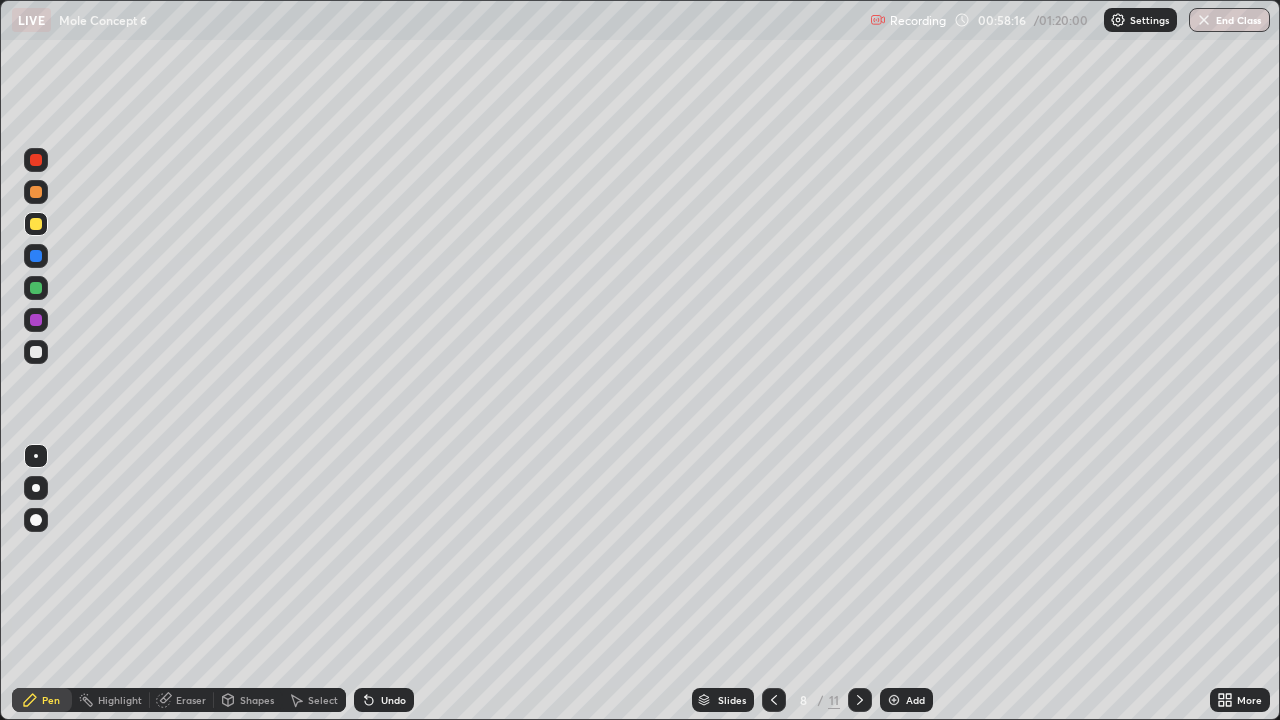 click at bounding box center [36, 352] 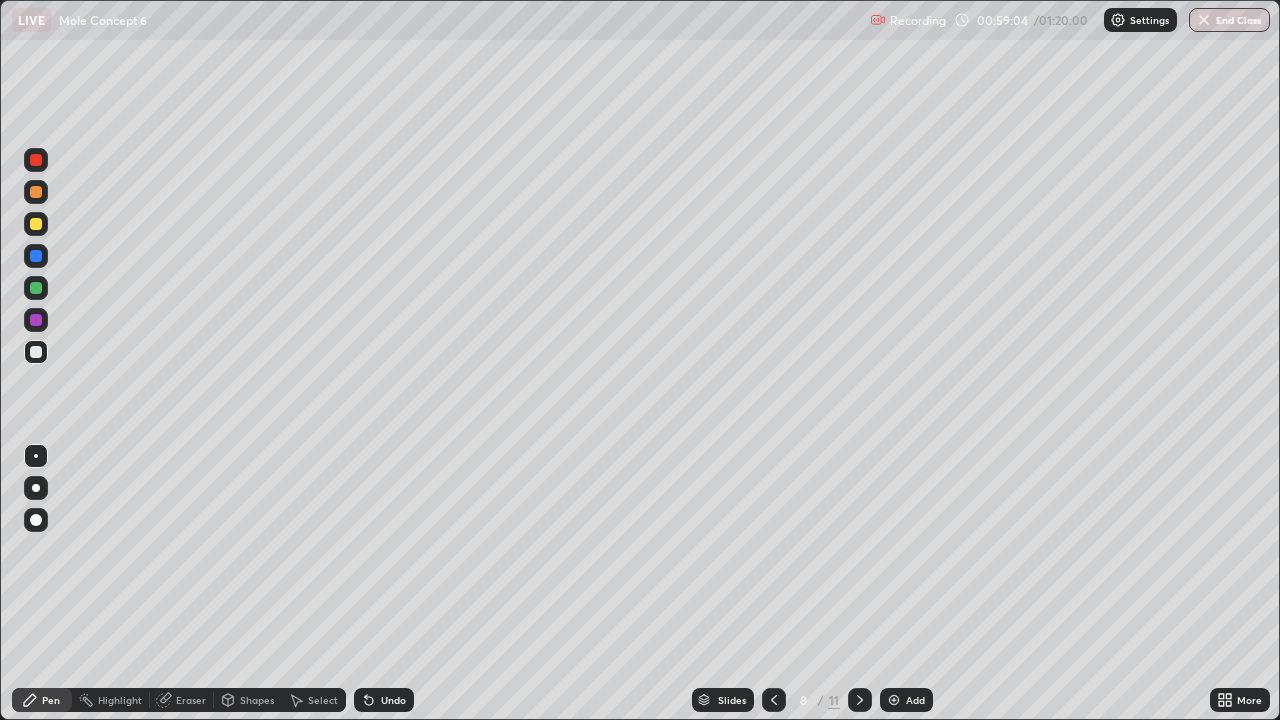 click 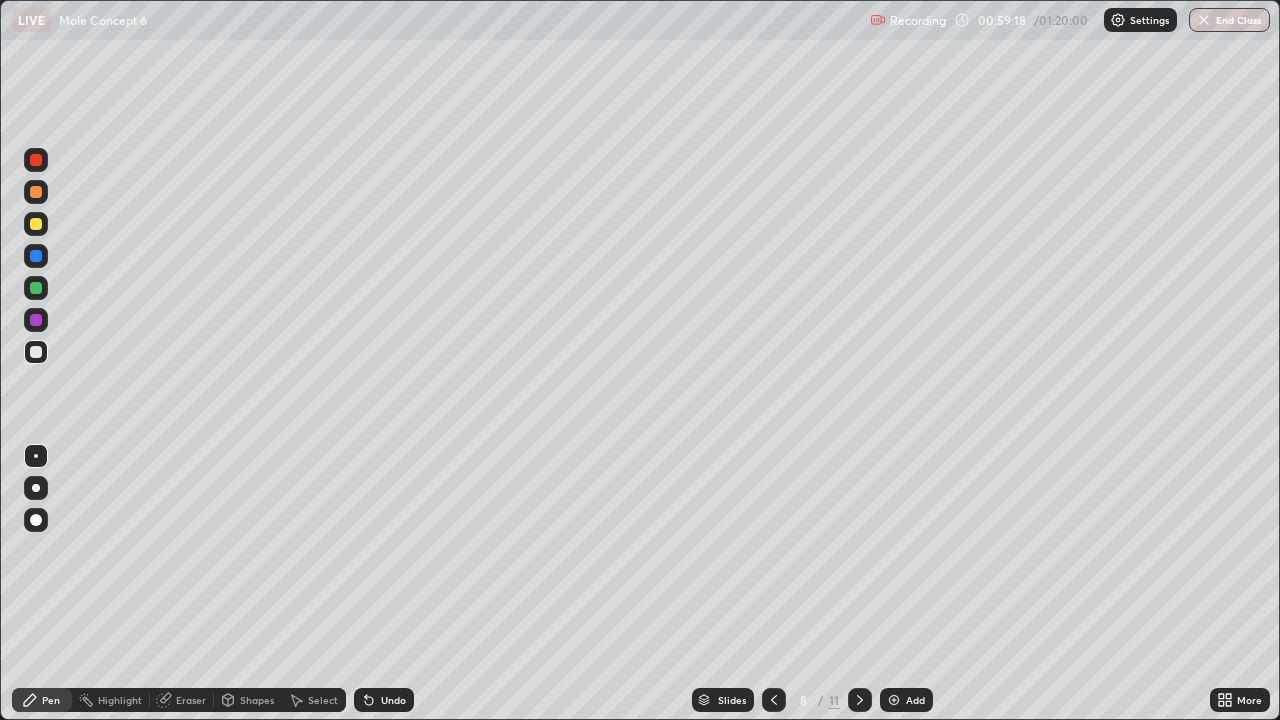 click at bounding box center (36, 288) 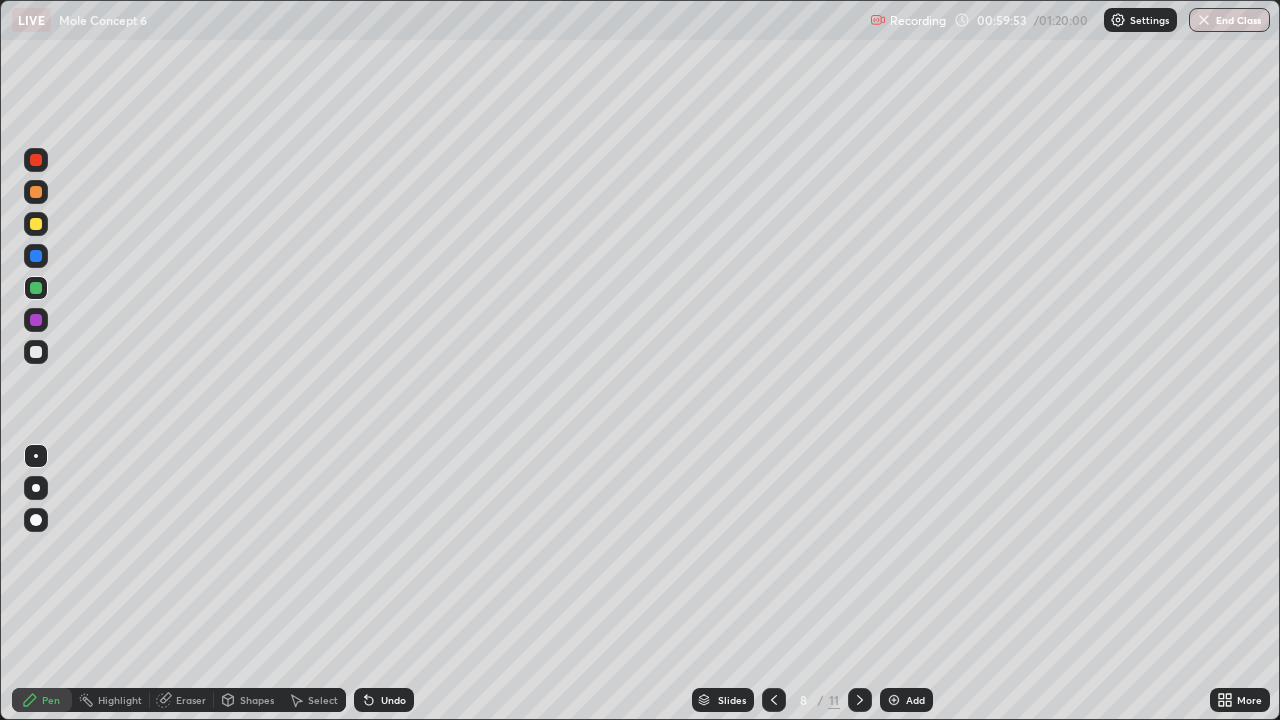 click at bounding box center [36, 192] 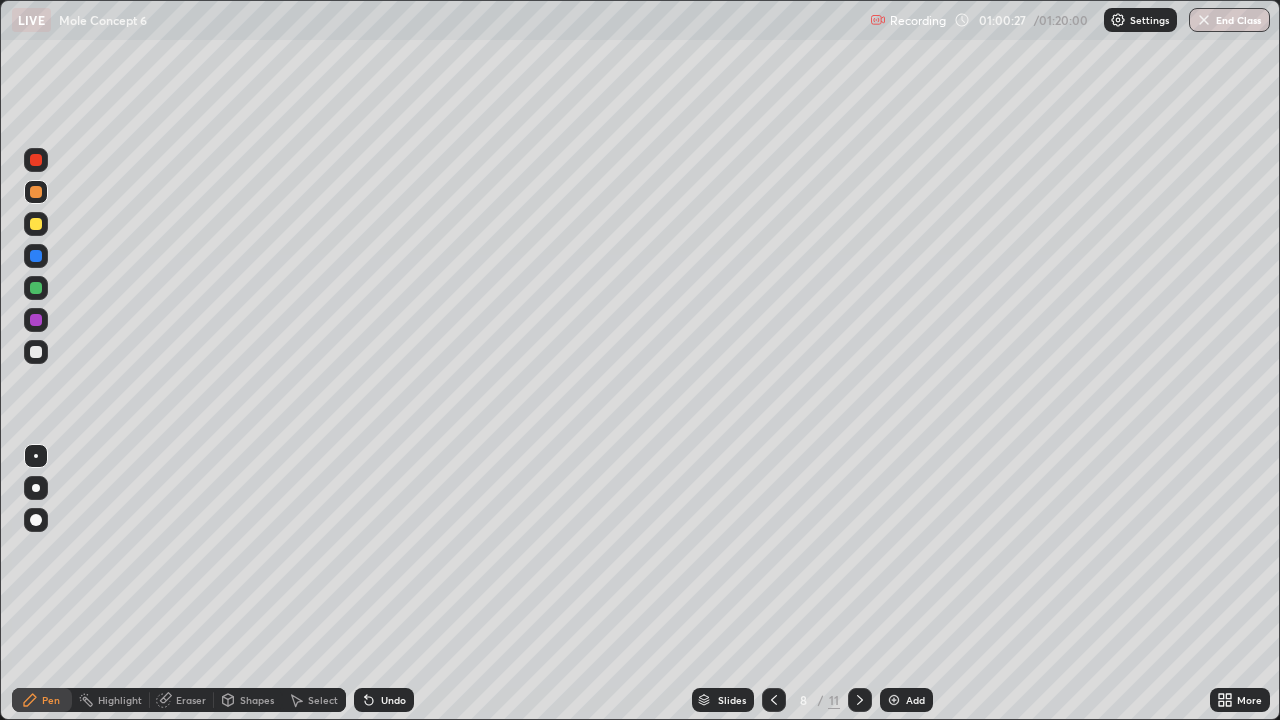 click on "Undo" at bounding box center [393, 700] 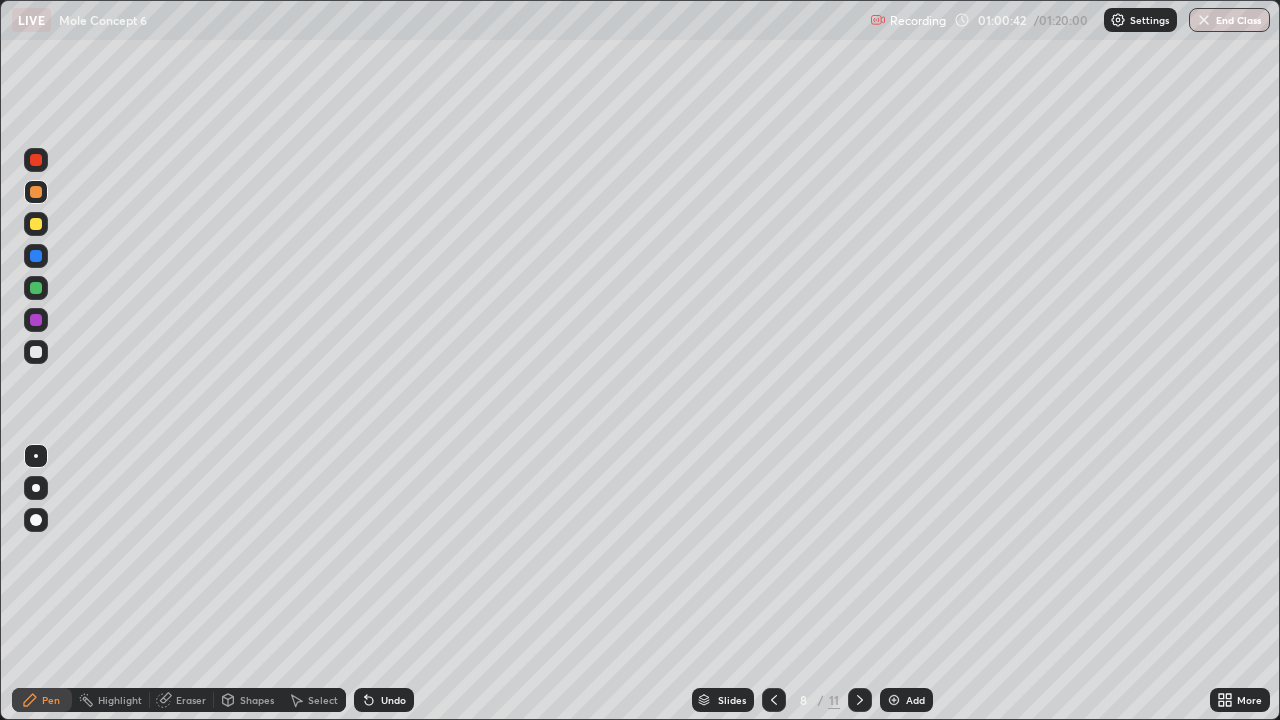 click at bounding box center (36, 320) 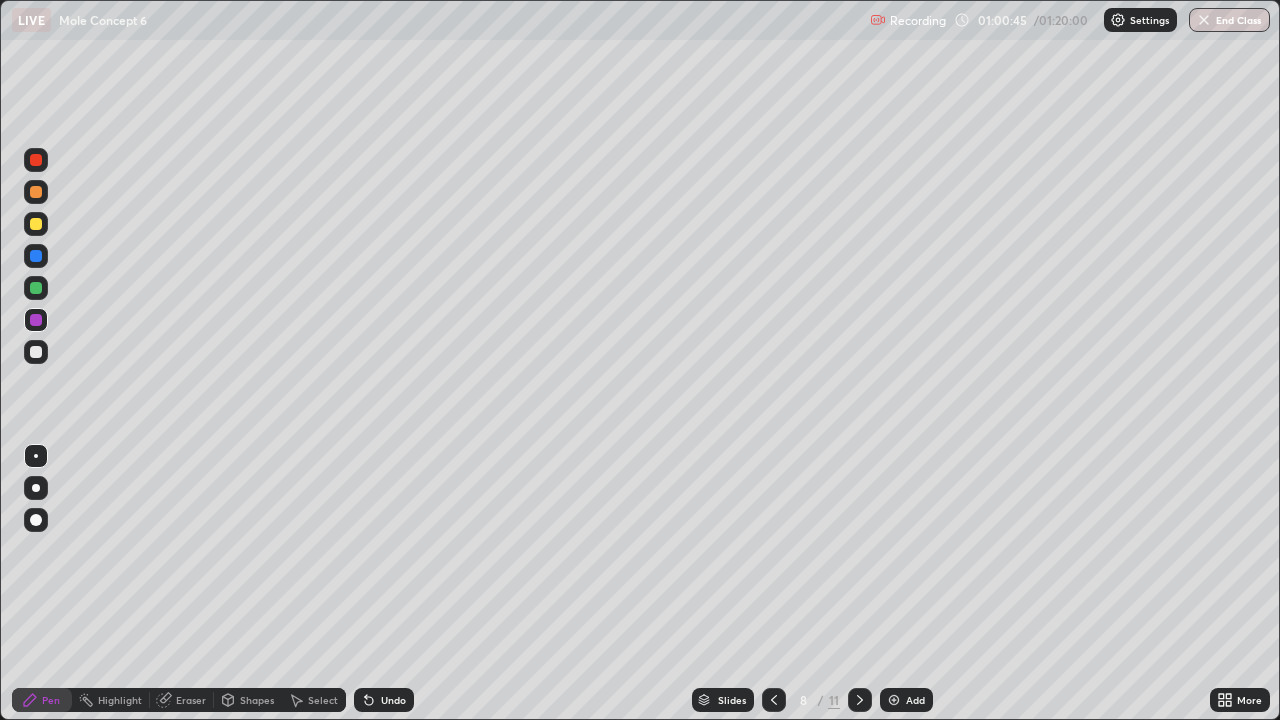 click on "Undo" at bounding box center (384, 700) 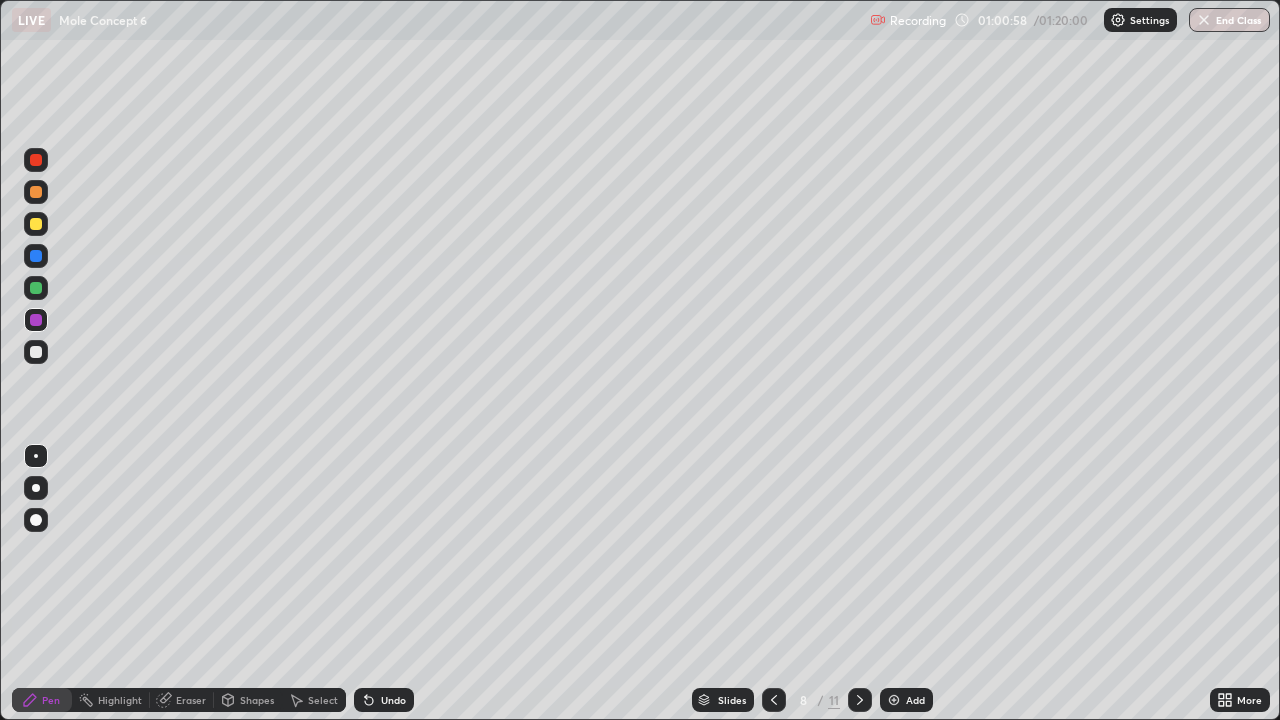 click at bounding box center (36, 352) 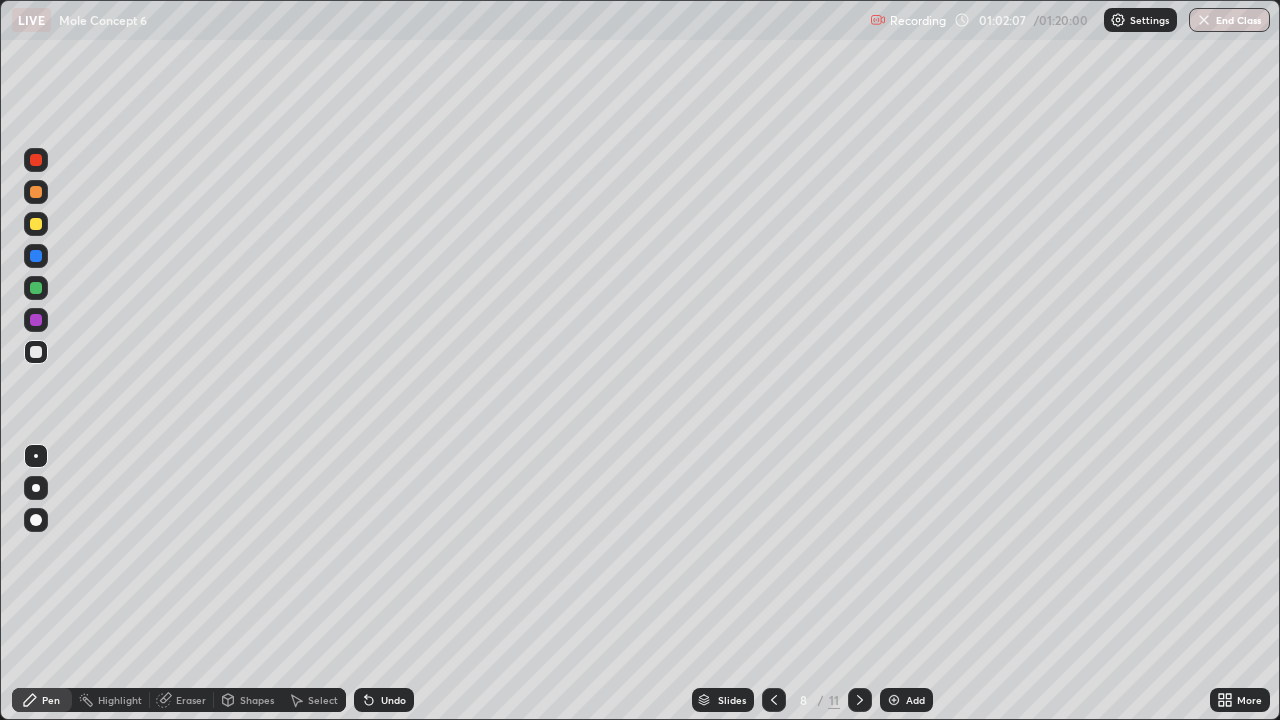 click at bounding box center (36, 224) 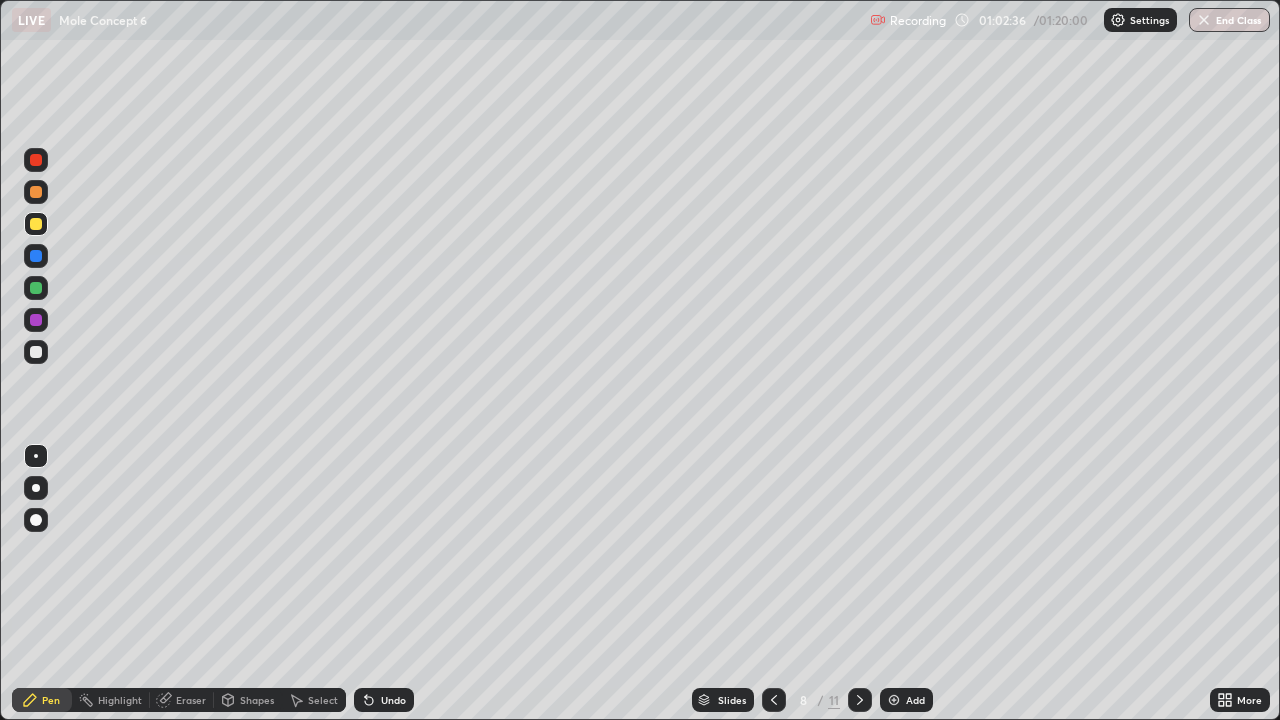 click on "Add" at bounding box center (906, 700) 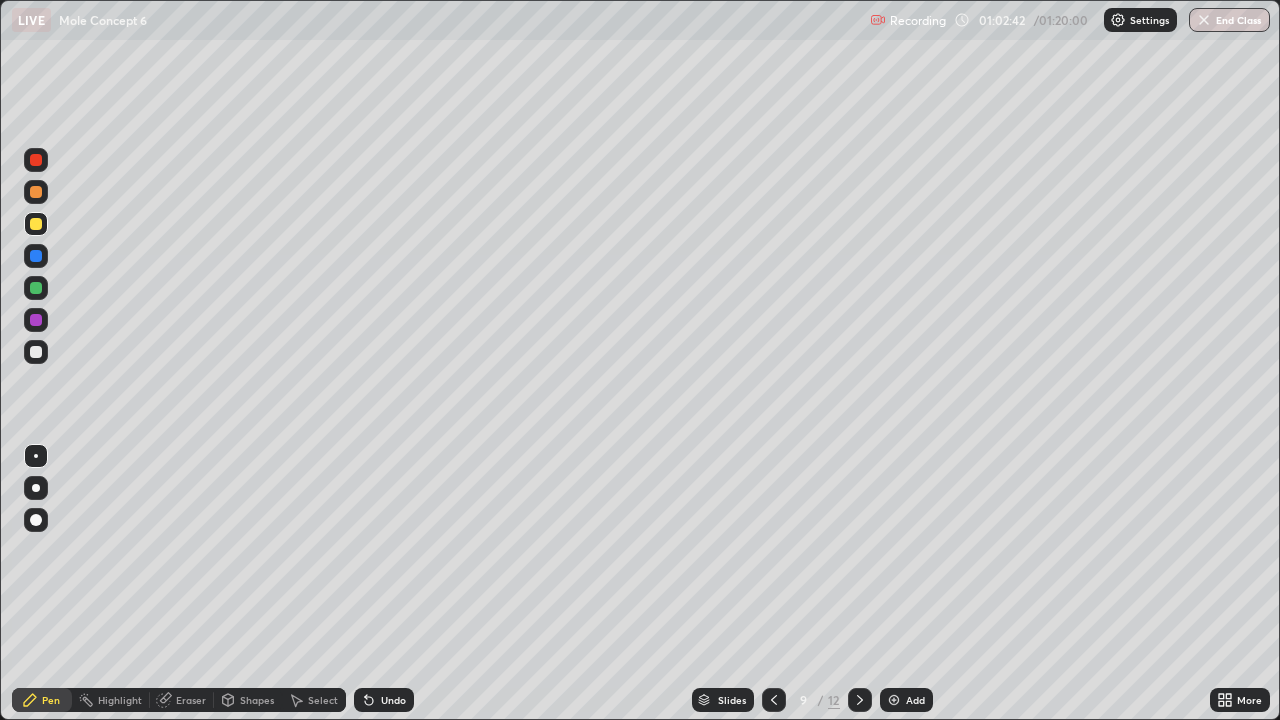 click on "Undo" at bounding box center [384, 700] 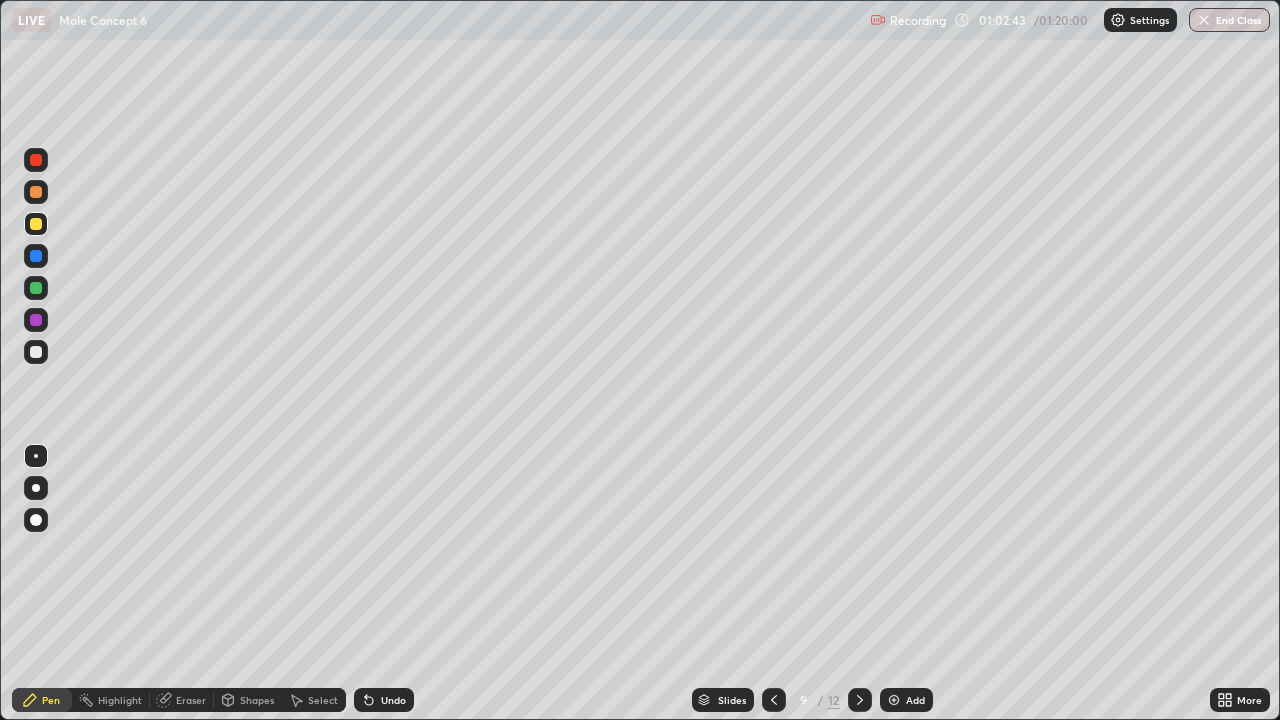 click on "Undo" at bounding box center (393, 700) 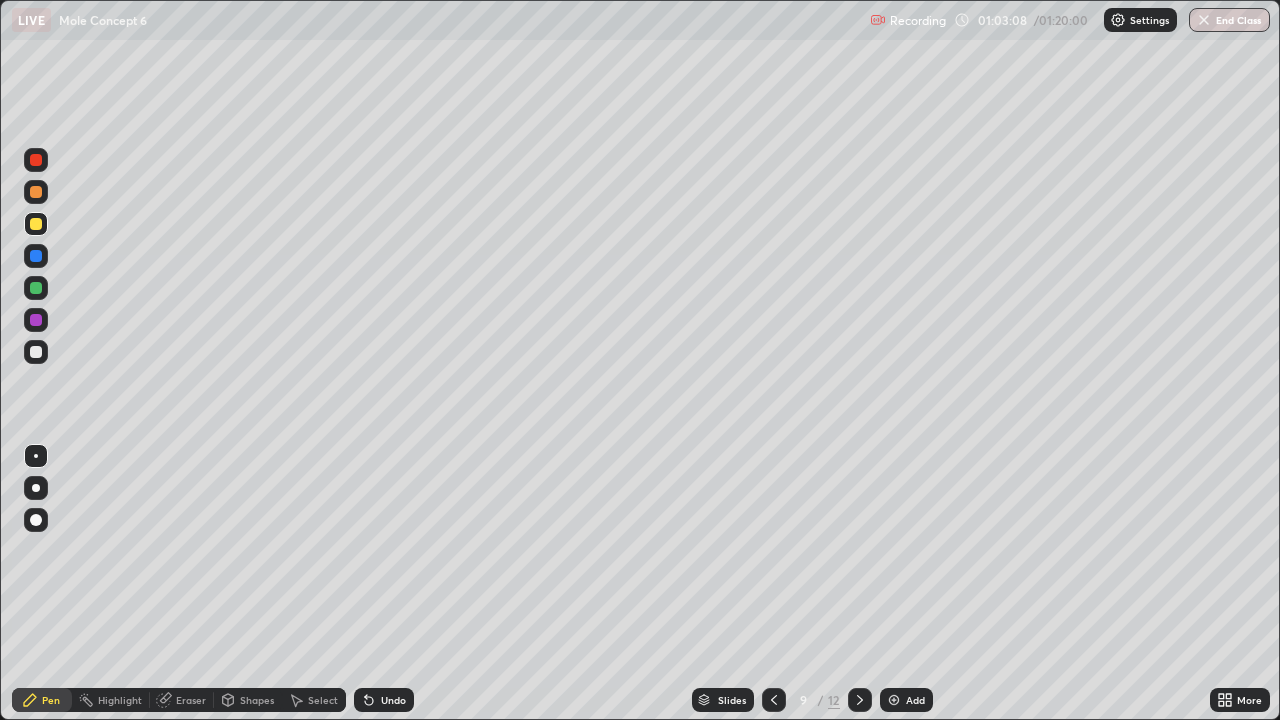 click at bounding box center [36, 352] 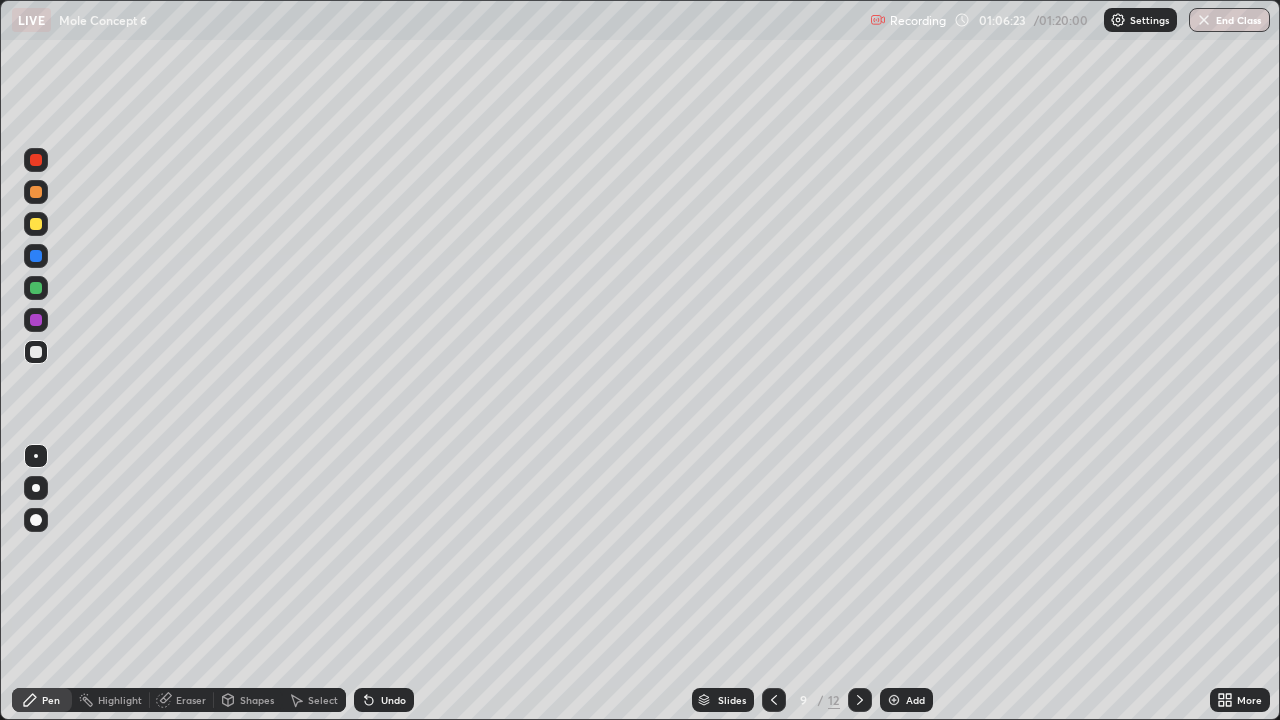 click at bounding box center [36, 288] 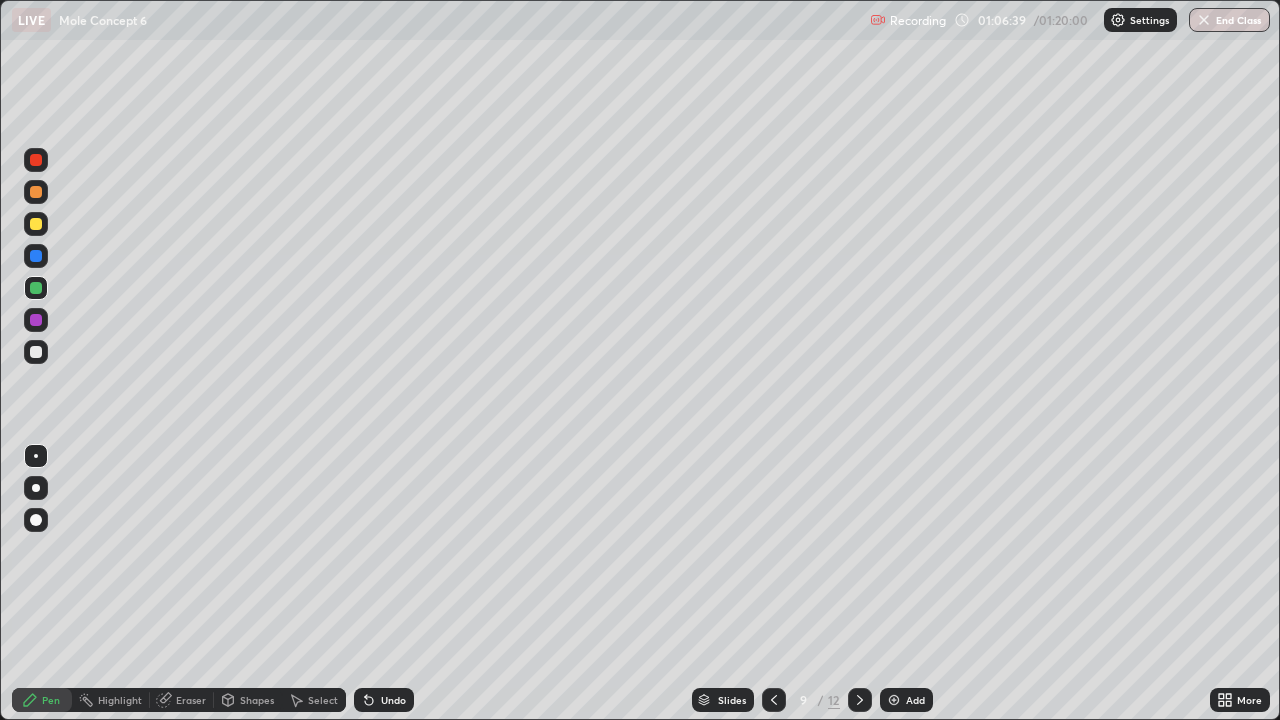 click at bounding box center [36, 352] 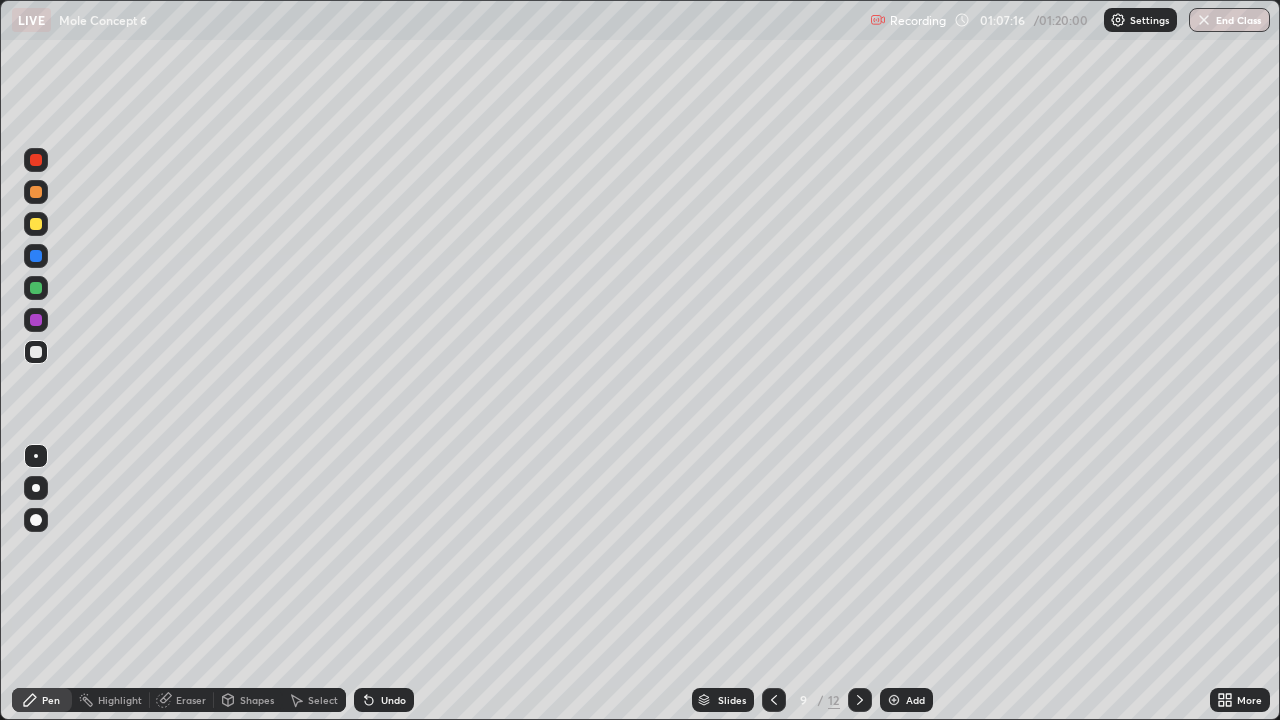 click at bounding box center [36, 192] 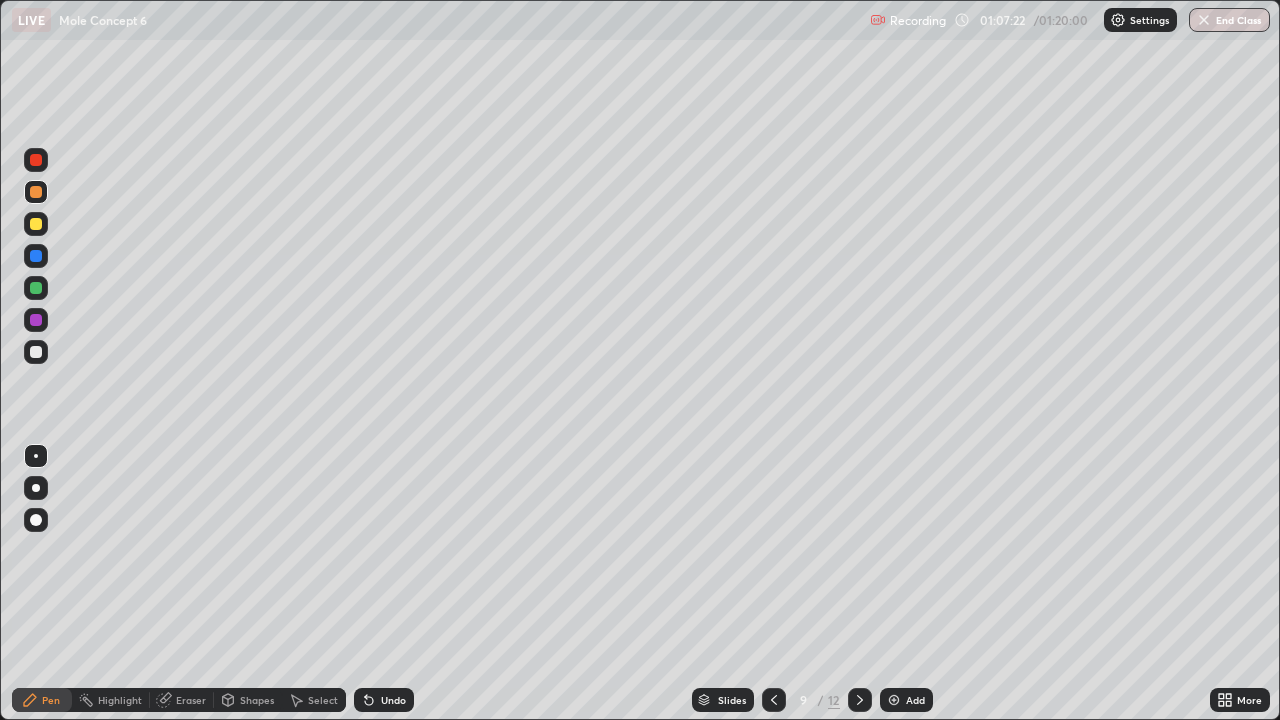 click on "Undo" at bounding box center (384, 700) 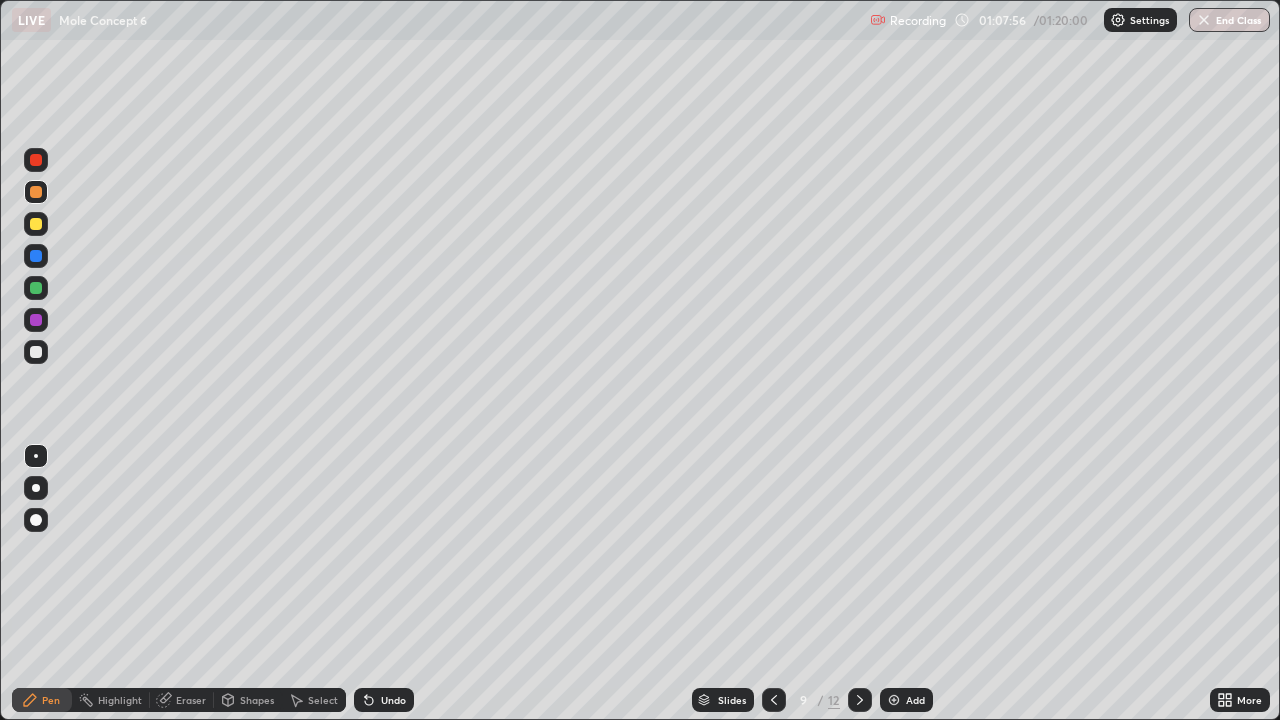 click at bounding box center (36, 288) 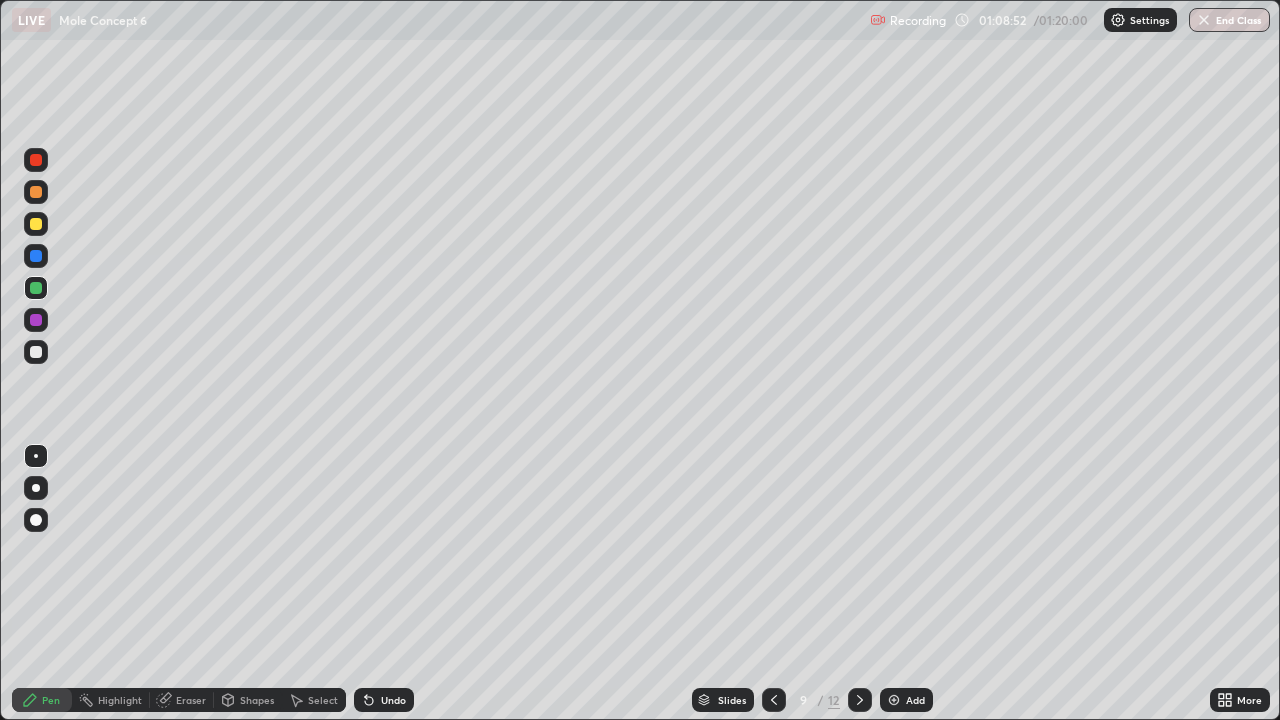 click on "Add" at bounding box center [906, 700] 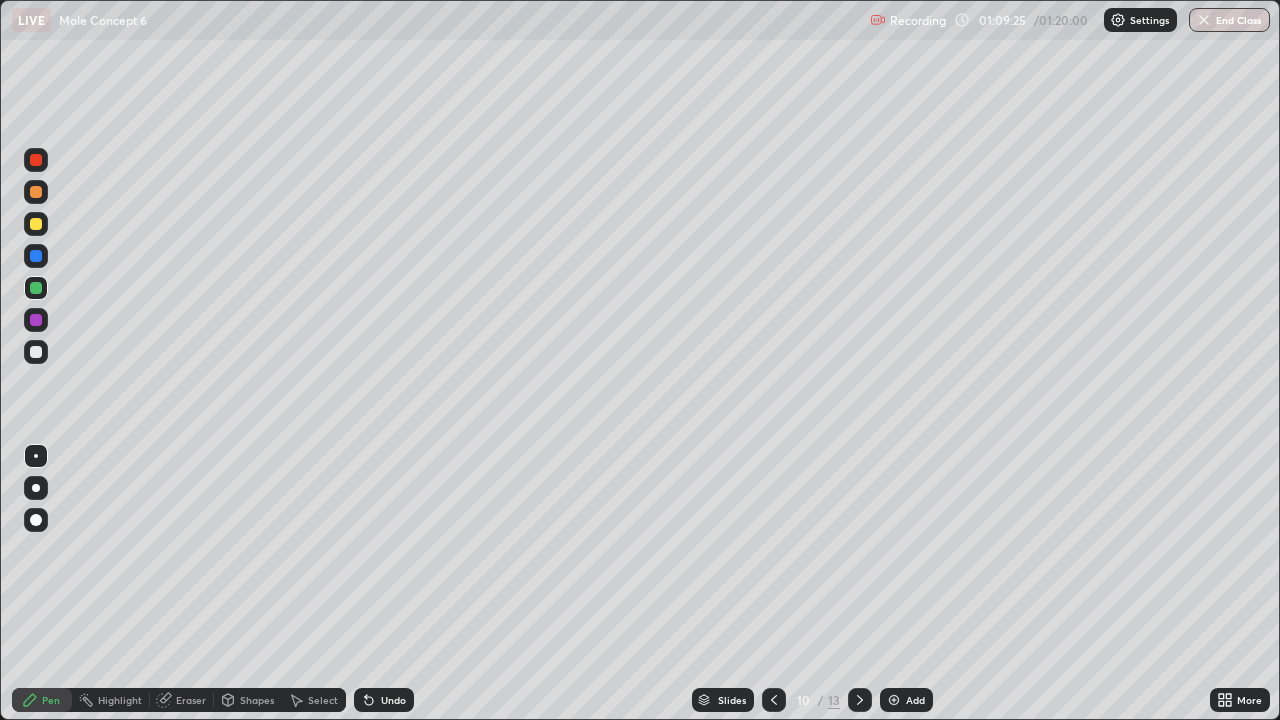 click 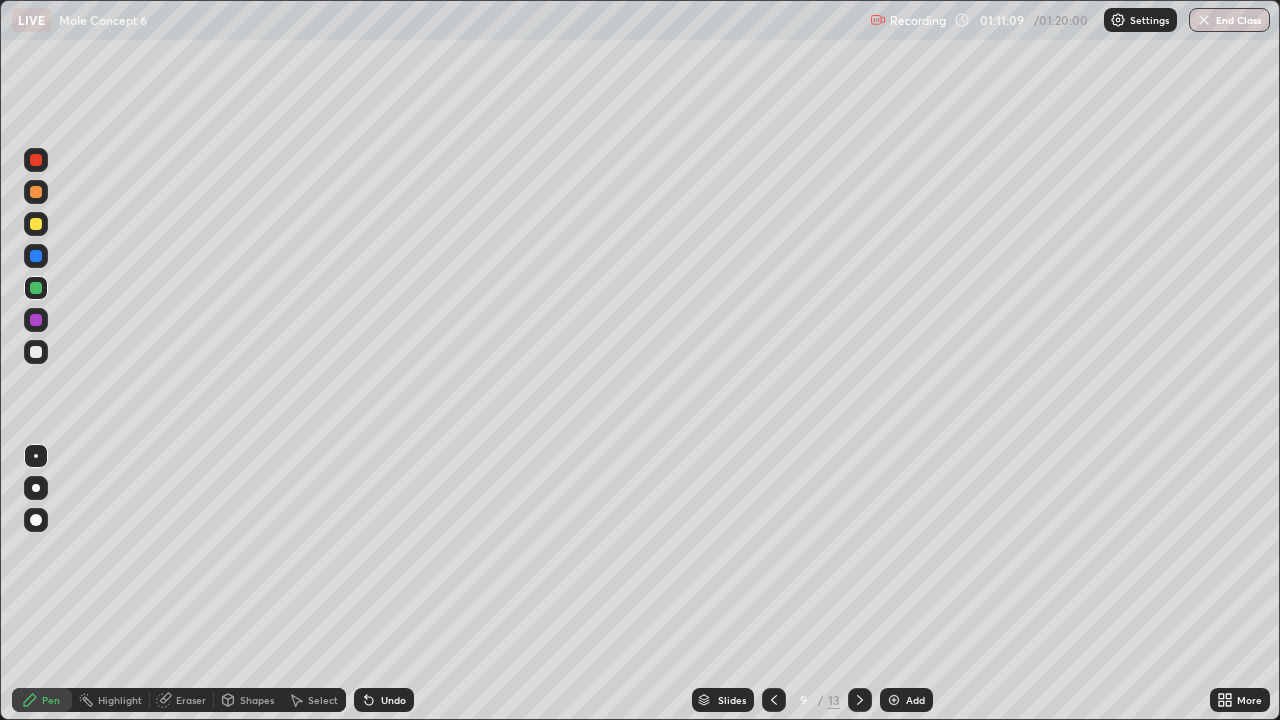 click 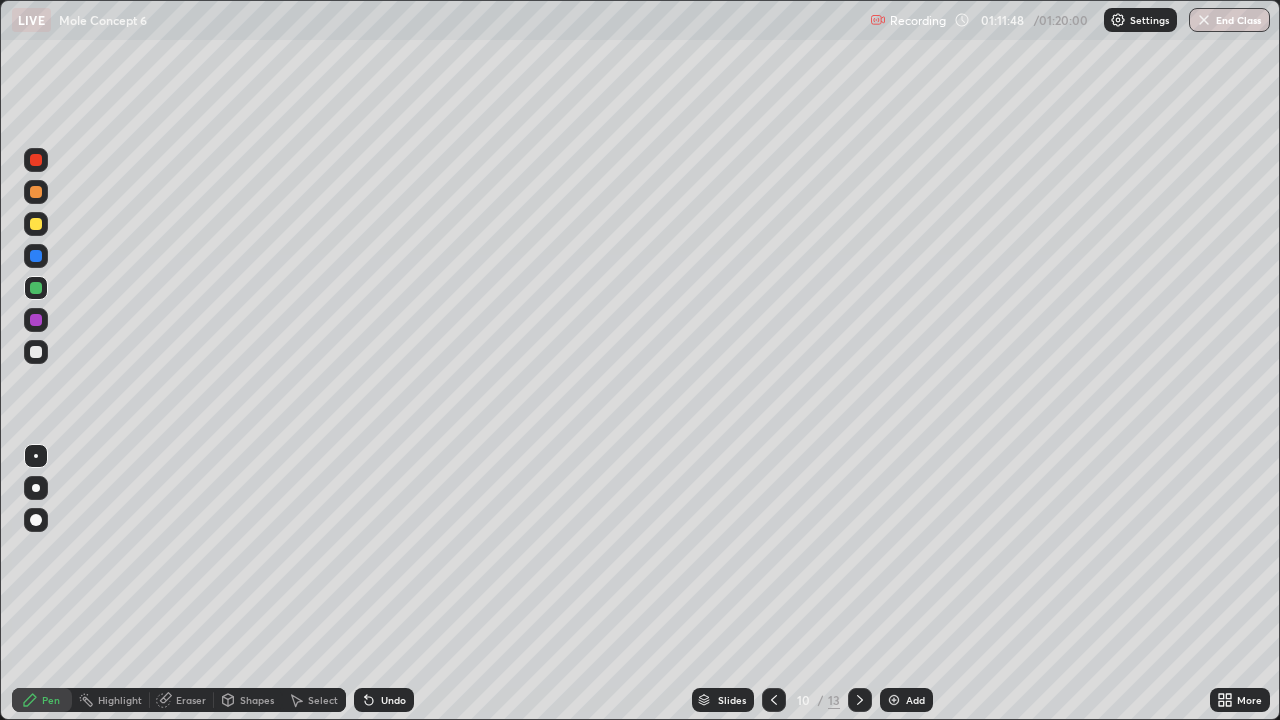 click 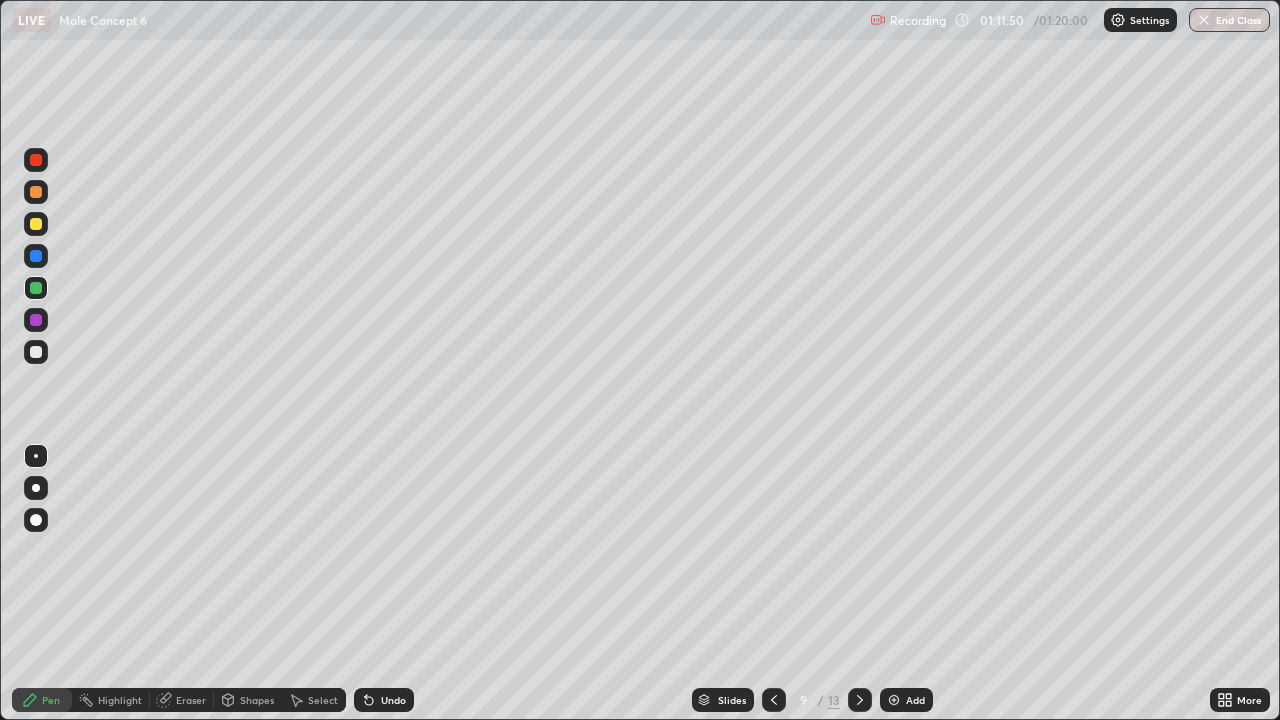 click on "Eraser" at bounding box center [182, 700] 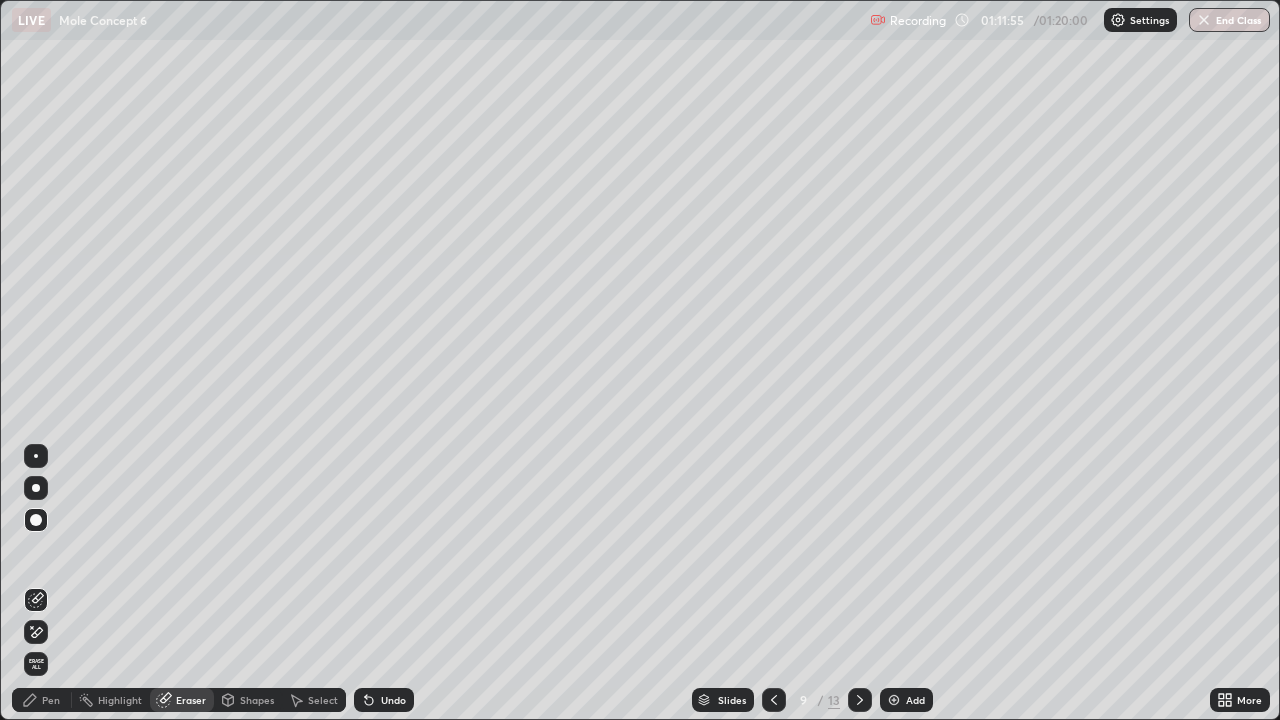 click on "Pen" at bounding box center (42, 700) 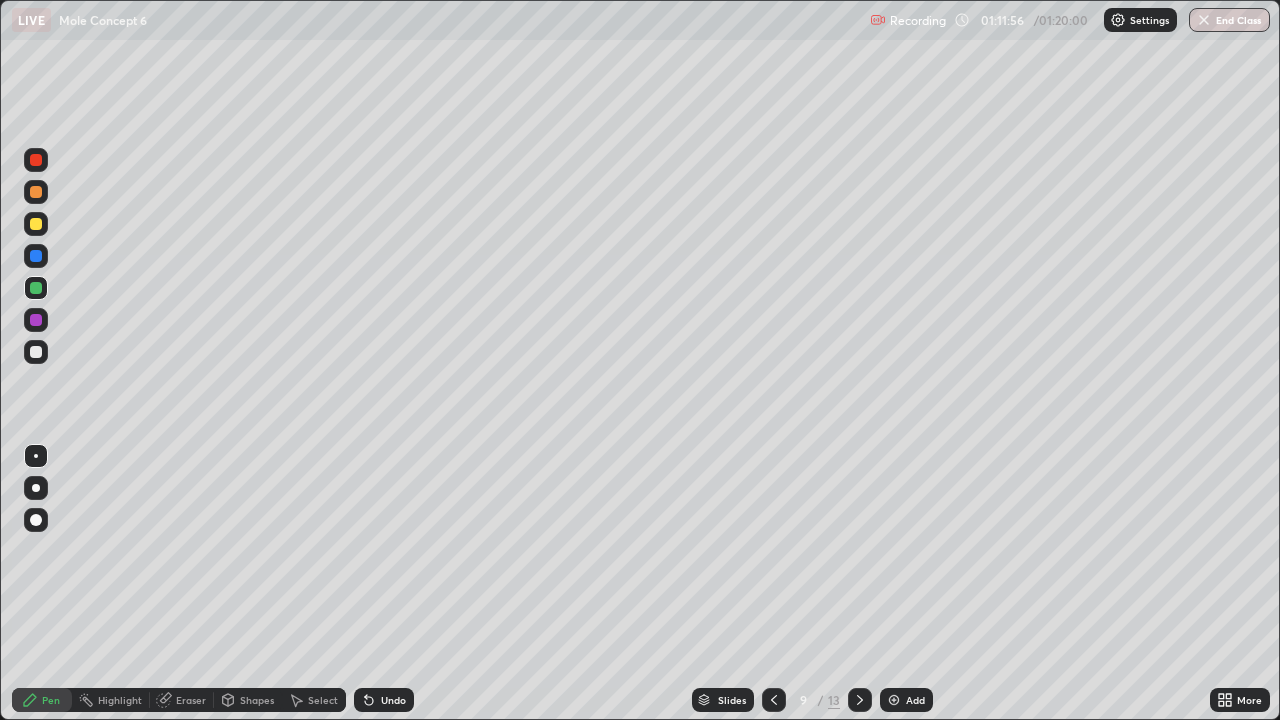 click at bounding box center [36, 224] 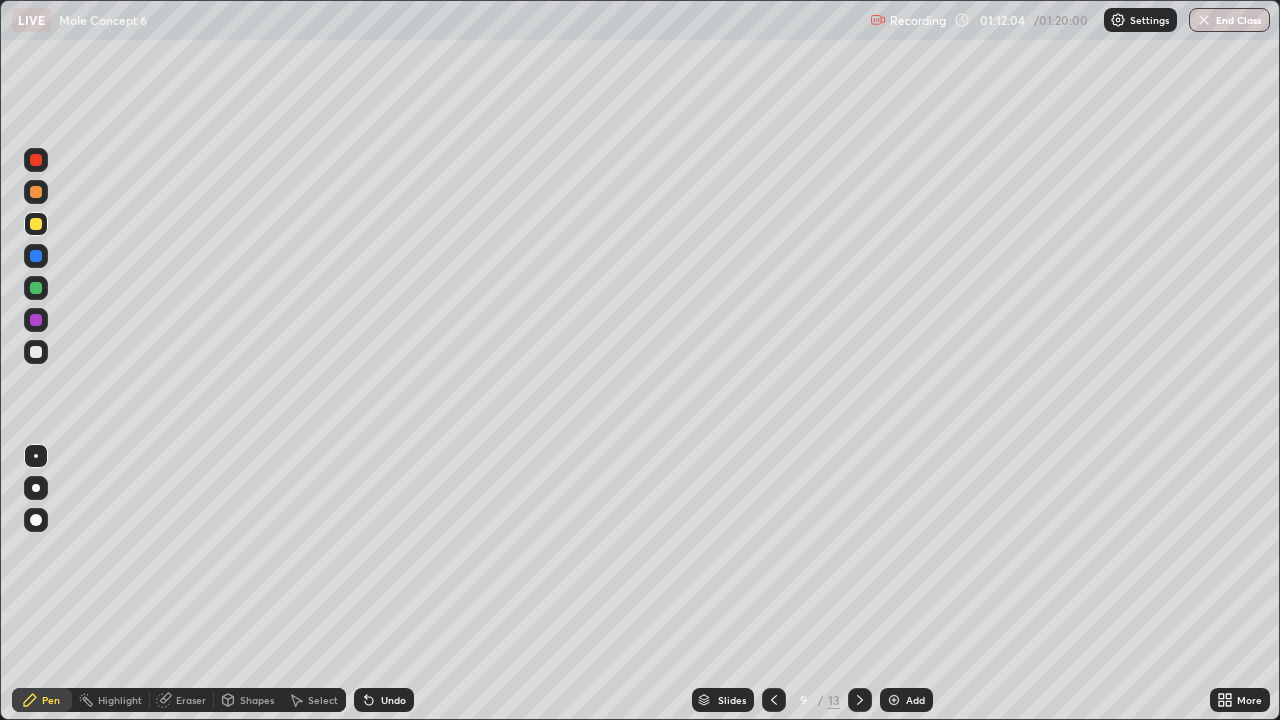 click on "Undo" at bounding box center [393, 700] 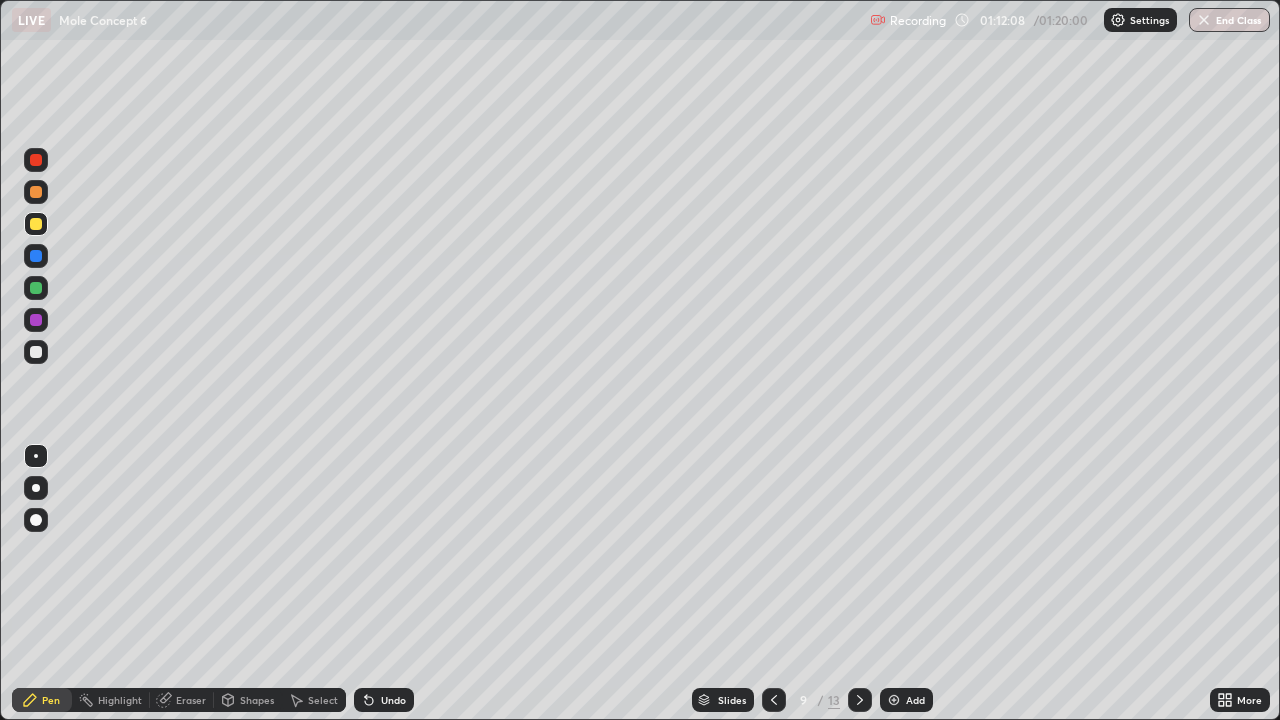 click on "Eraser" at bounding box center [182, 700] 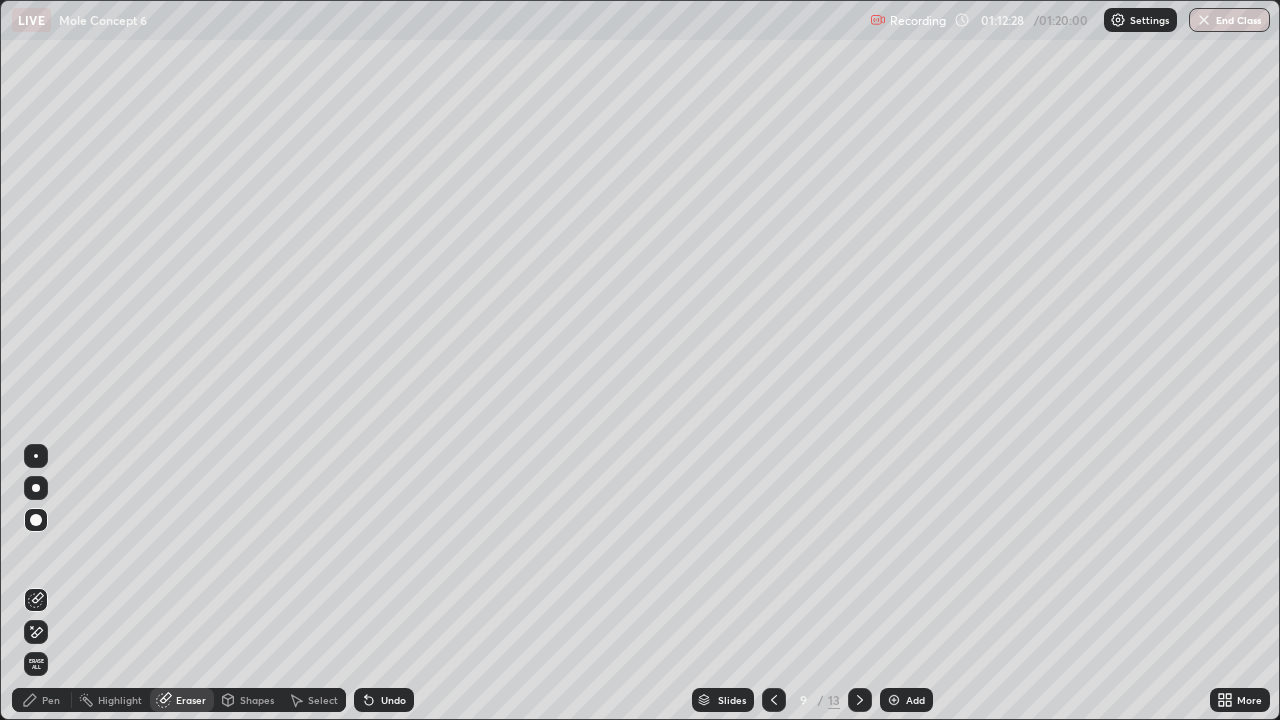 click 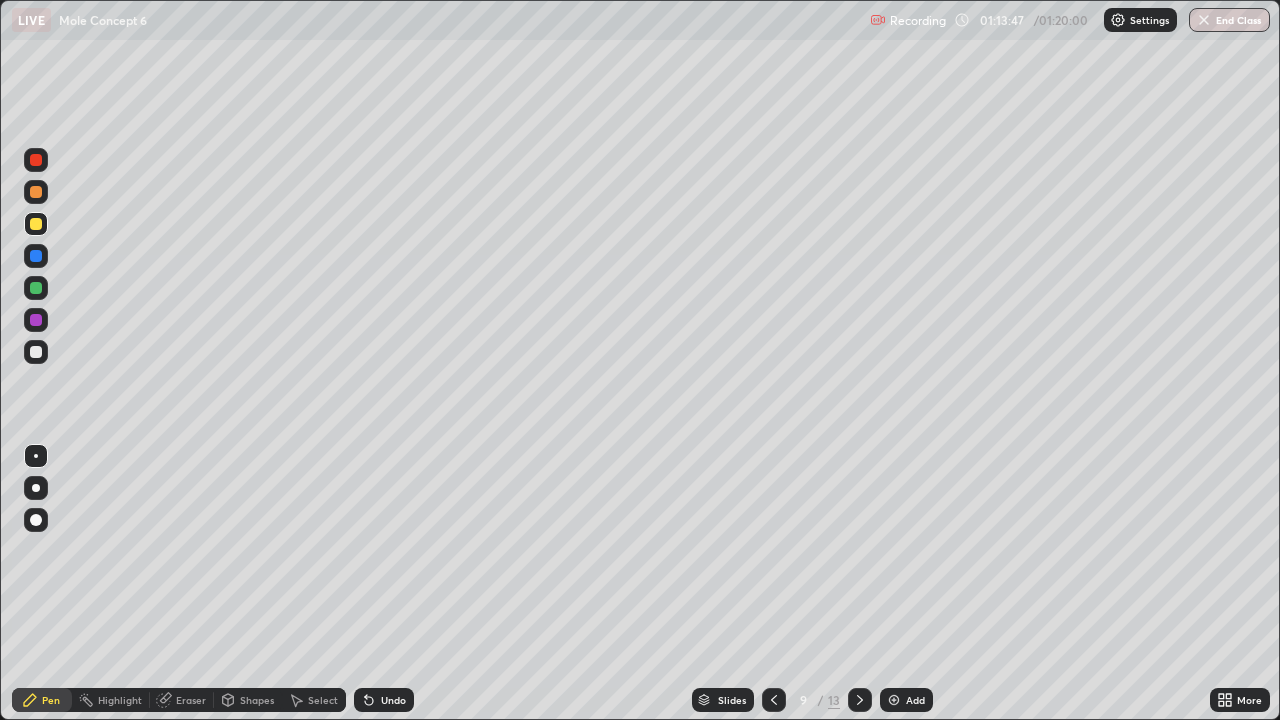 click on "Add" at bounding box center [906, 700] 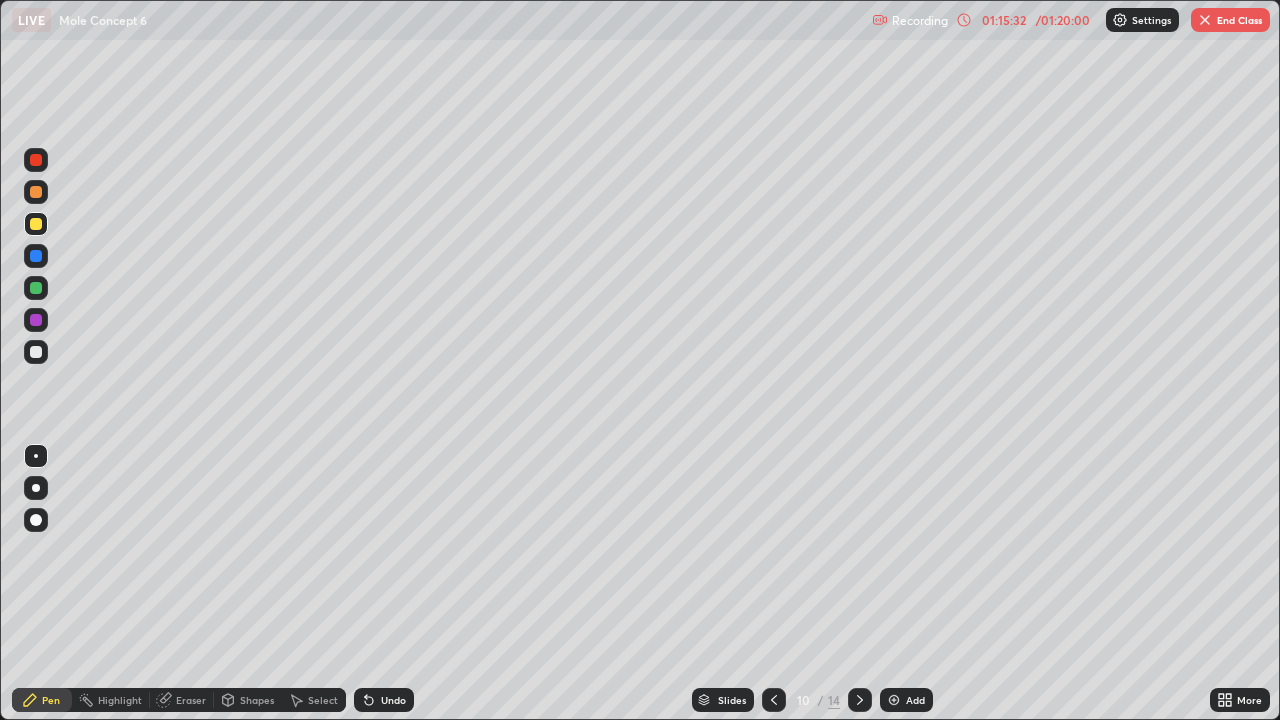 click on "Eraser" at bounding box center [191, 700] 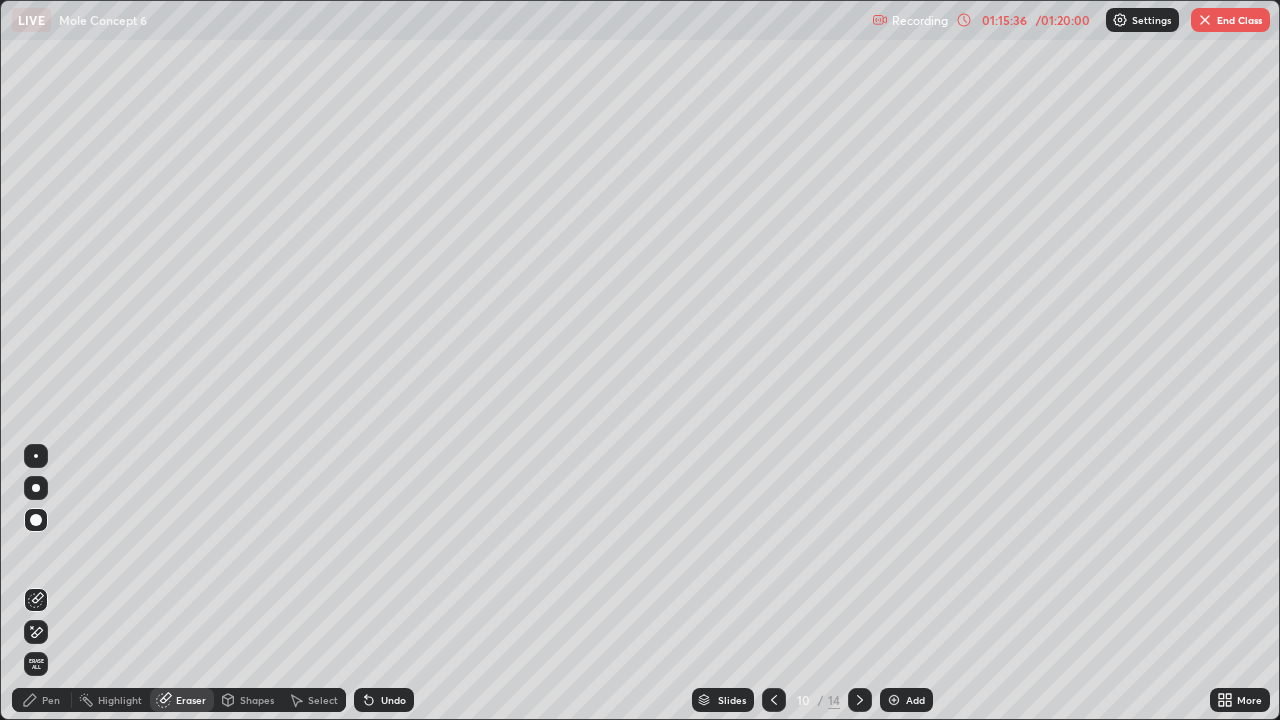 click on "Pen" at bounding box center (51, 700) 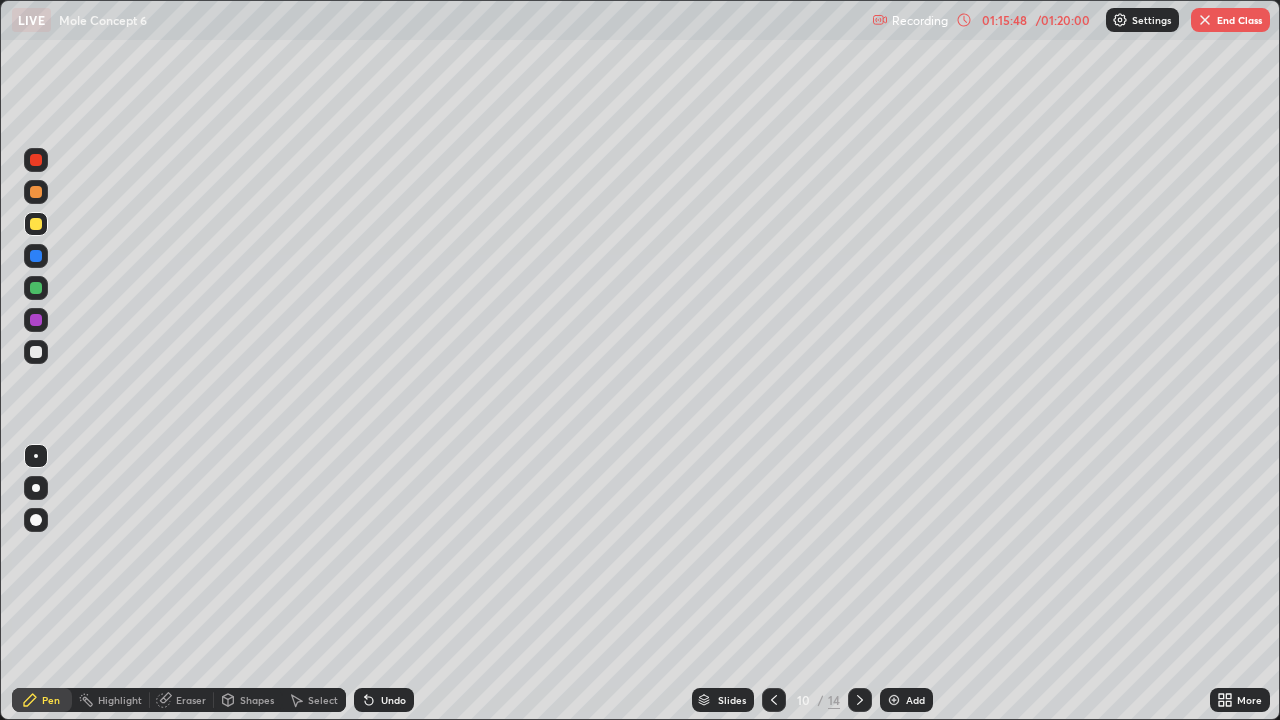 click on "Eraser" at bounding box center (191, 700) 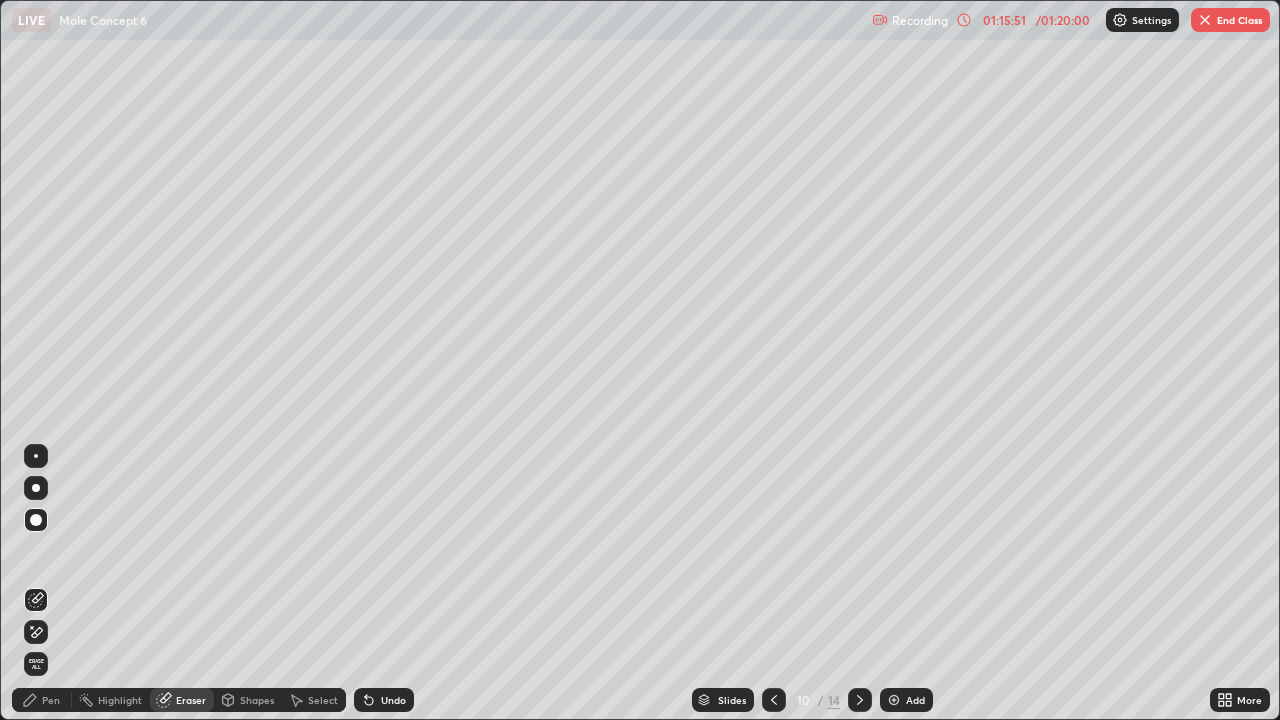 click on "Pen" at bounding box center (51, 700) 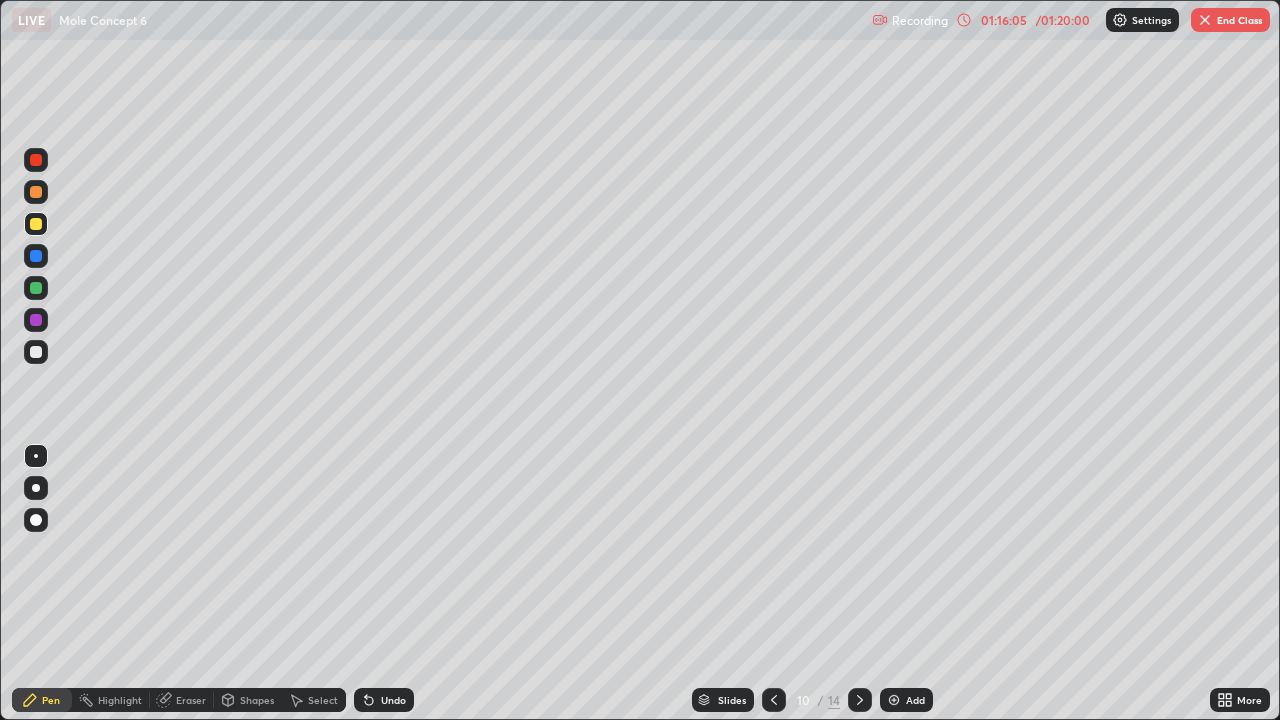 click on "Eraser" at bounding box center (191, 700) 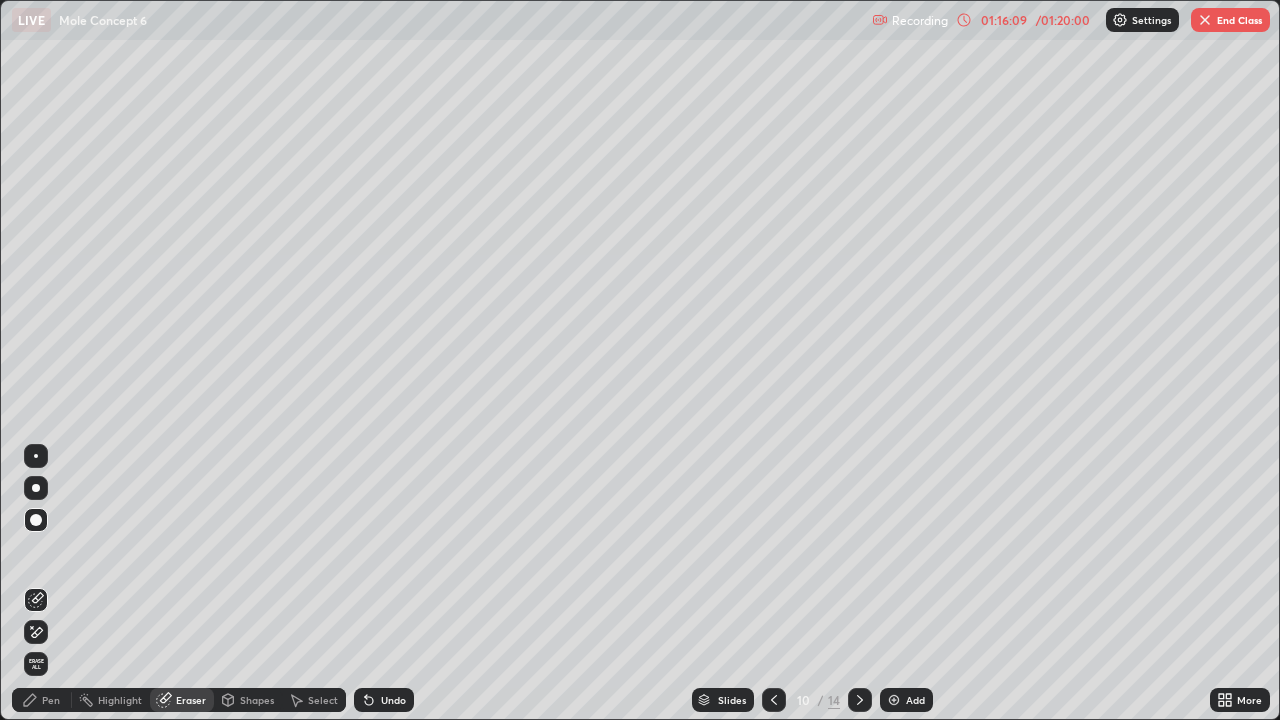 click on "Pen" at bounding box center (51, 700) 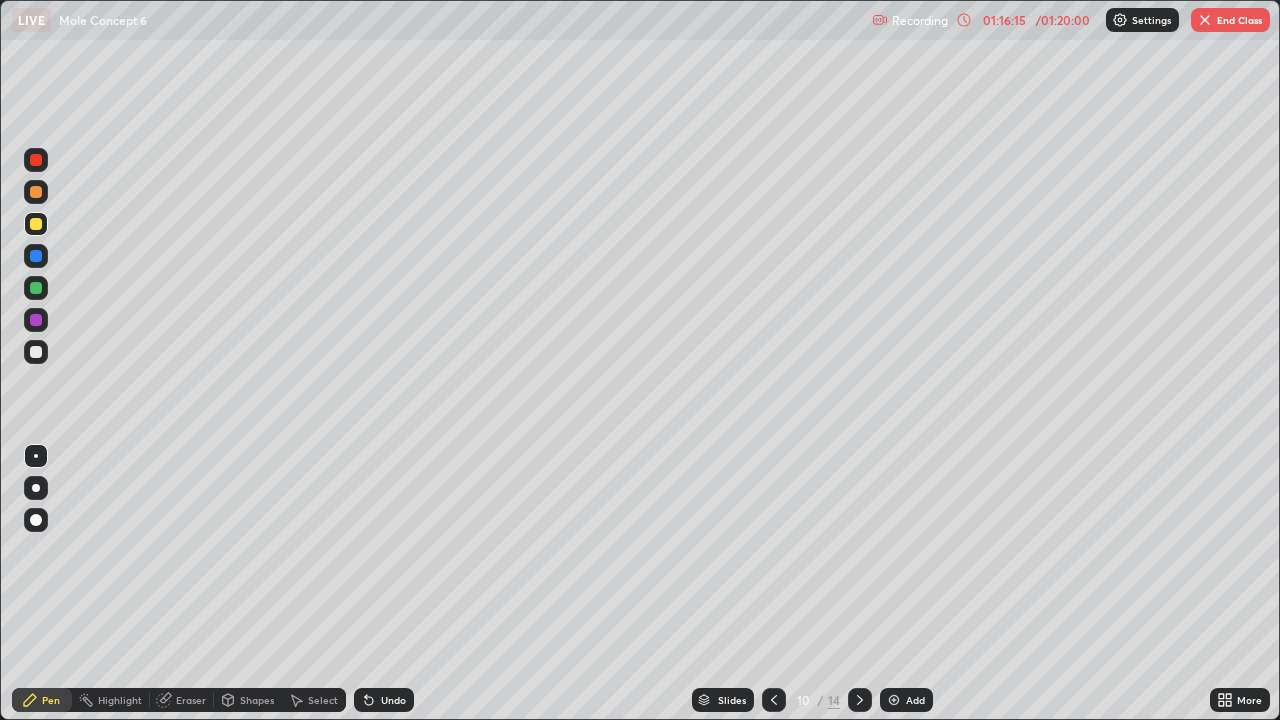 click on "Eraser" at bounding box center (182, 700) 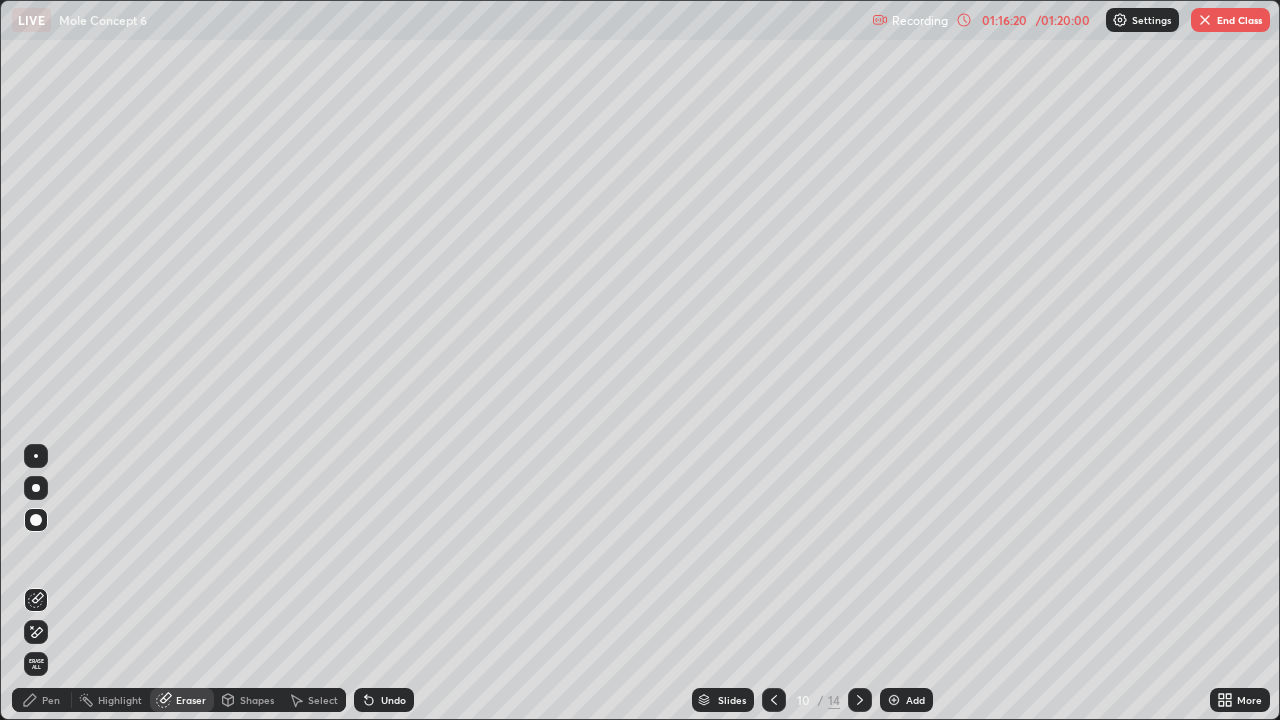 click on "Pen" at bounding box center [51, 700] 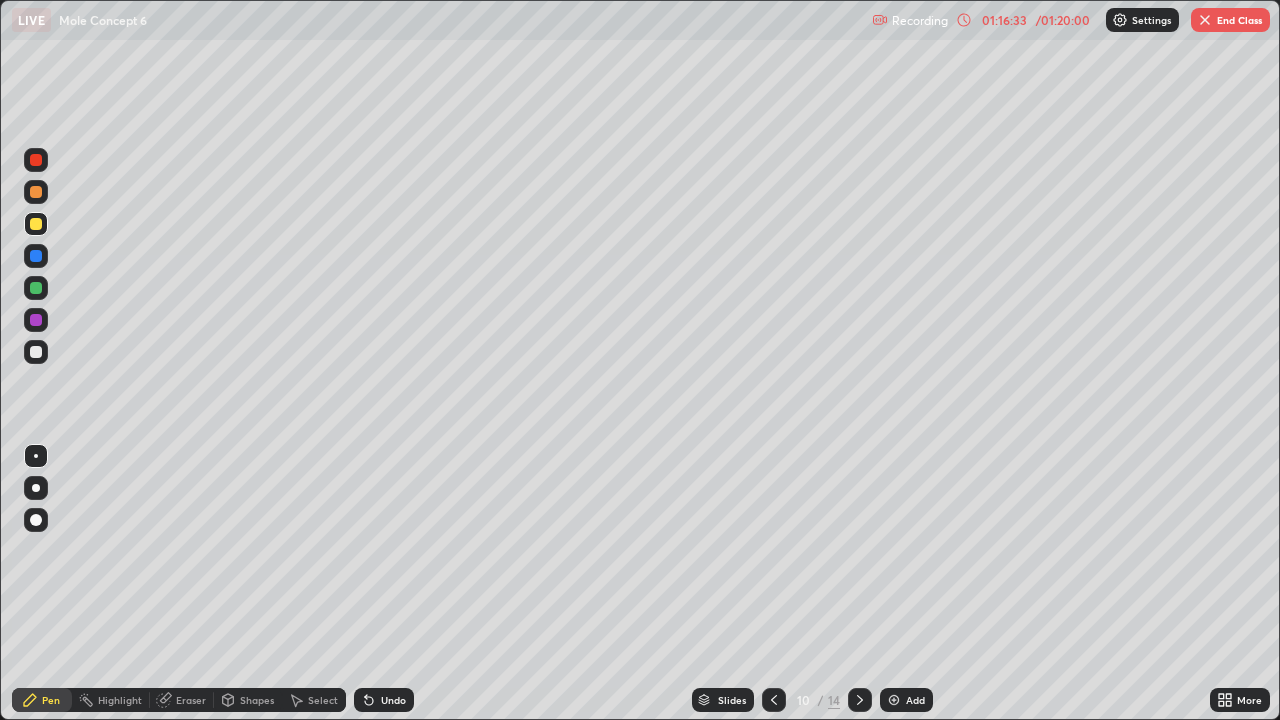 click on "End Class" at bounding box center [1230, 20] 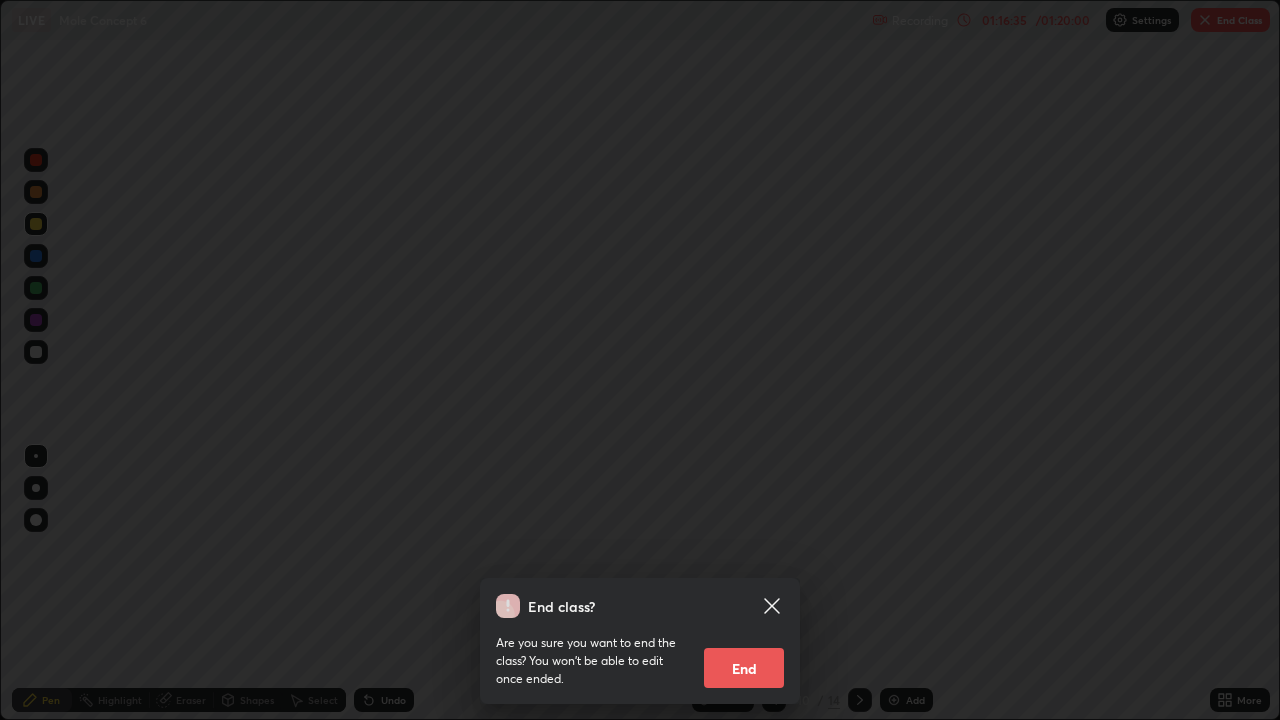 click on "End" at bounding box center (744, 668) 